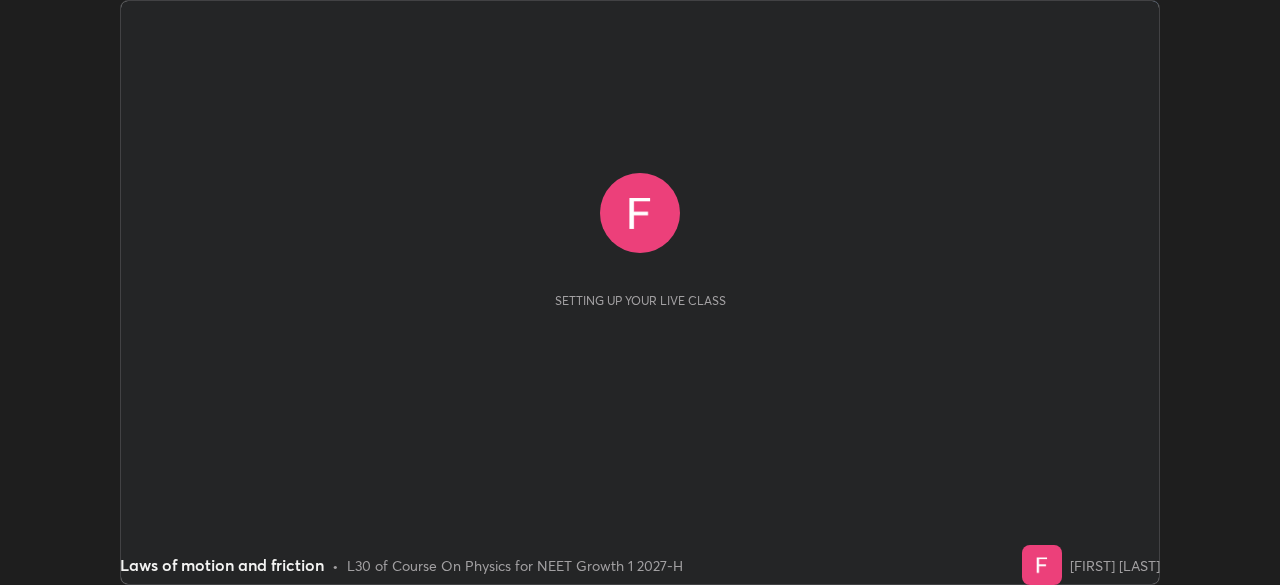 scroll, scrollTop: 0, scrollLeft: 0, axis: both 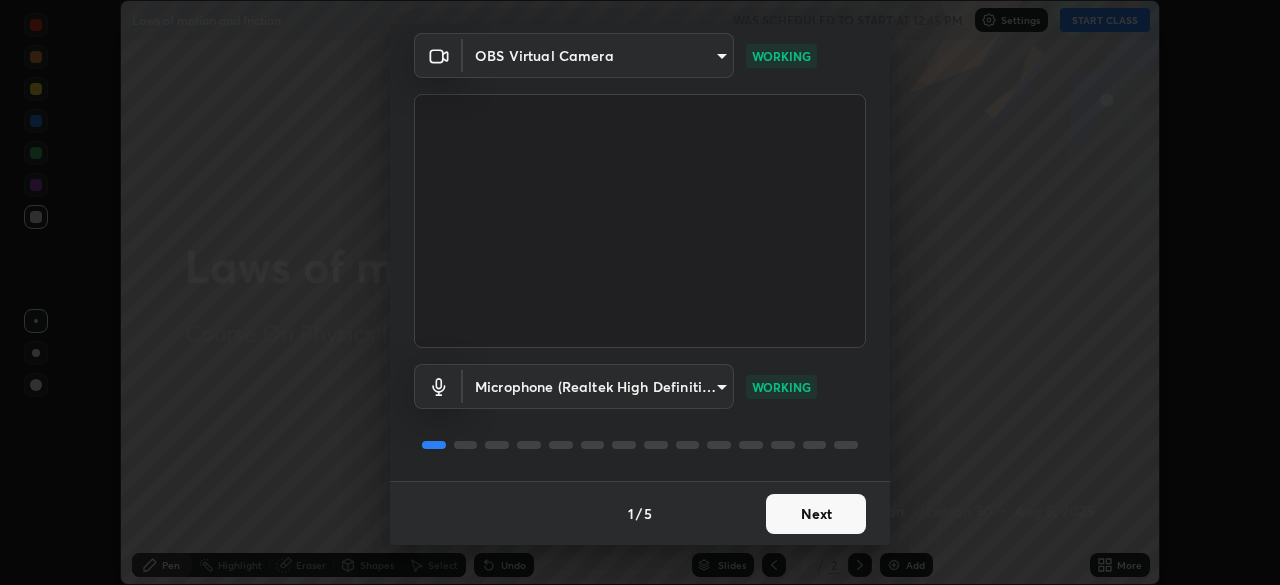 click on "Next" at bounding box center (816, 514) 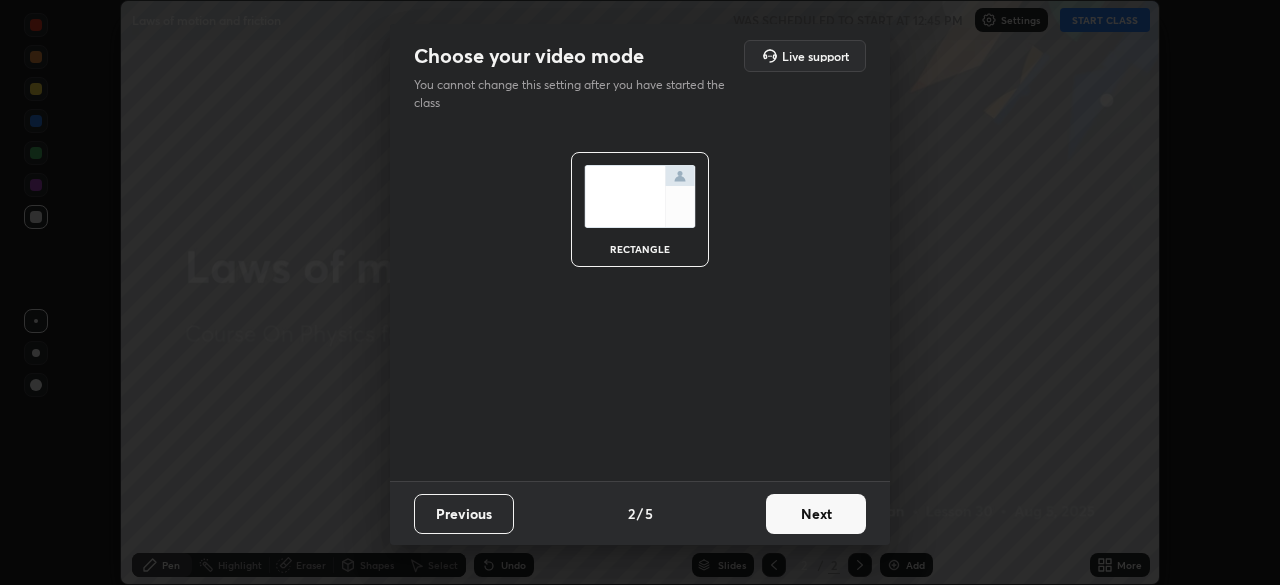 scroll, scrollTop: 0, scrollLeft: 0, axis: both 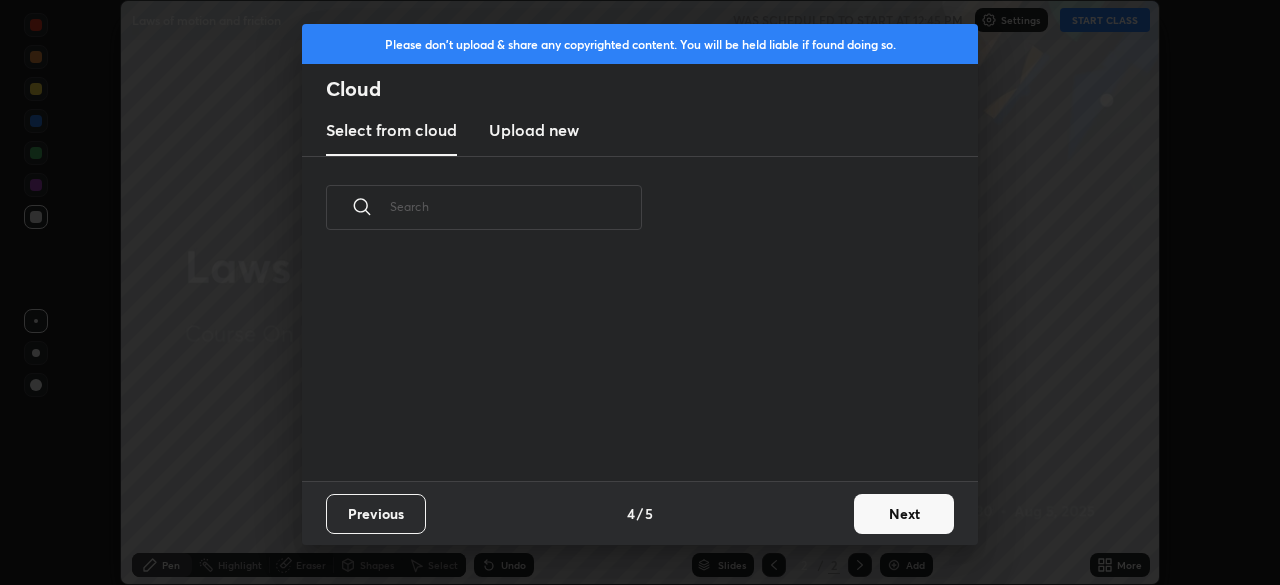 click on "Previous 4 / 5 Next" at bounding box center [640, 513] 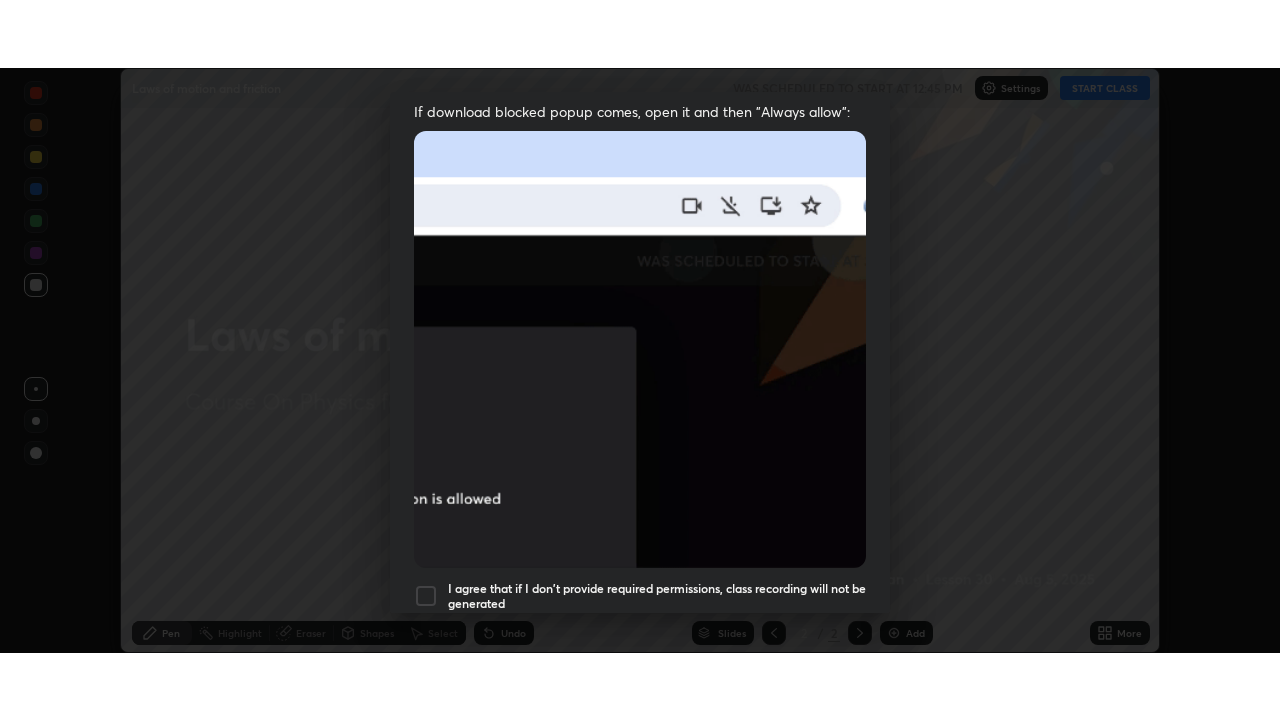 scroll, scrollTop: 479, scrollLeft: 0, axis: vertical 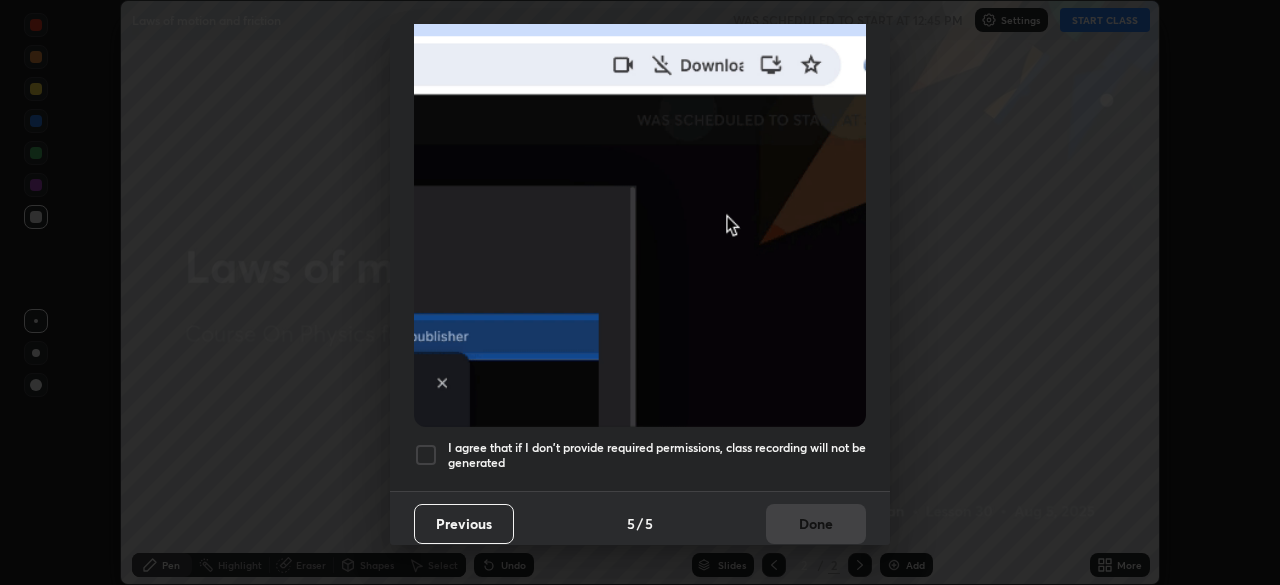 click on "I agree that if I don't provide required permissions, class recording will not be generated" at bounding box center (657, 455) 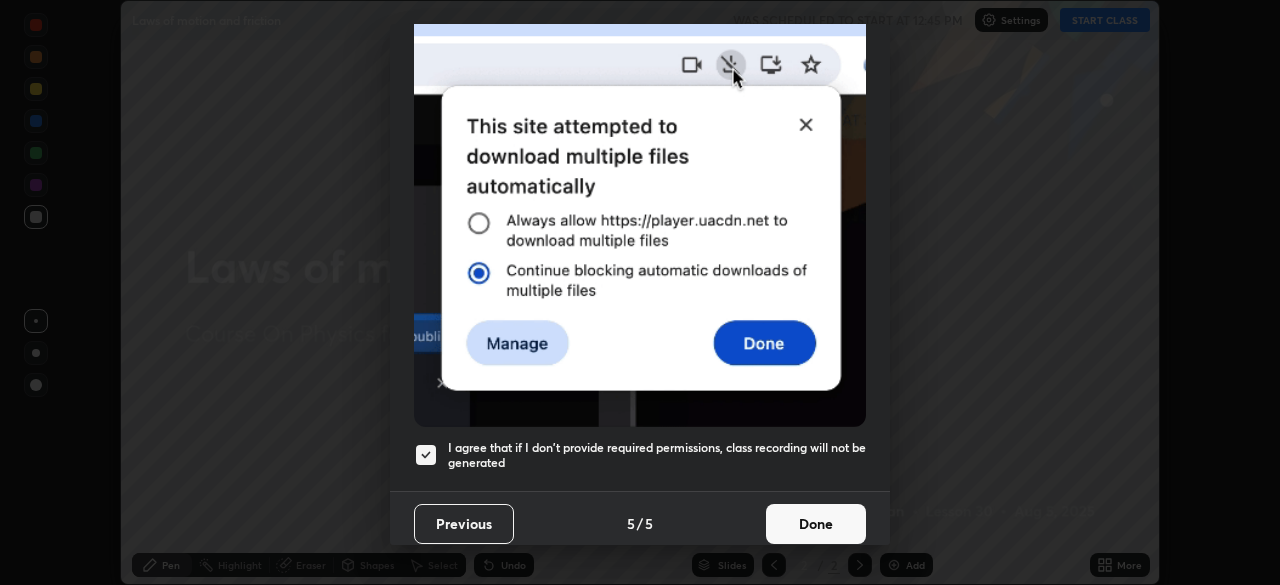 click on "Done" at bounding box center [816, 524] 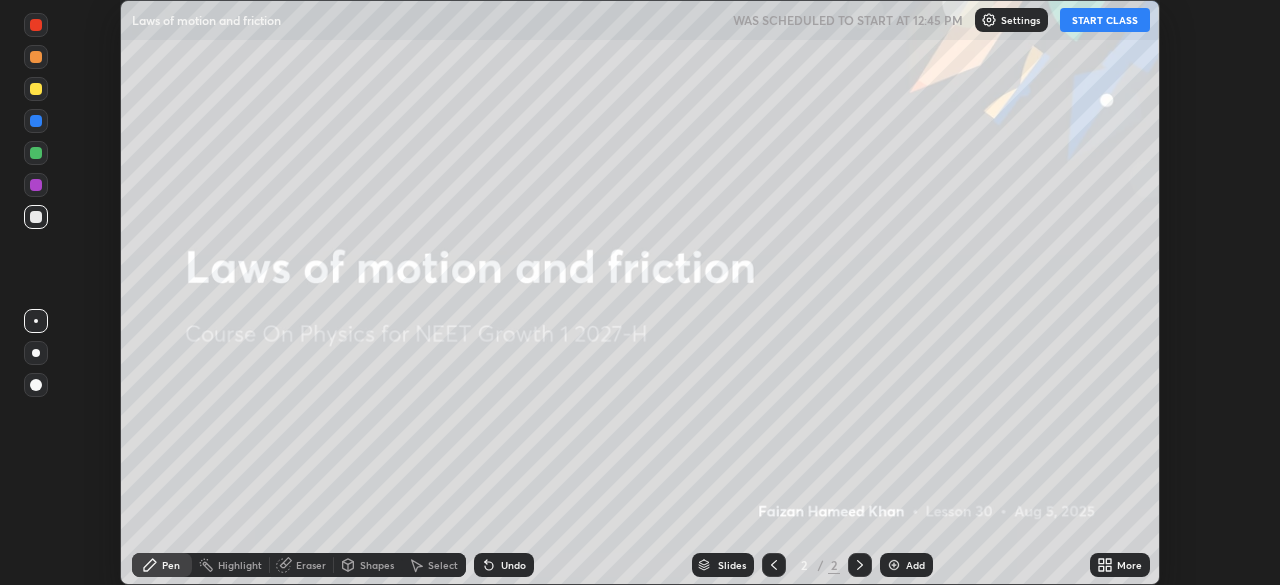 click 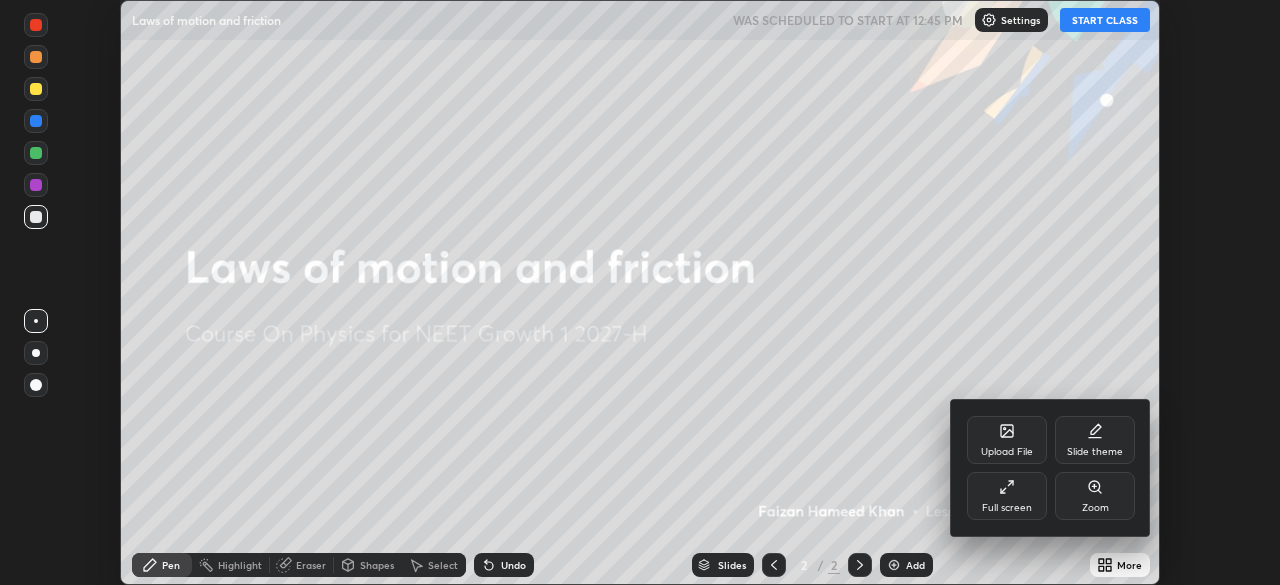 click on "Full screen" at bounding box center [1007, 508] 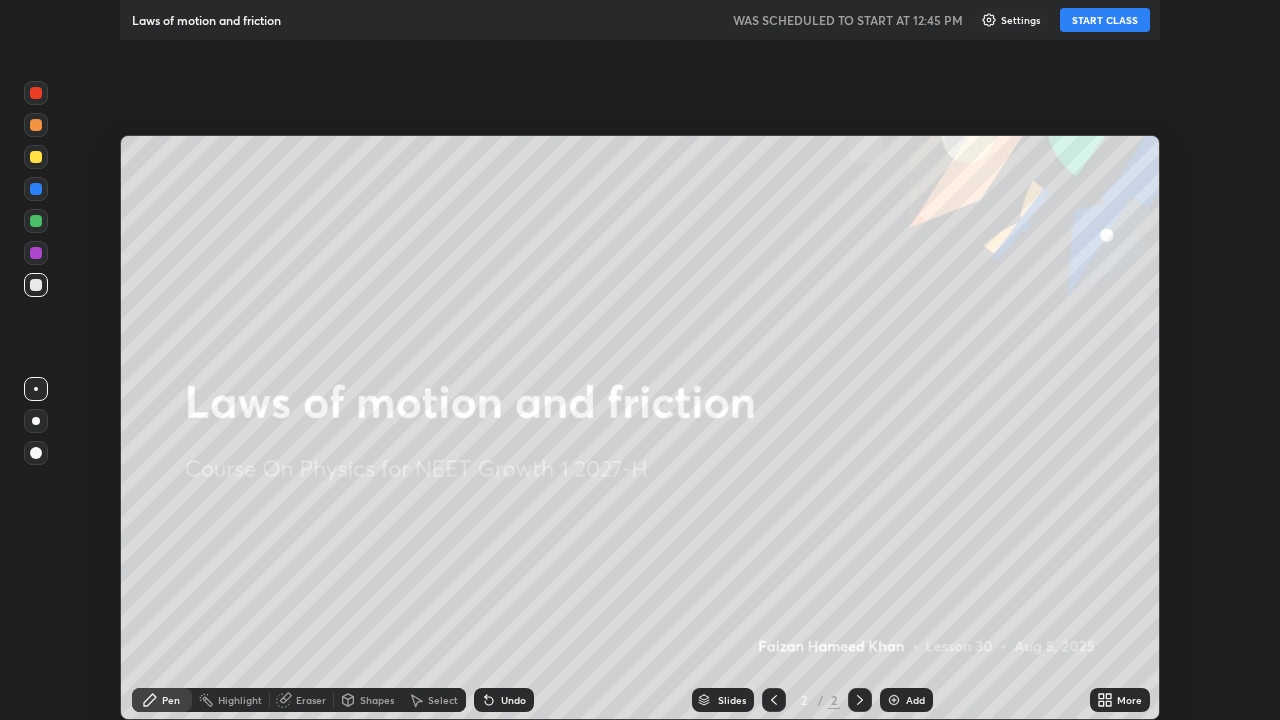 scroll, scrollTop: 99280, scrollLeft: 98720, axis: both 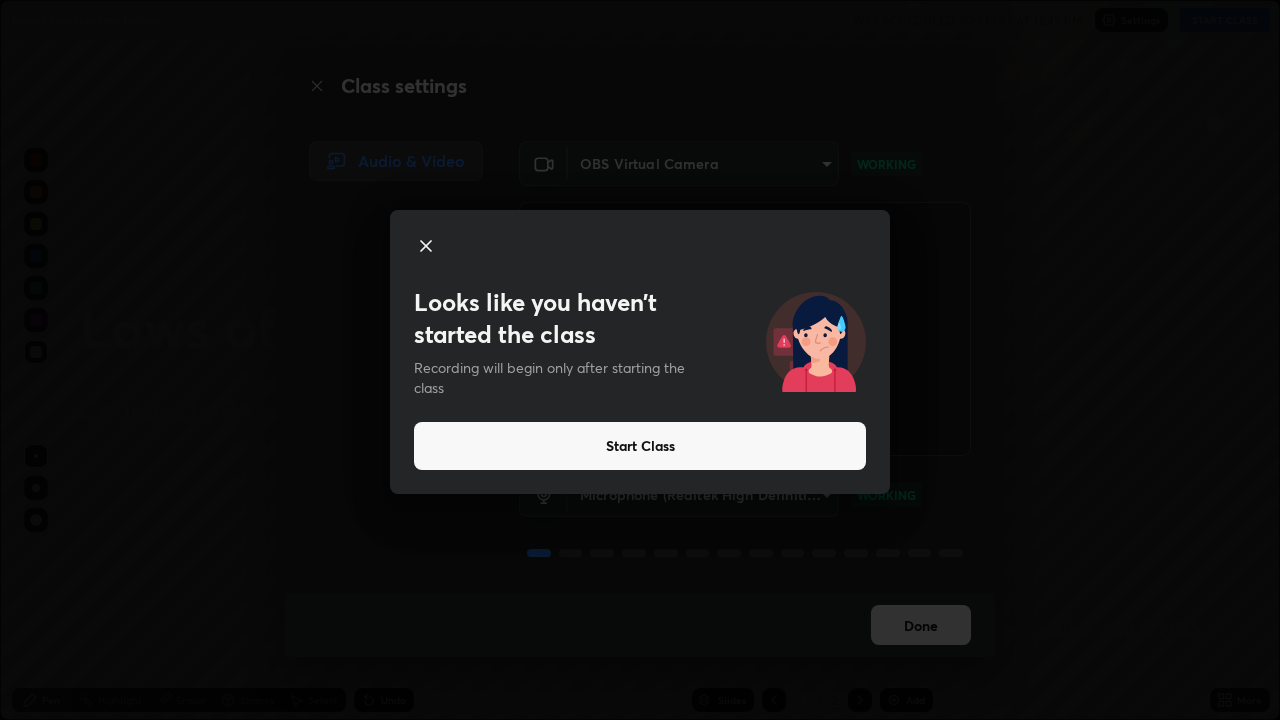 click on "Start Class" at bounding box center [640, 446] 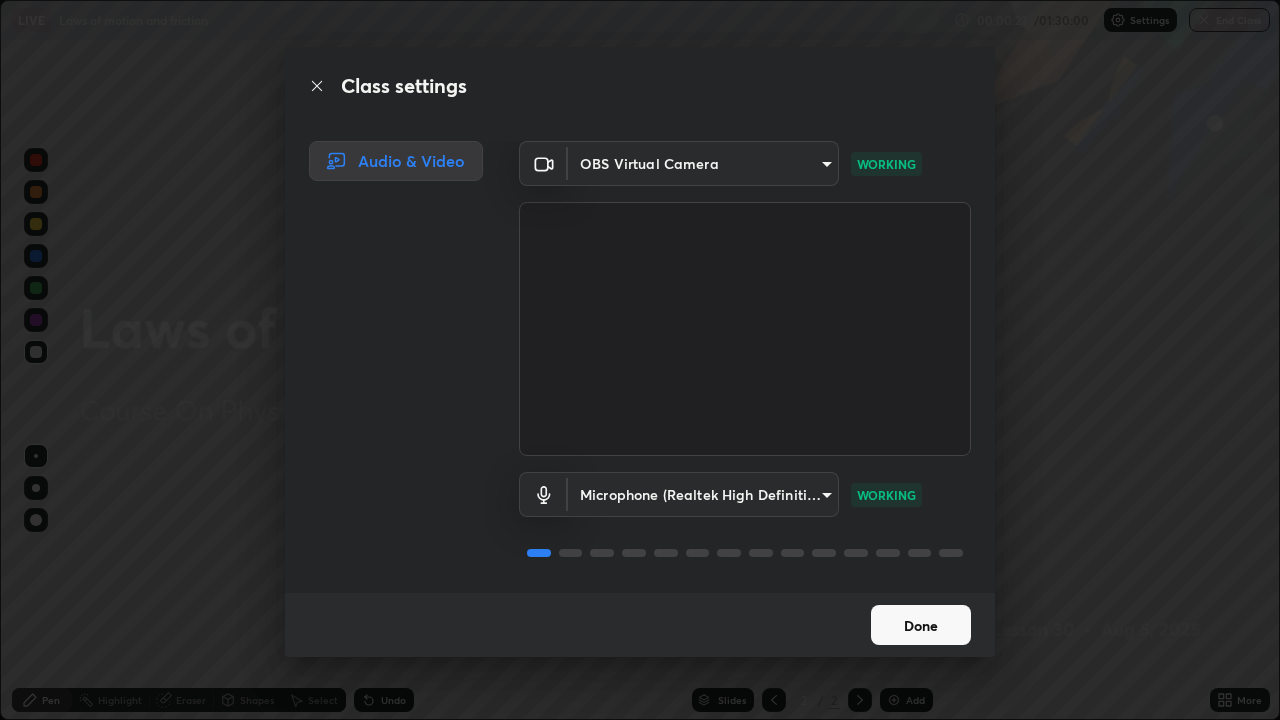click on "Done" at bounding box center [921, 625] 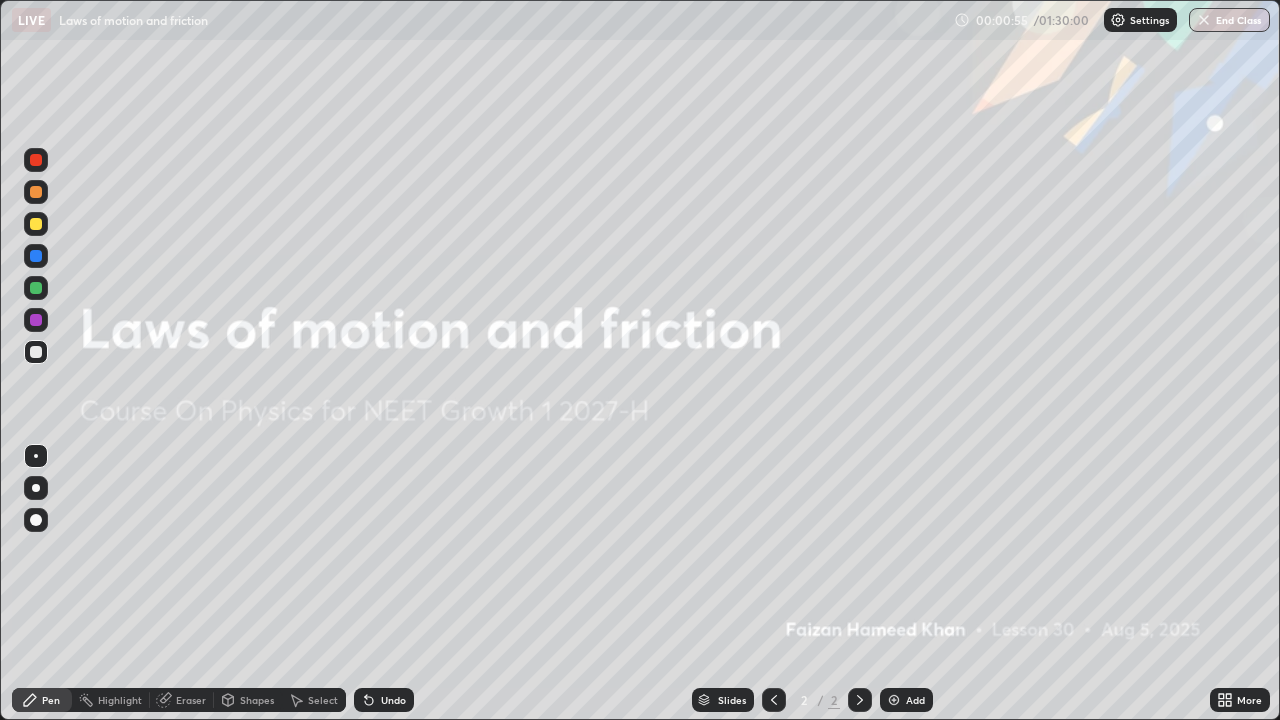 click at bounding box center [894, 700] 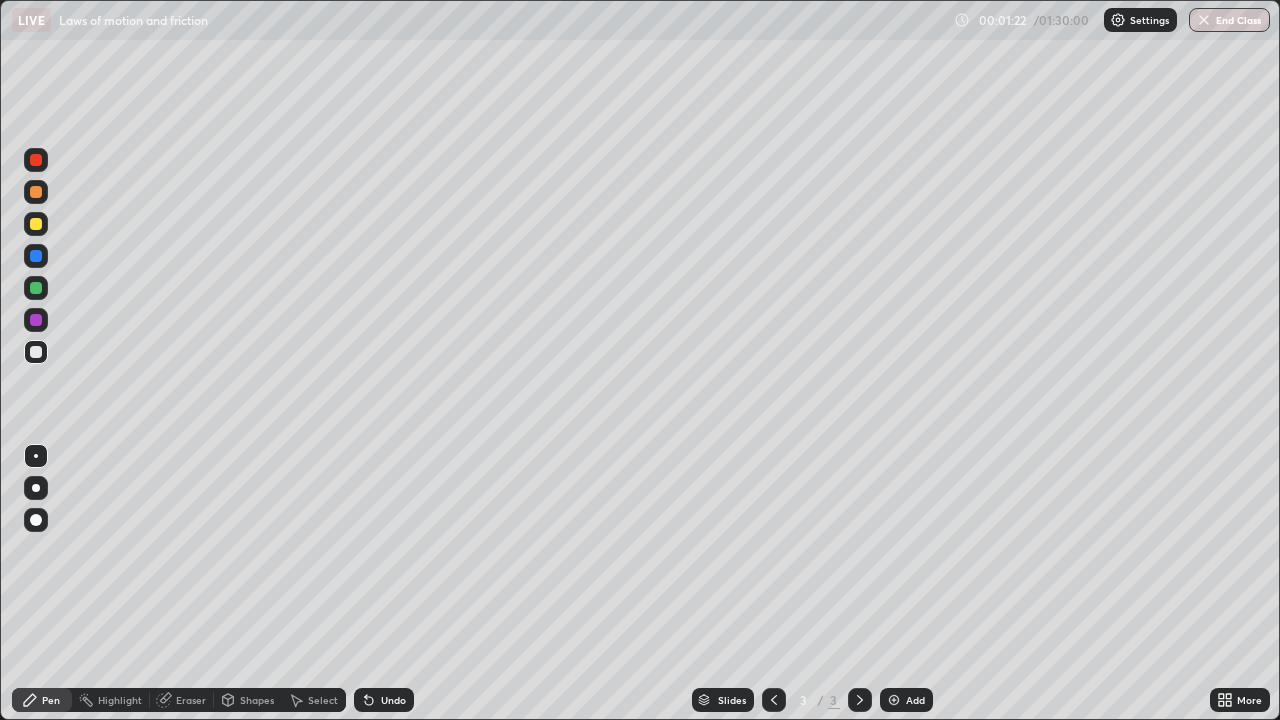 click at bounding box center (36, 320) 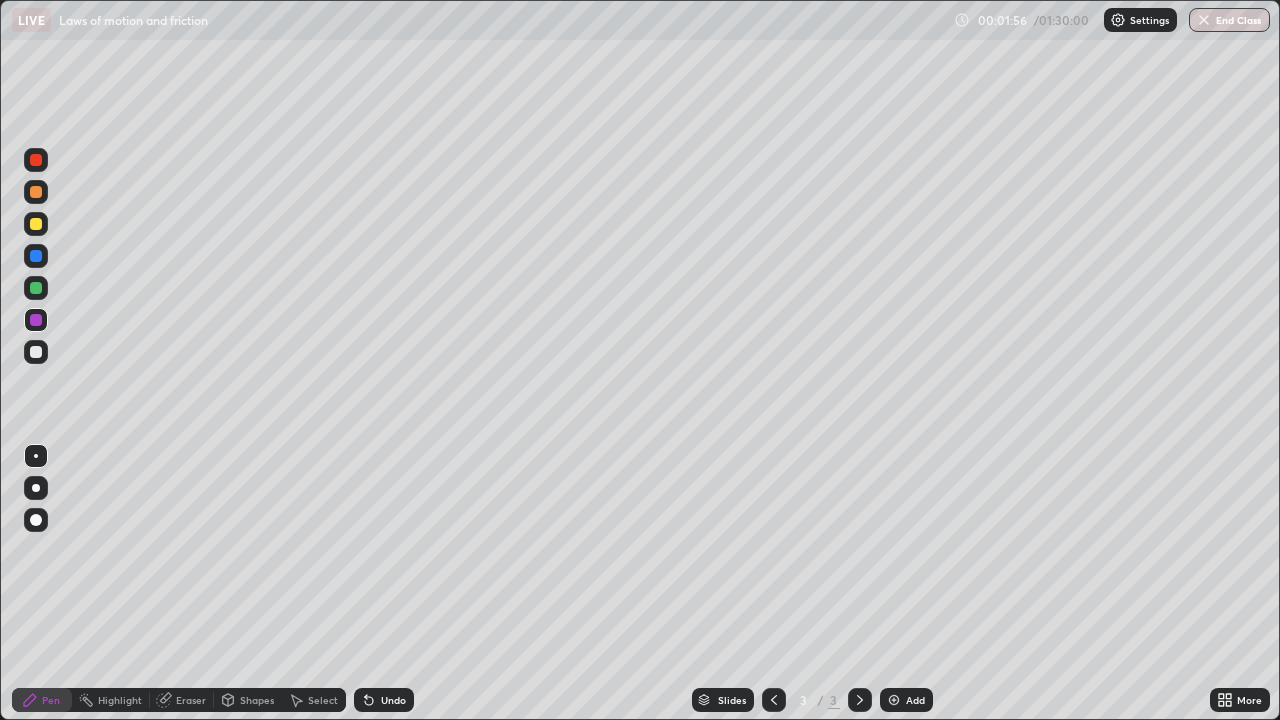 click on "Eraser" at bounding box center (182, 700) 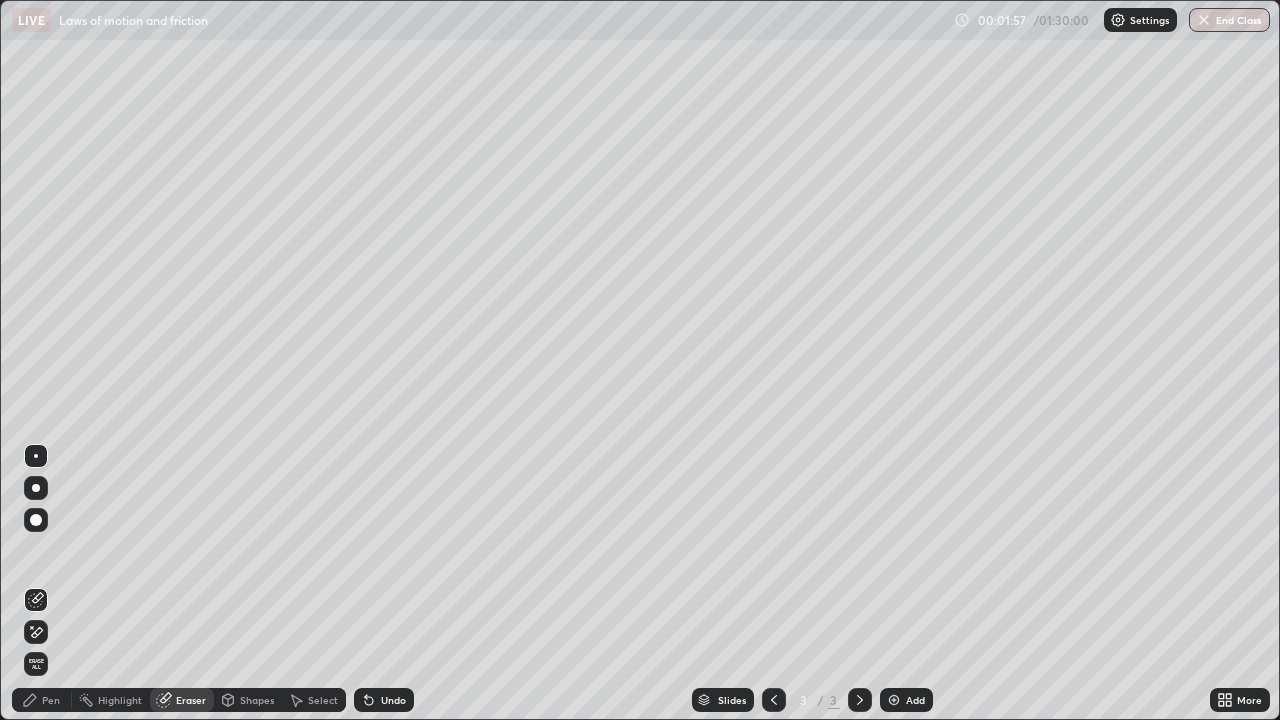 click on "Erase all" at bounding box center (36, 664) 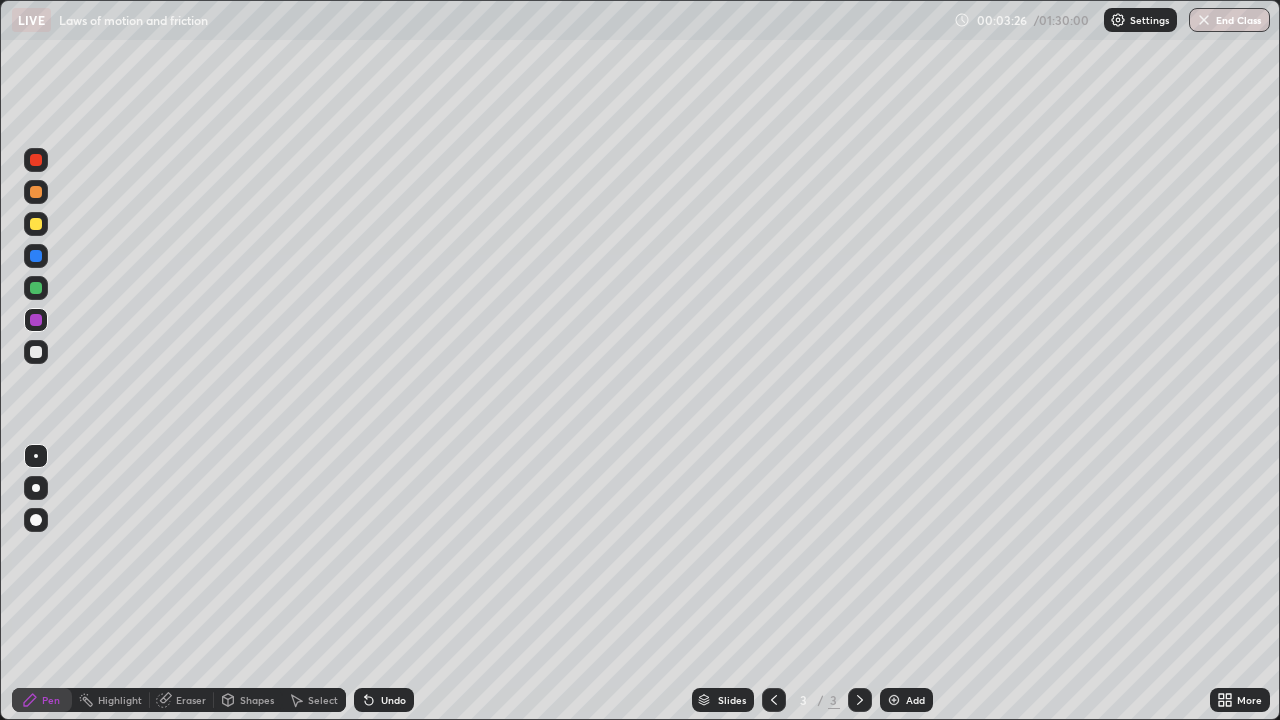click on "Undo" at bounding box center (384, 700) 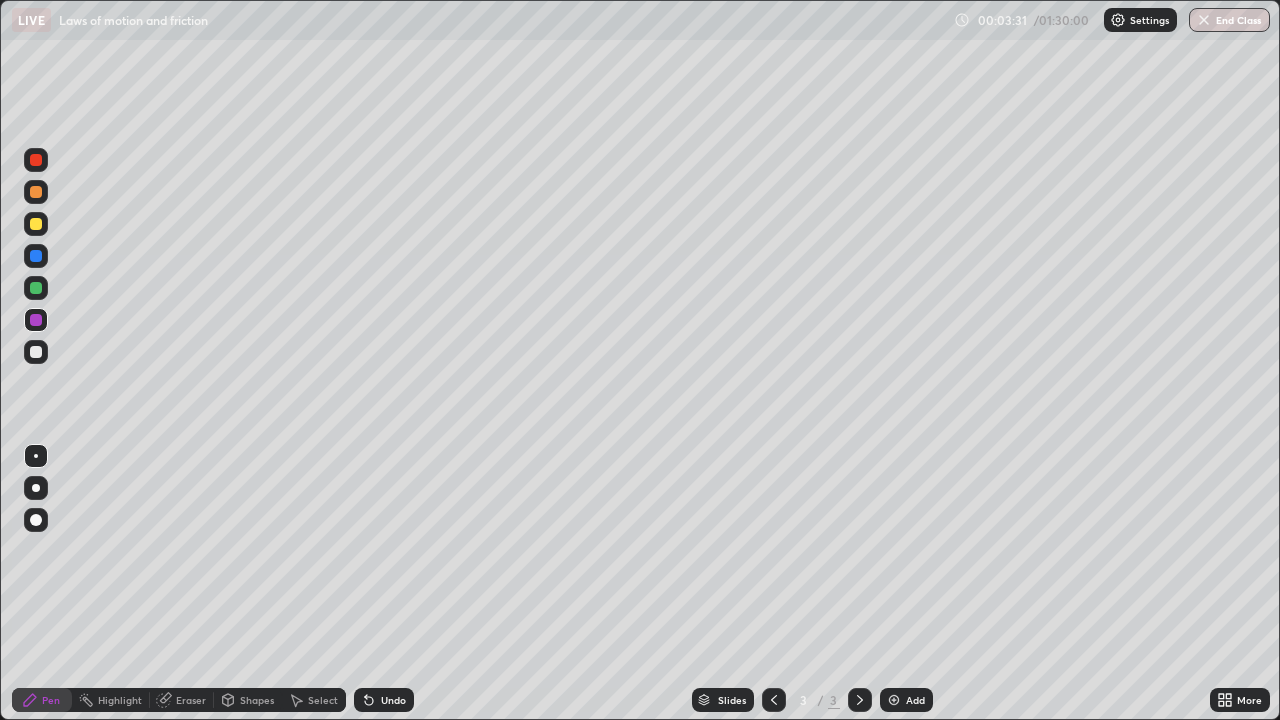 click 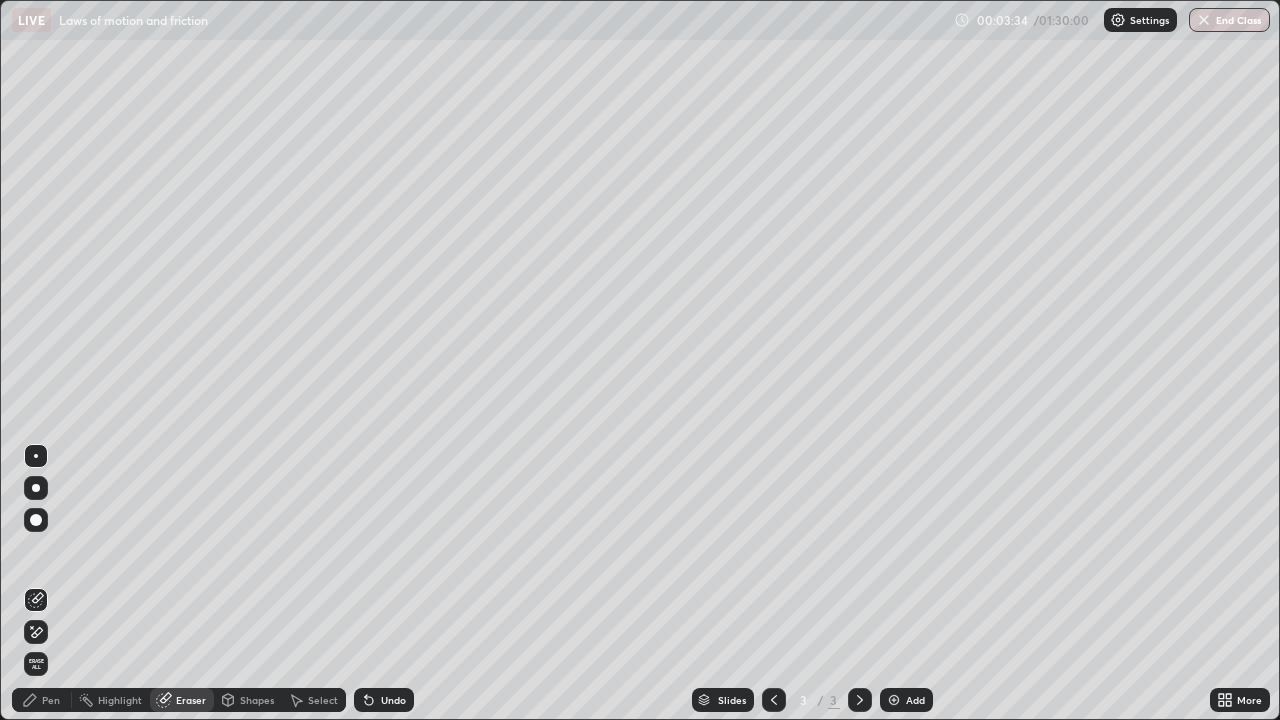 click on "Erase all" at bounding box center [36, 664] 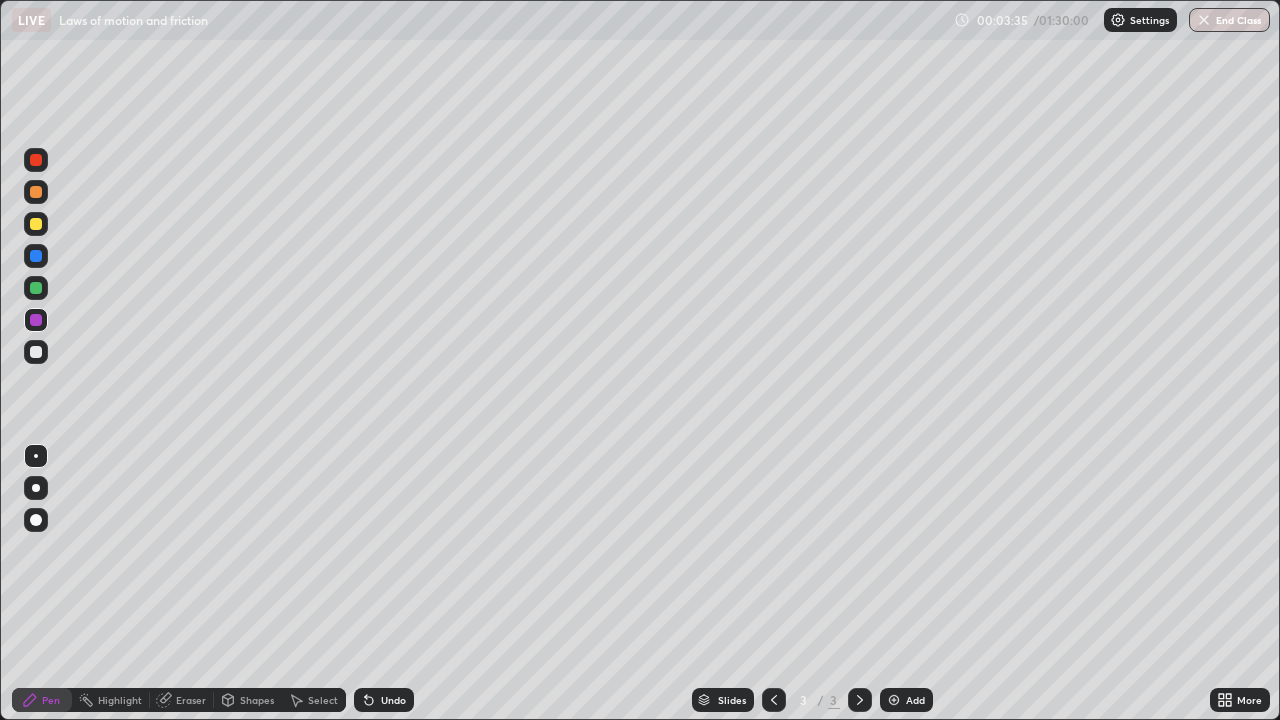 click at bounding box center (36, 352) 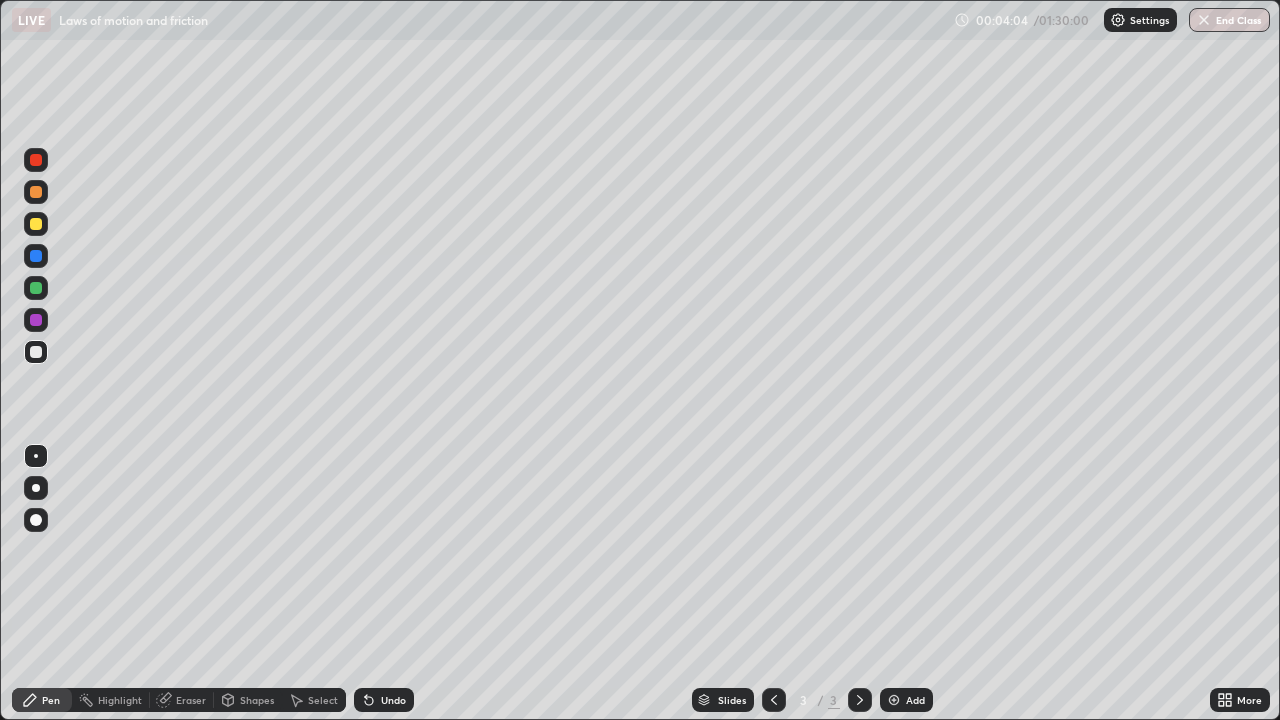 click 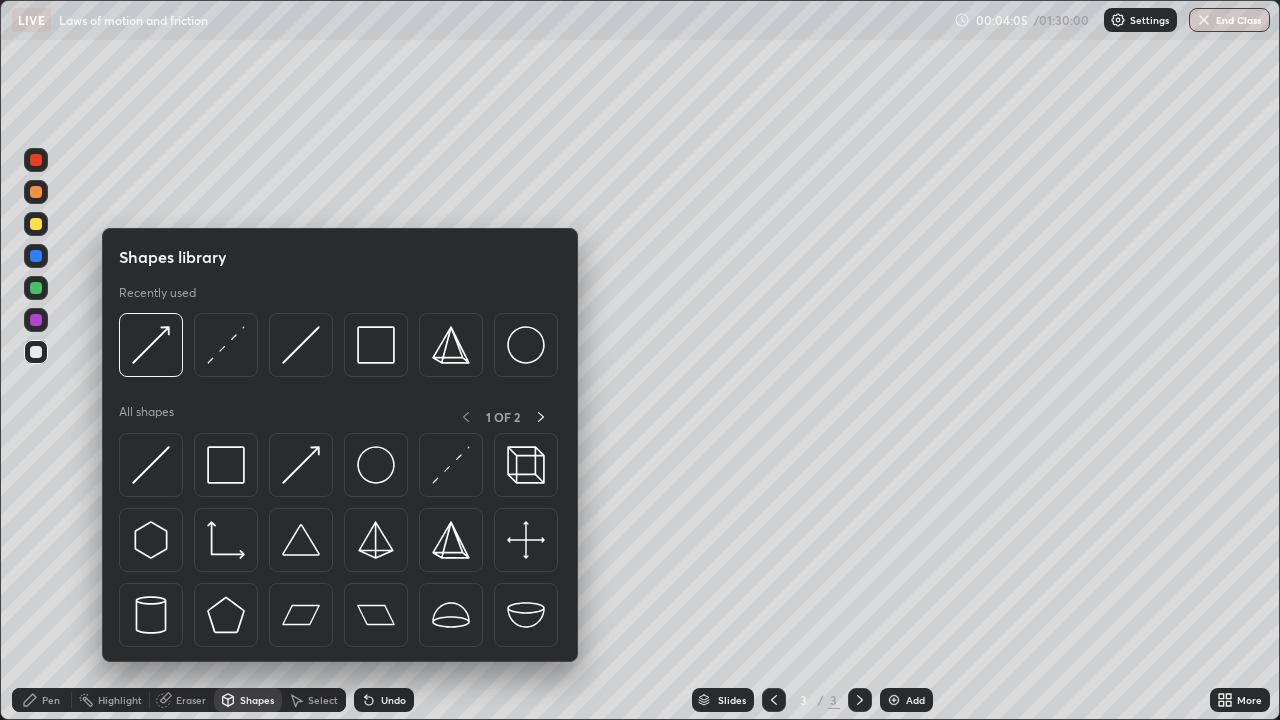 click 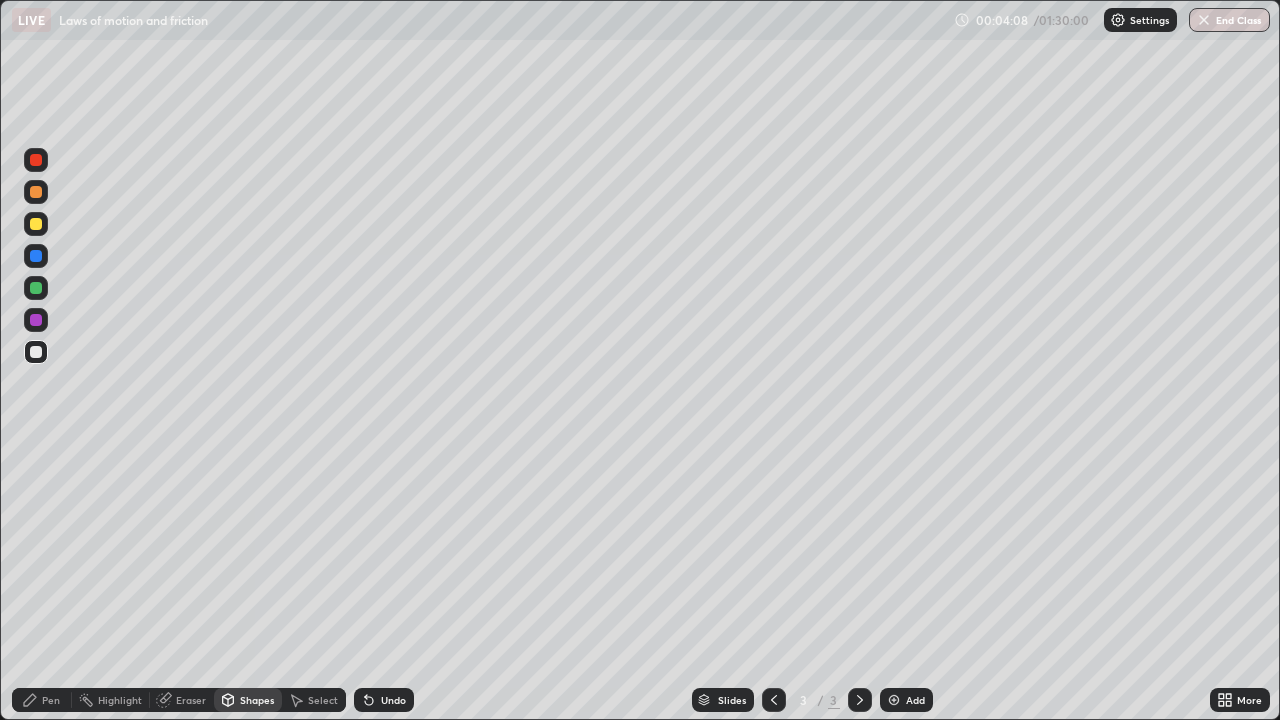 click on "Pen" at bounding box center (42, 700) 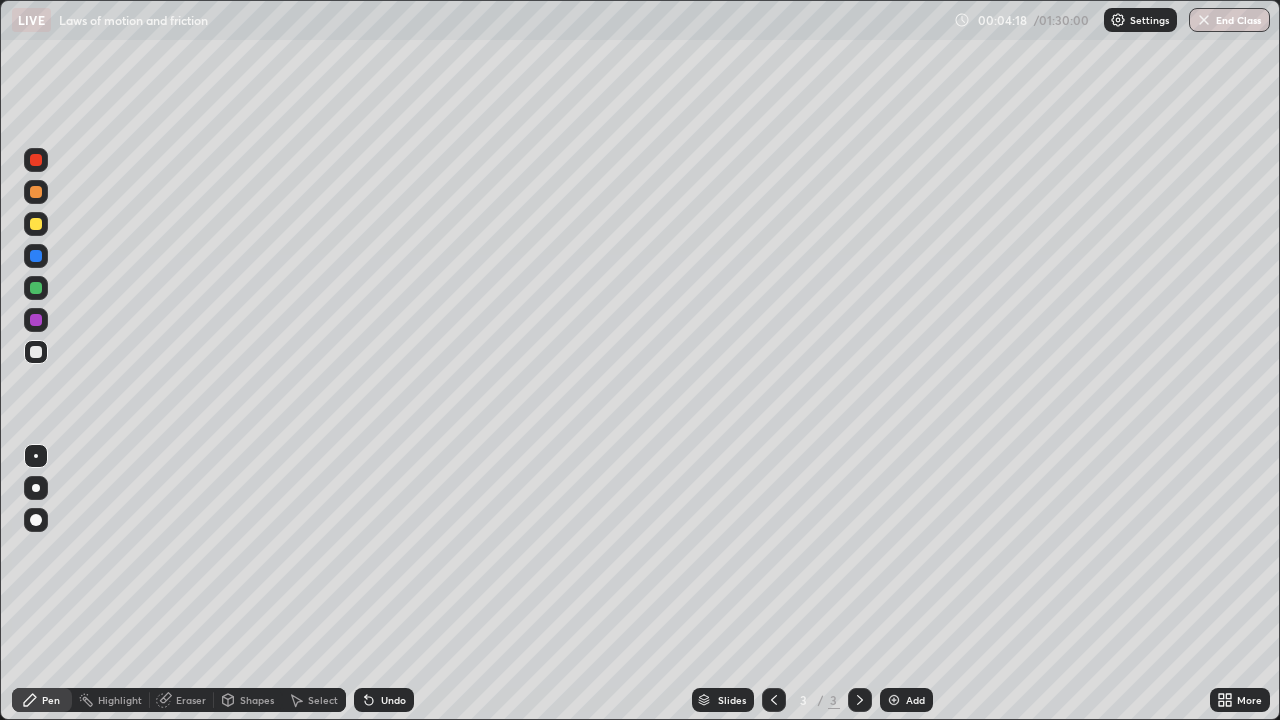 click at bounding box center [36, 224] 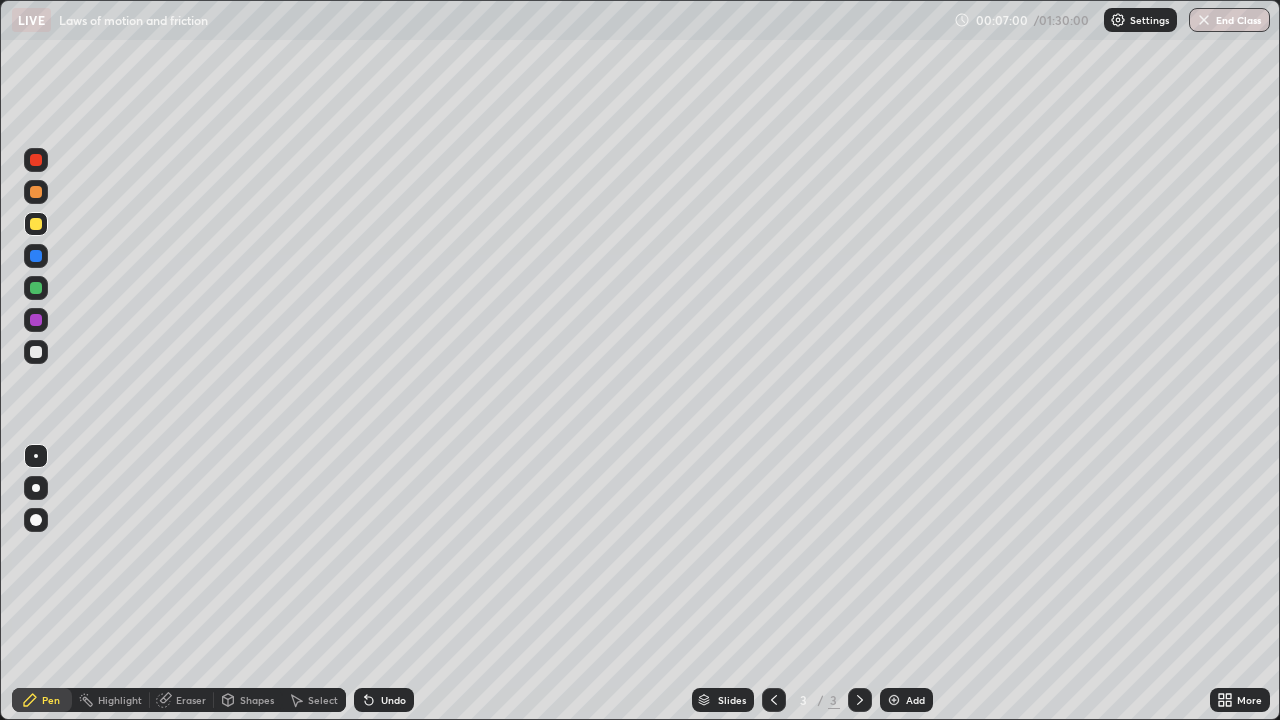 click on "Shapes" at bounding box center [257, 700] 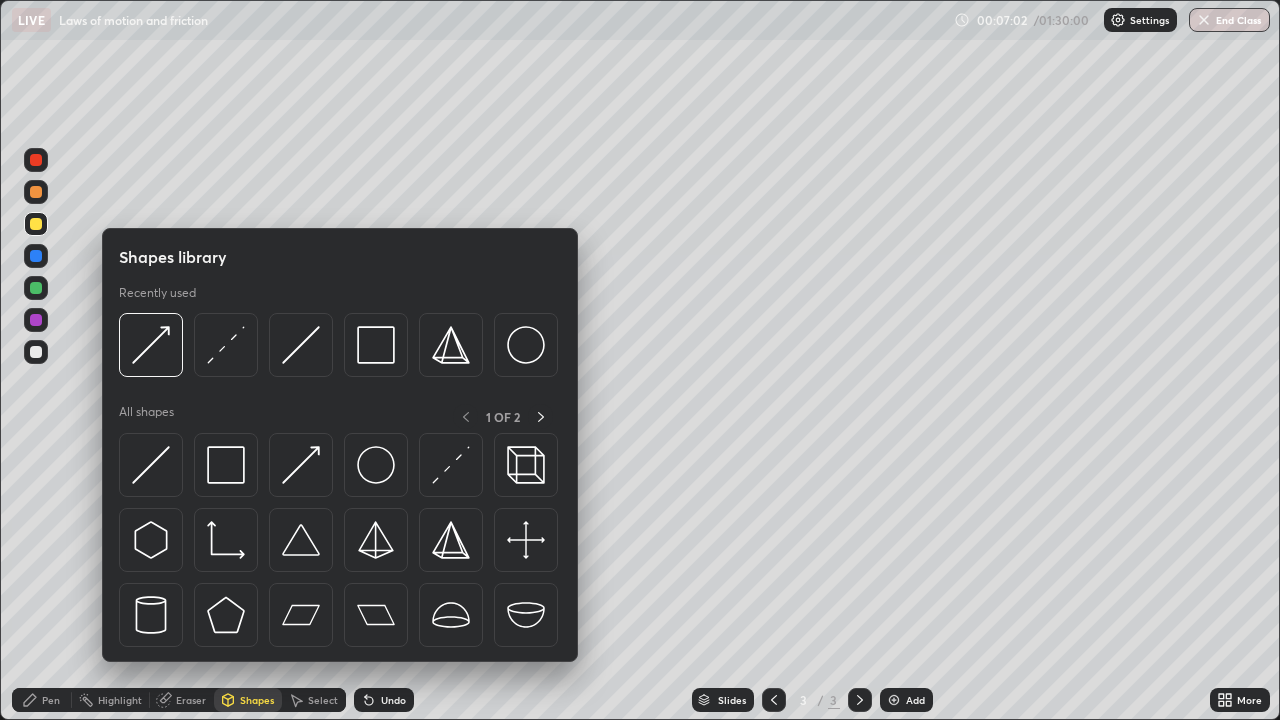 click on "Shapes" at bounding box center [248, 700] 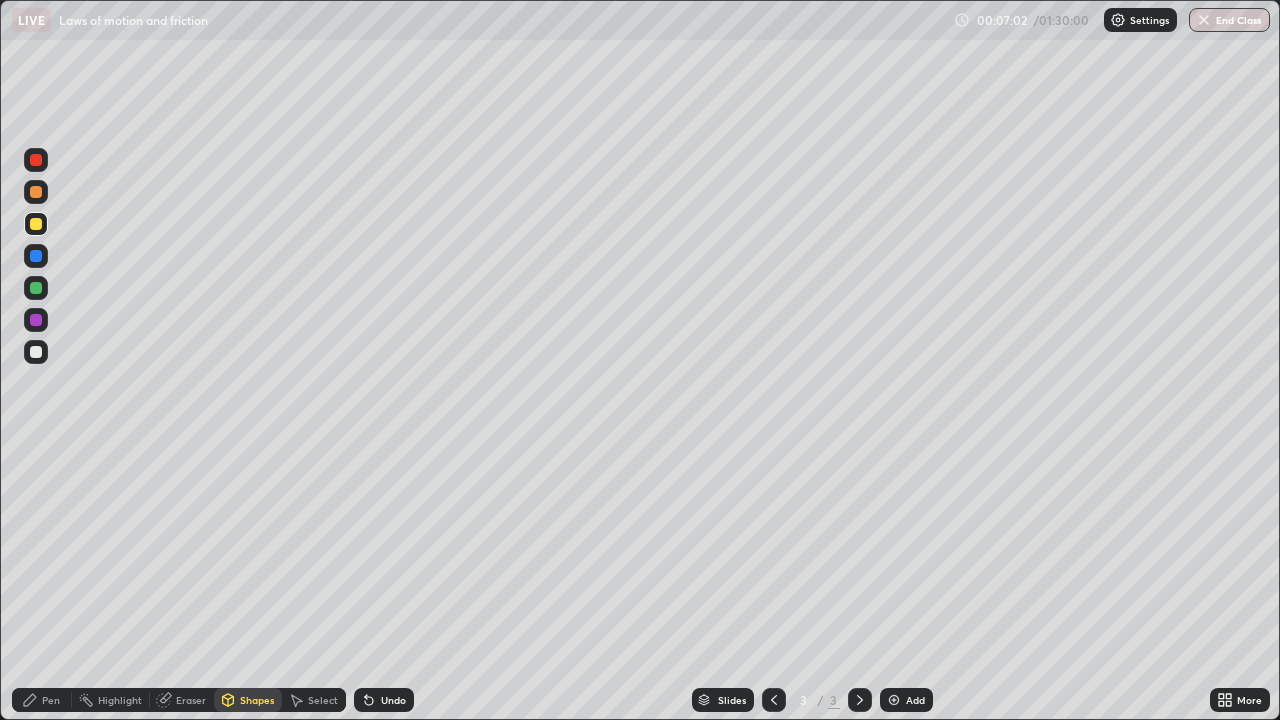 click on "Shapes" at bounding box center (257, 700) 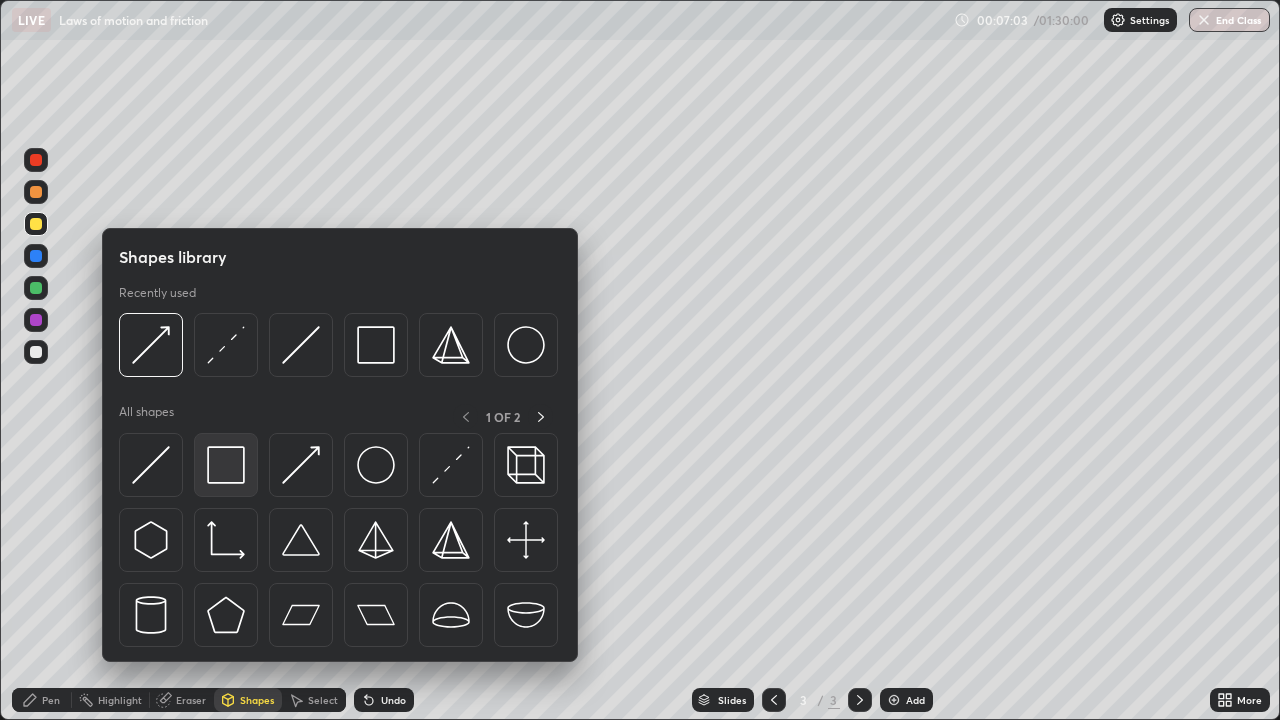 click at bounding box center [226, 465] 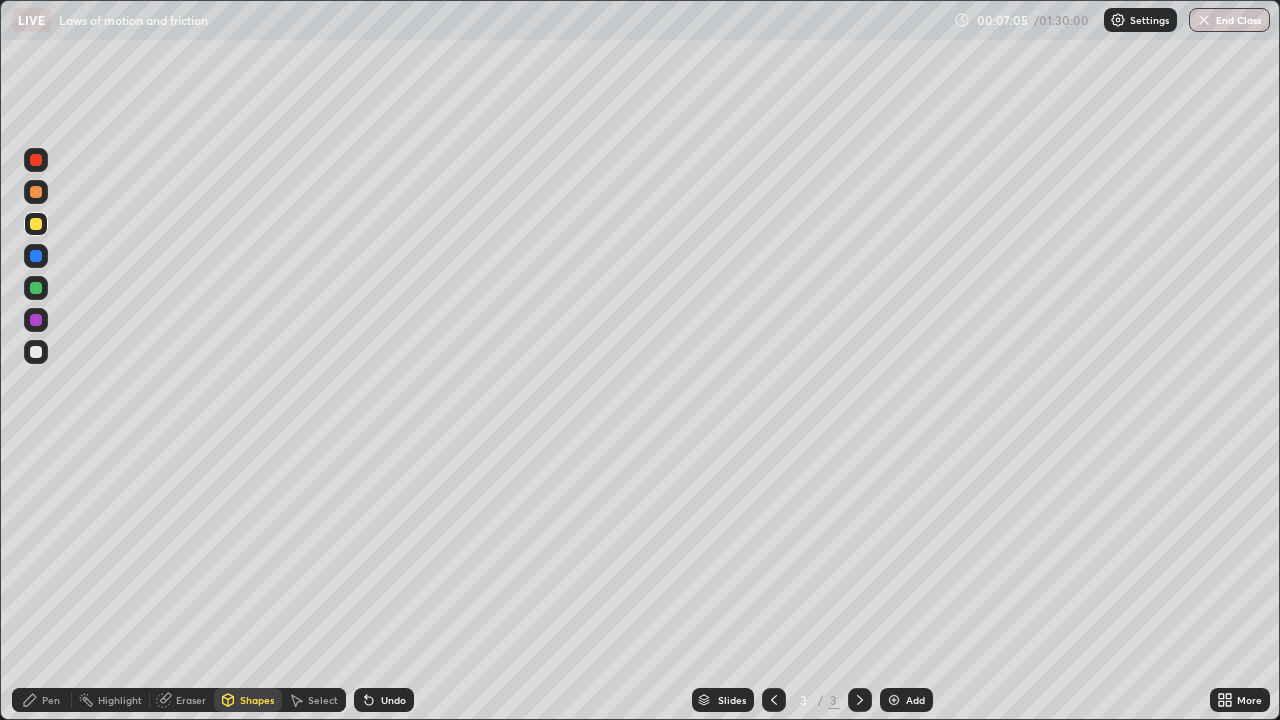 click at bounding box center (36, 352) 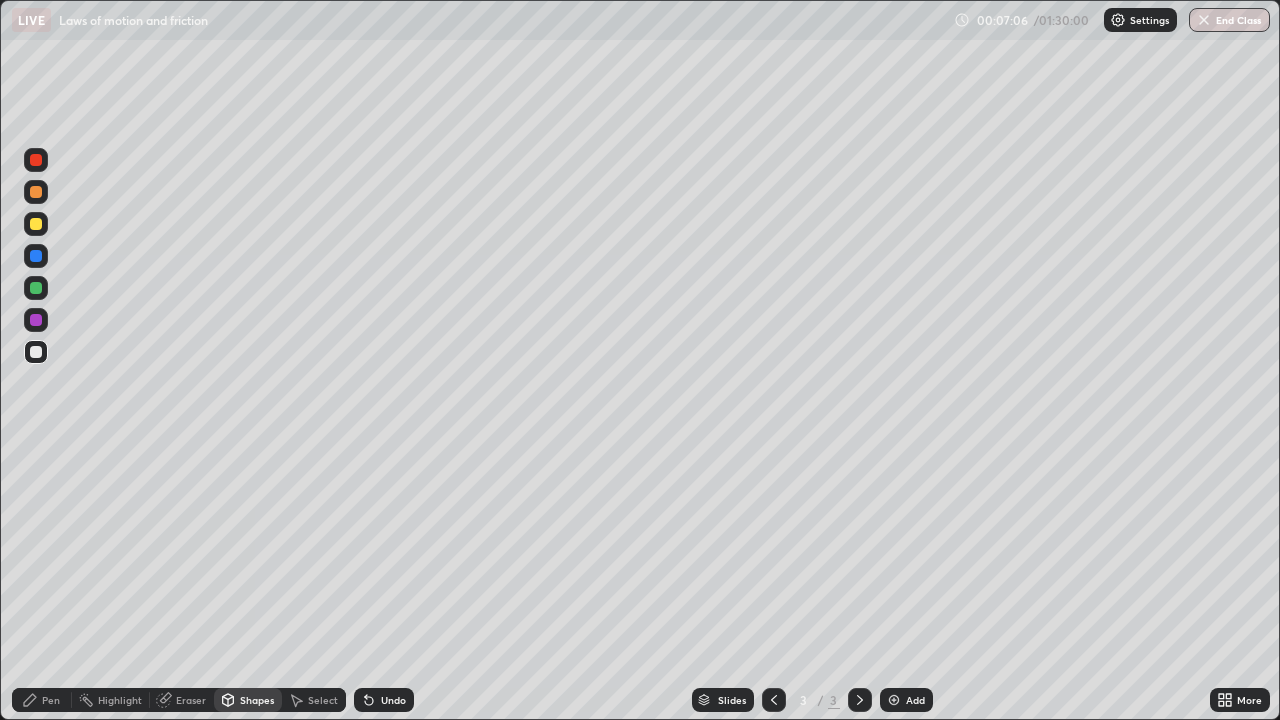 click 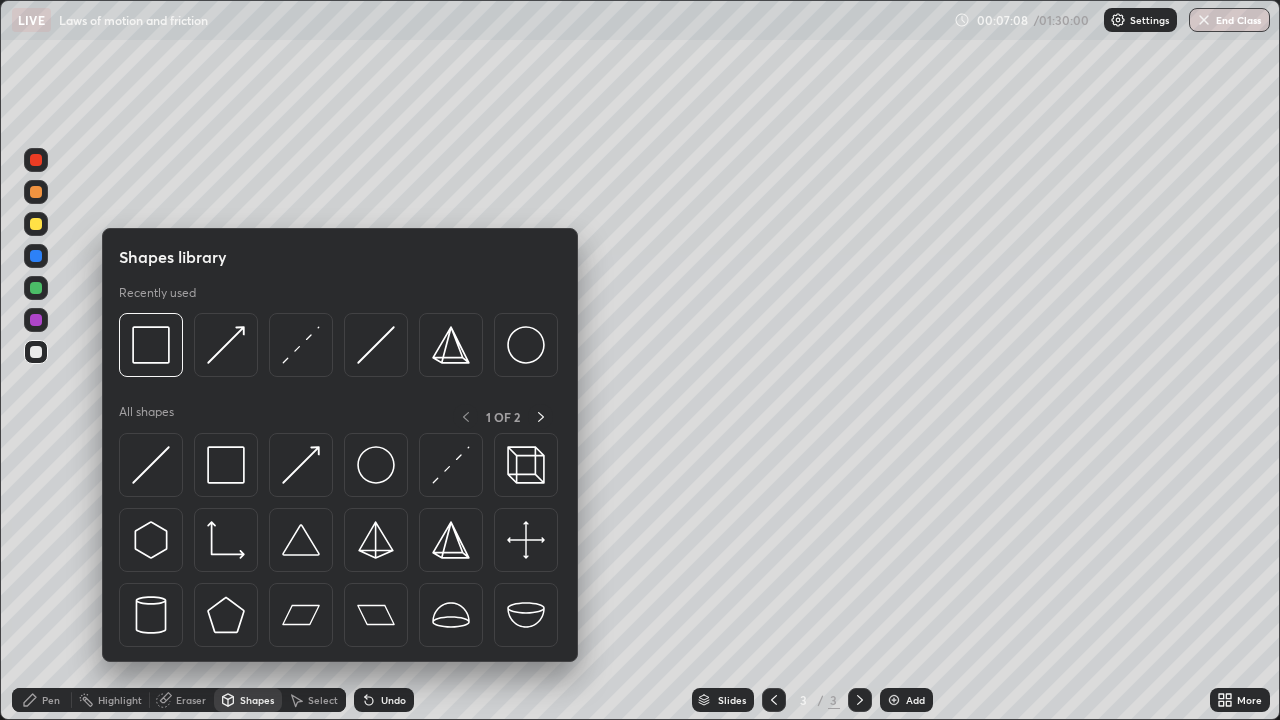 click 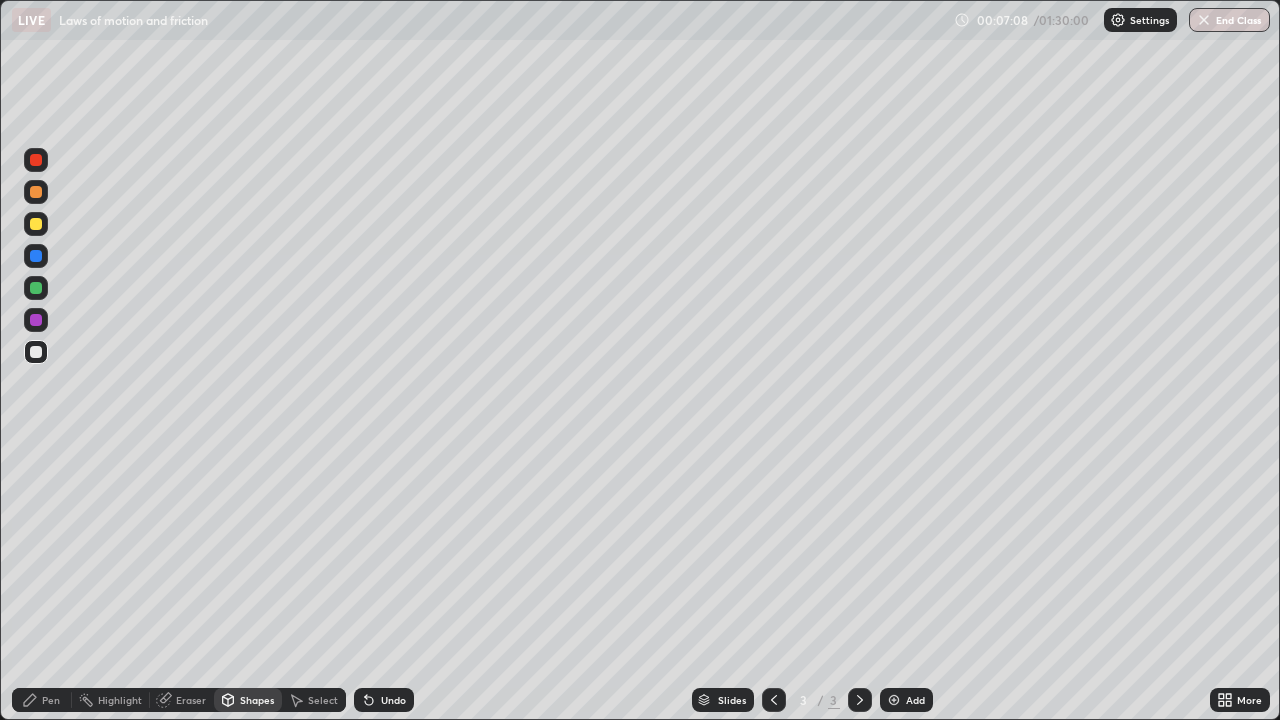 click 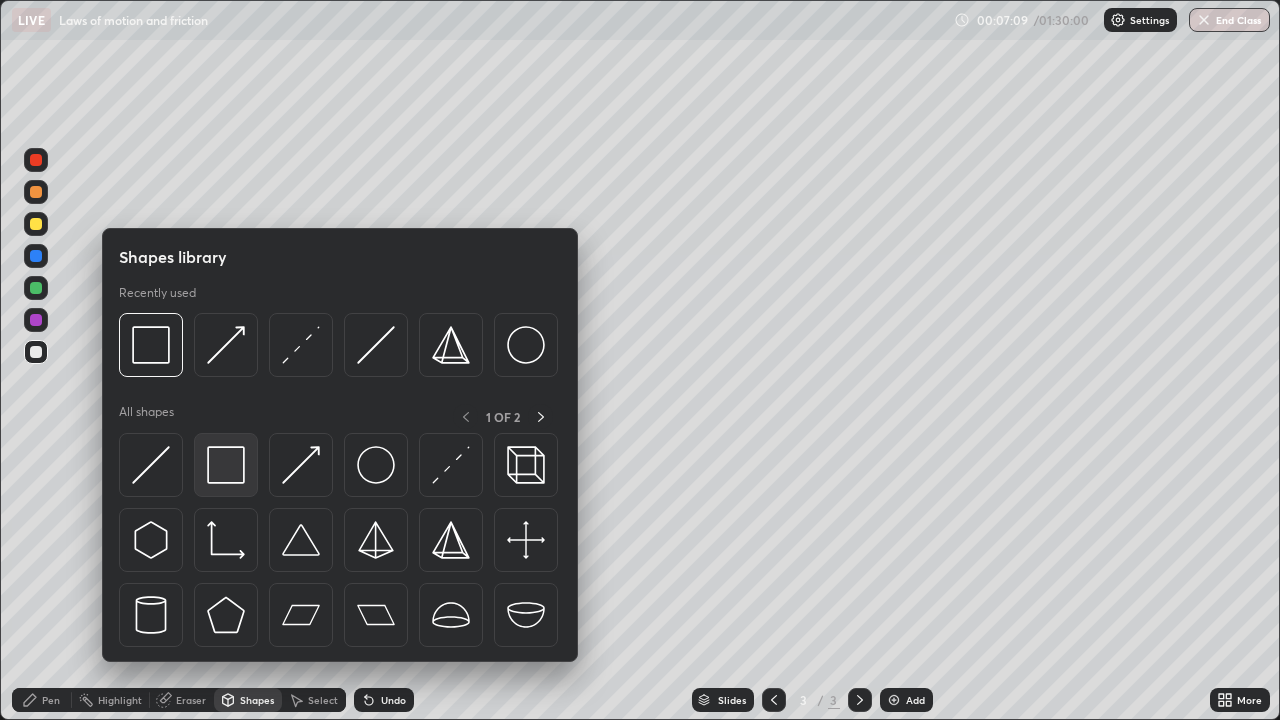 click at bounding box center (226, 465) 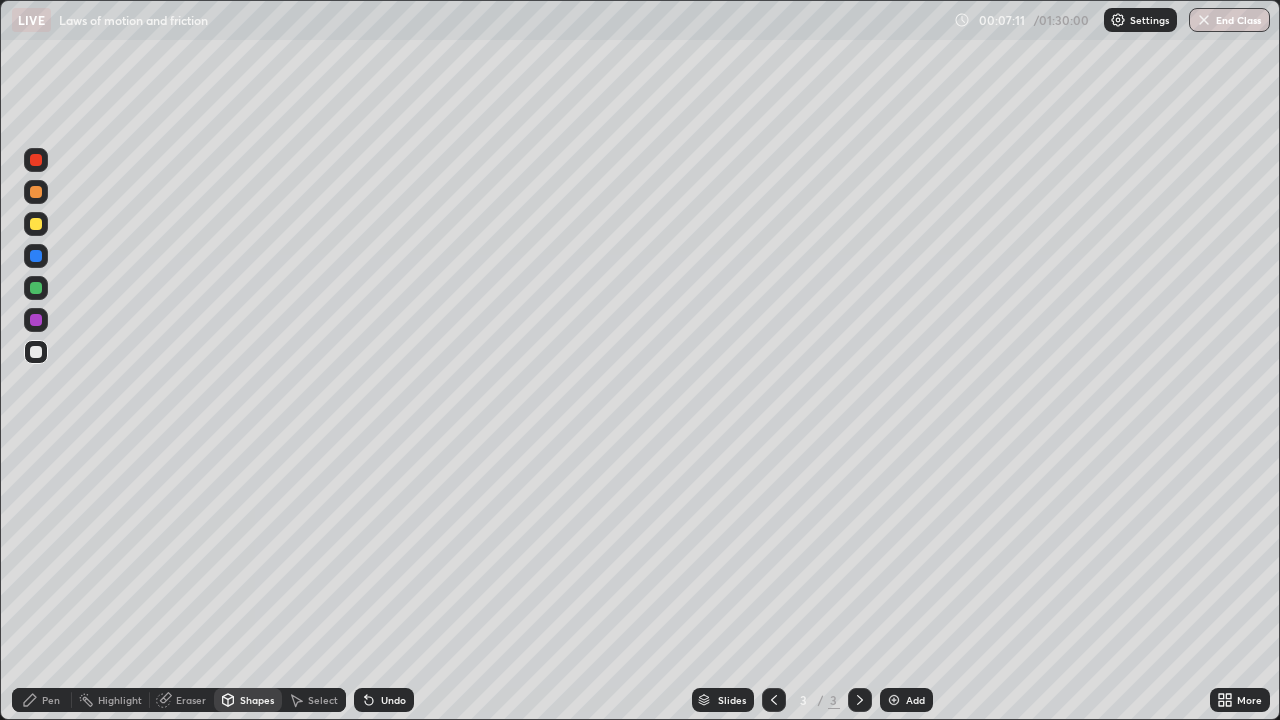 click 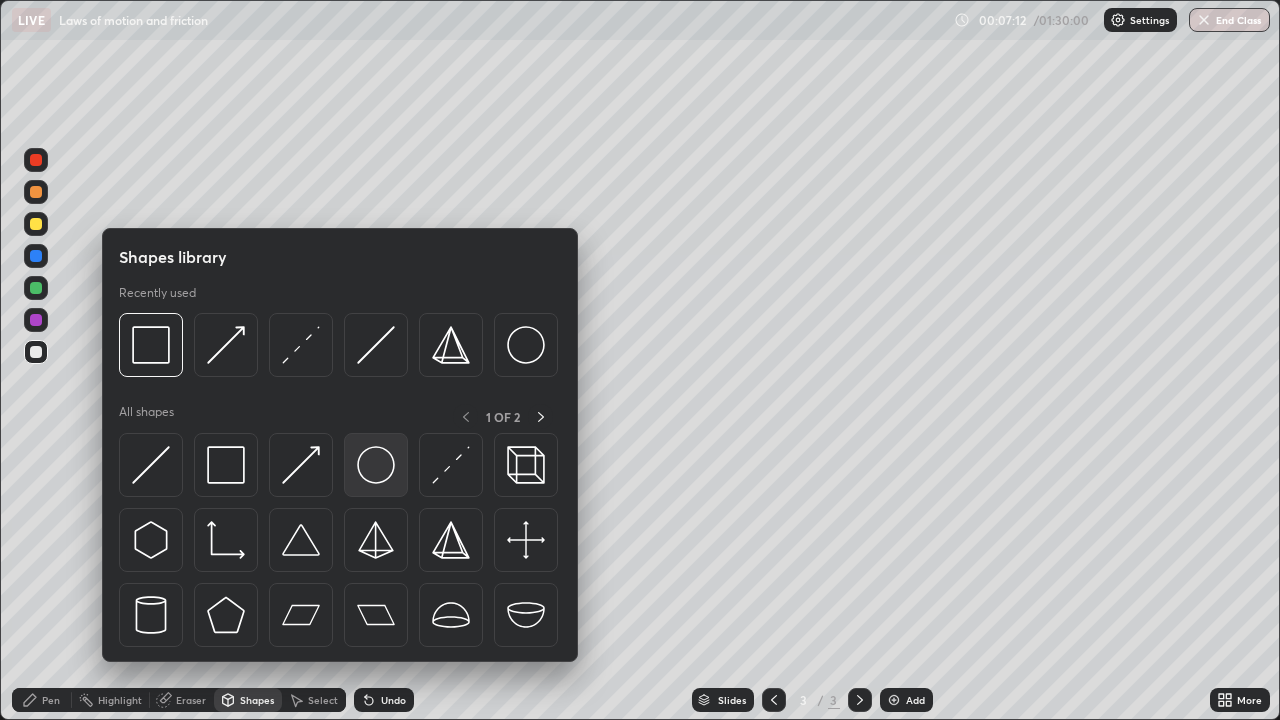 click at bounding box center [376, 465] 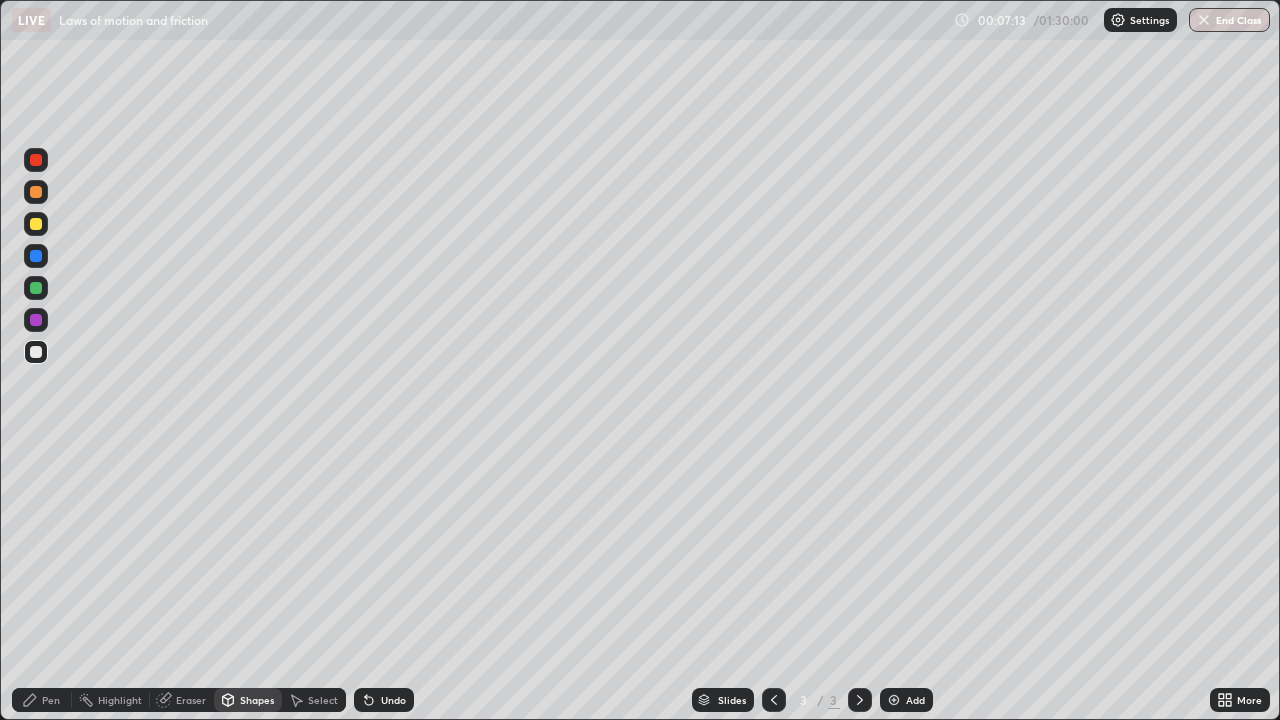 click at bounding box center [36, 288] 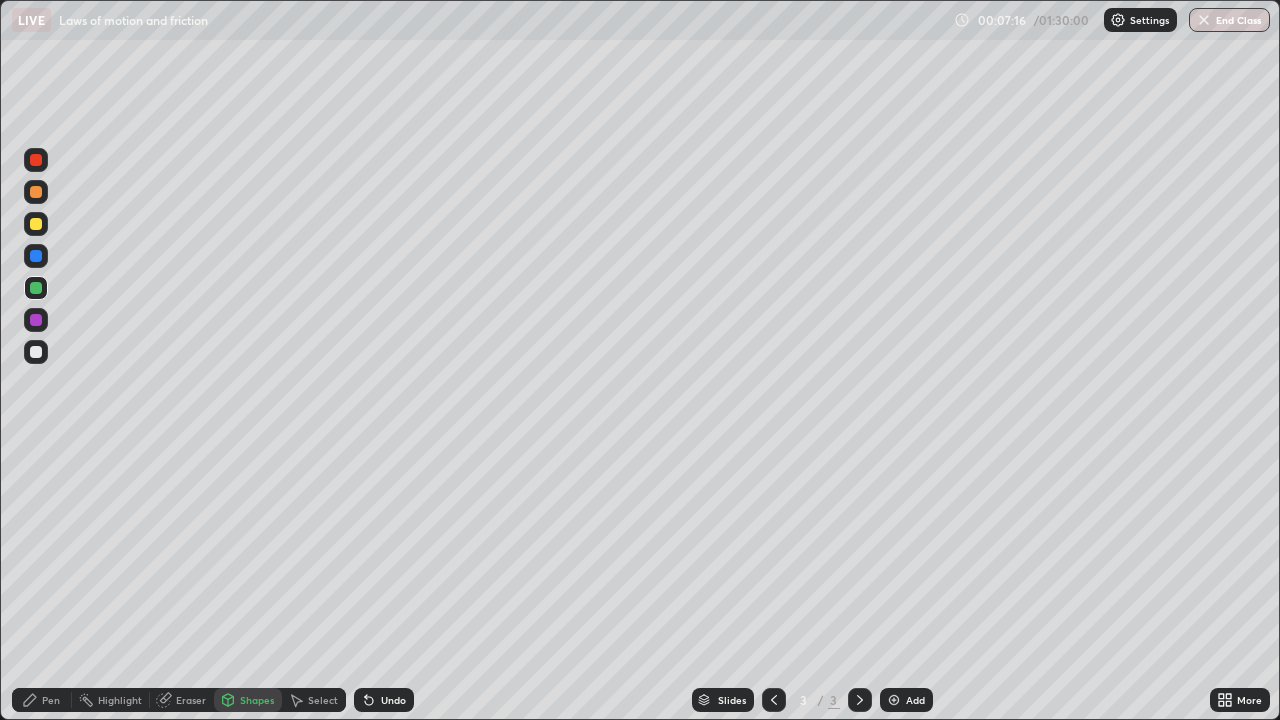 click on "Pen" at bounding box center (51, 700) 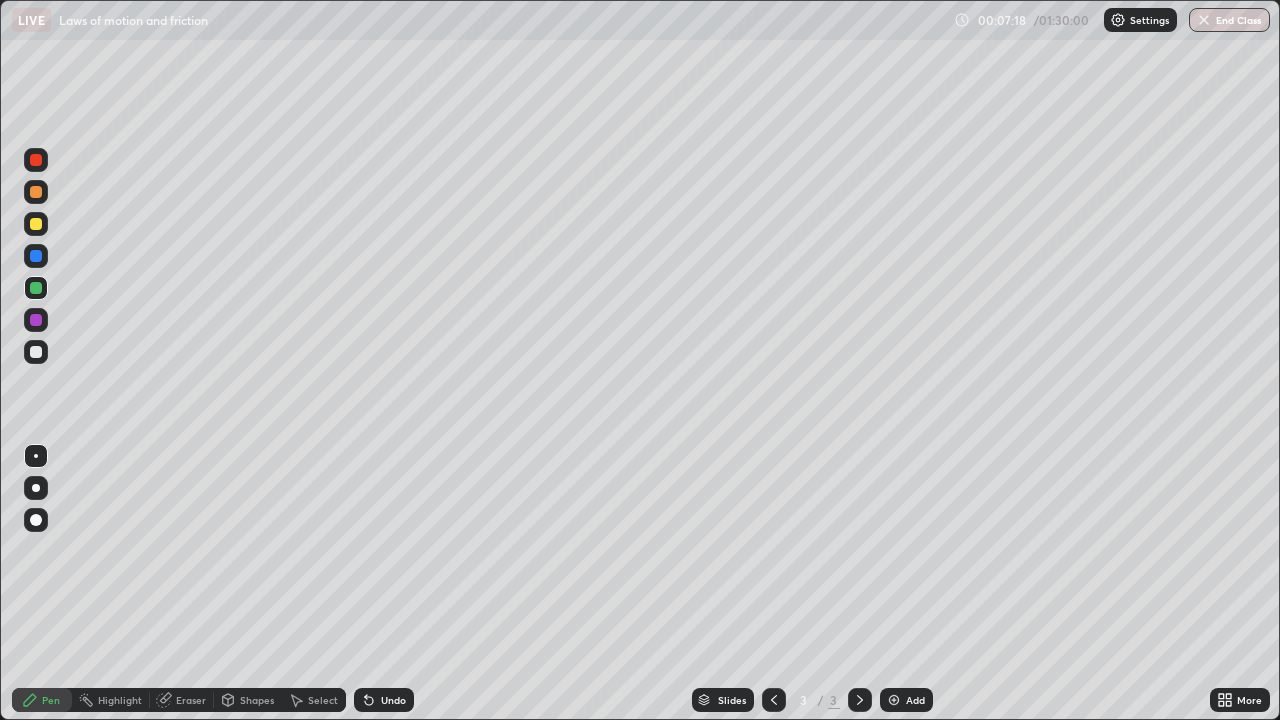 click at bounding box center [36, 256] 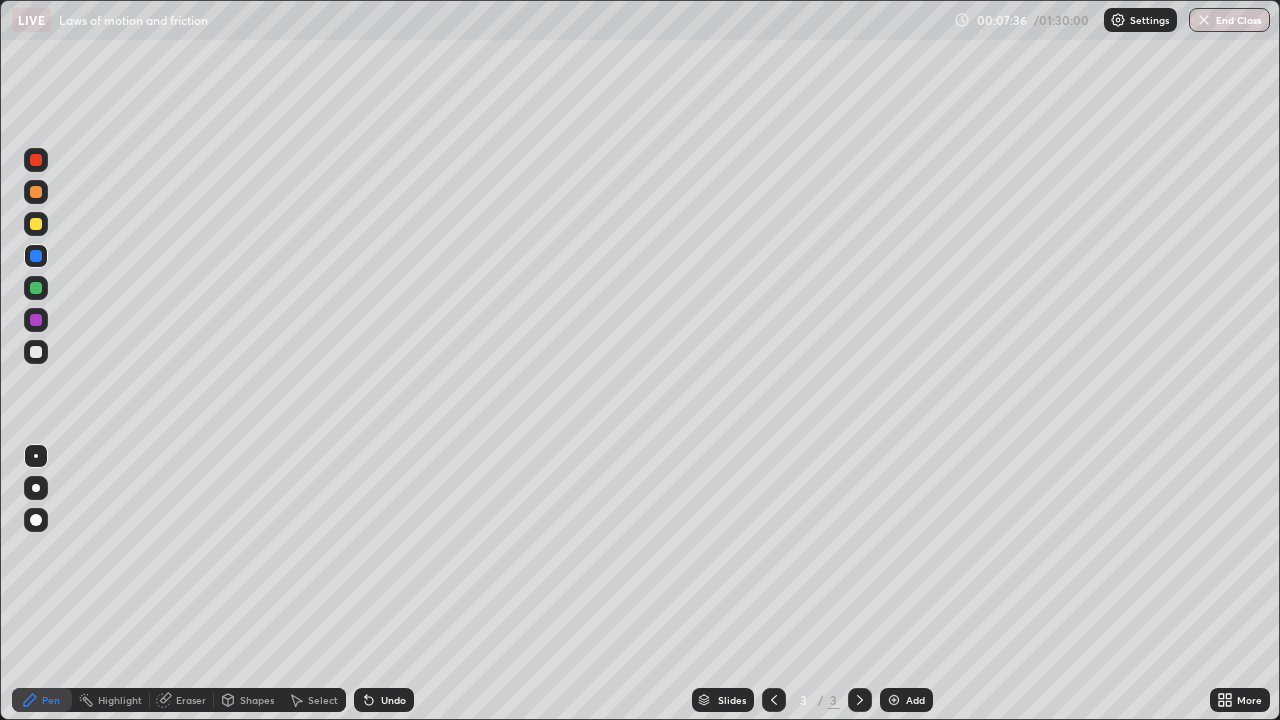 click 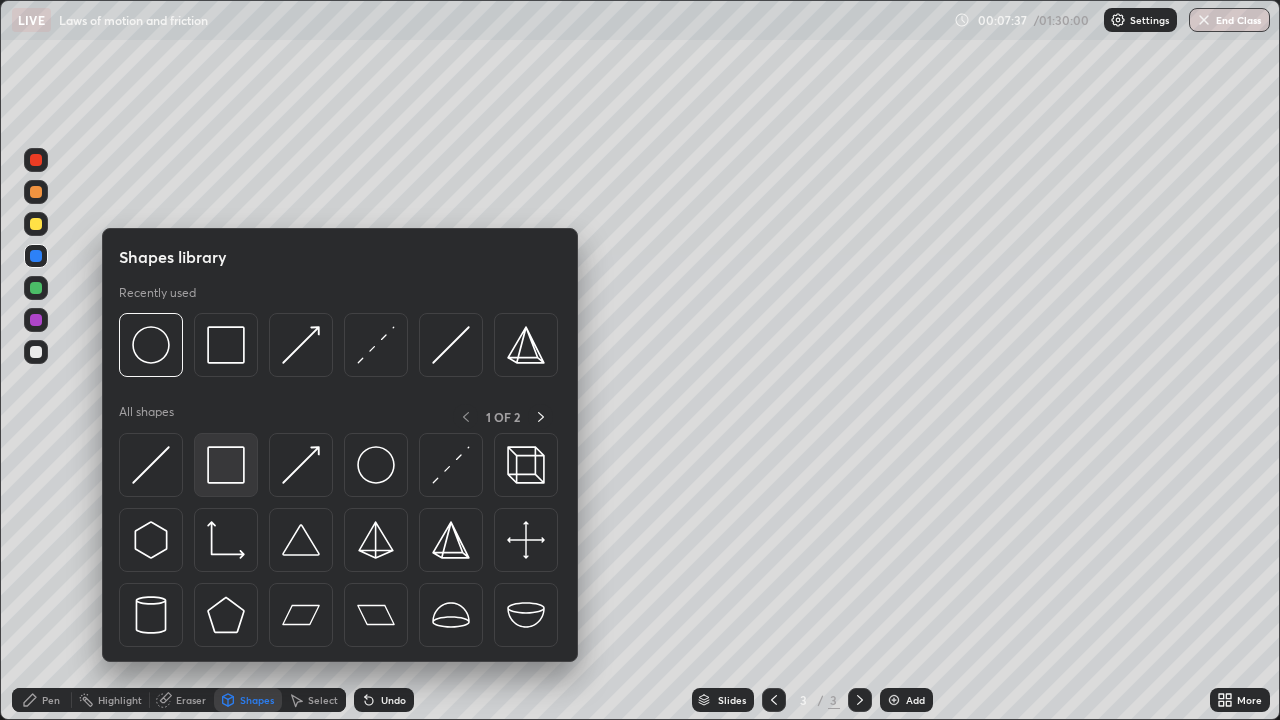 click at bounding box center [226, 465] 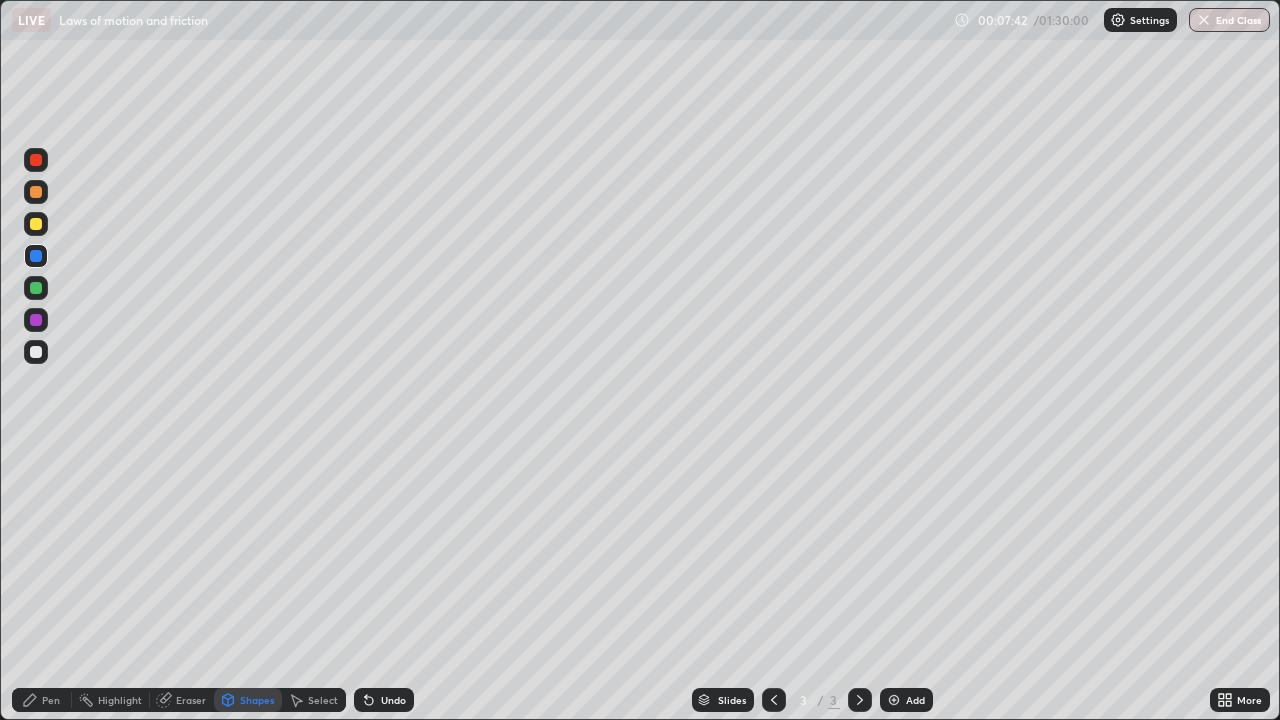 click on "Shapes" at bounding box center (257, 700) 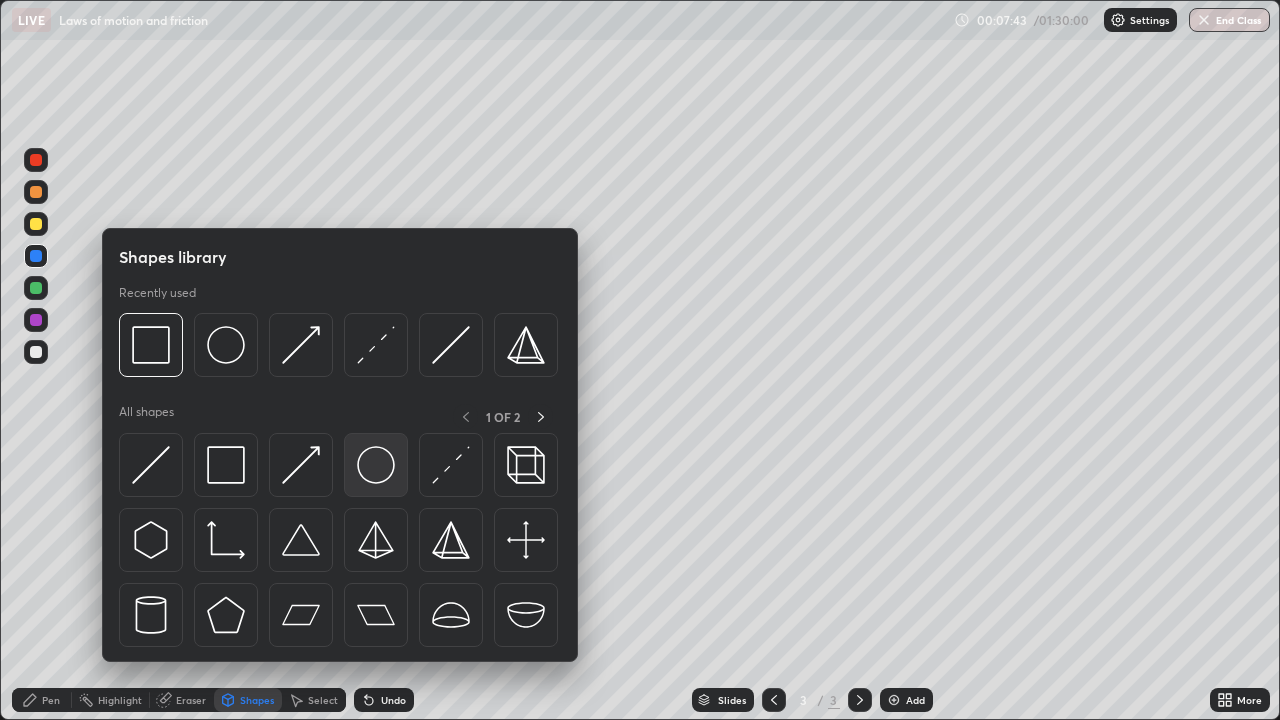 click at bounding box center (376, 465) 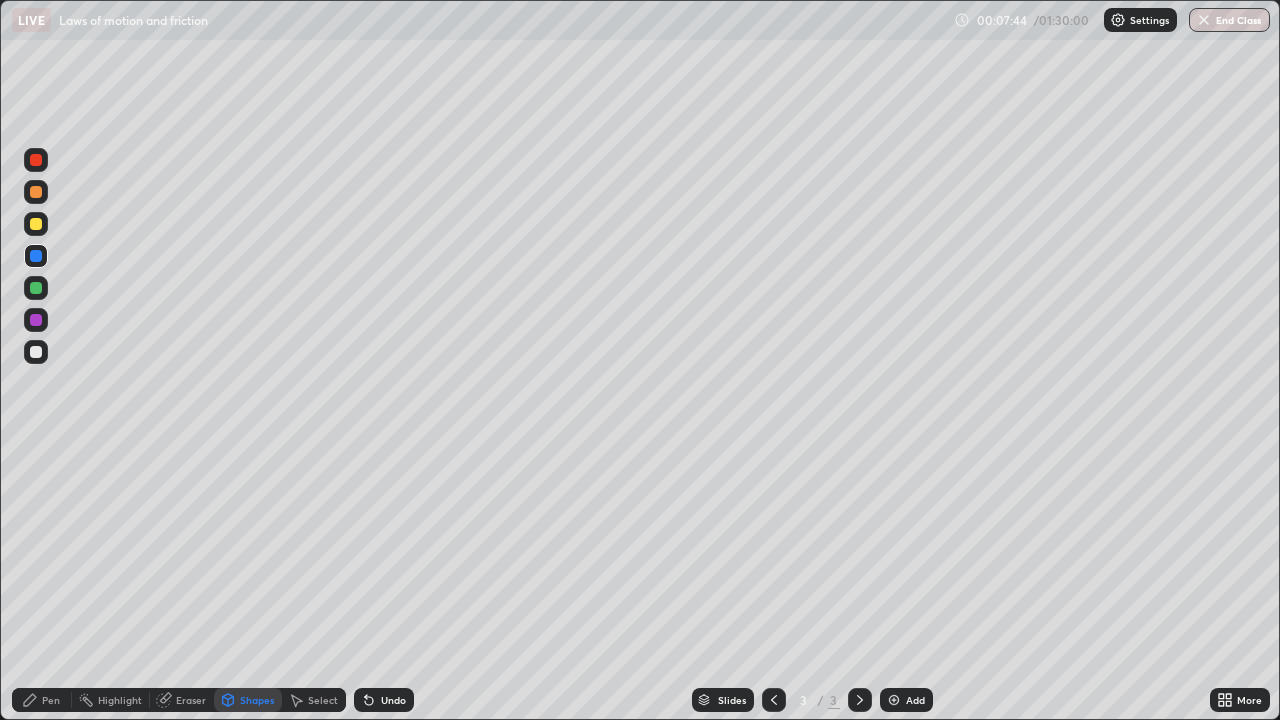 click at bounding box center [36, 288] 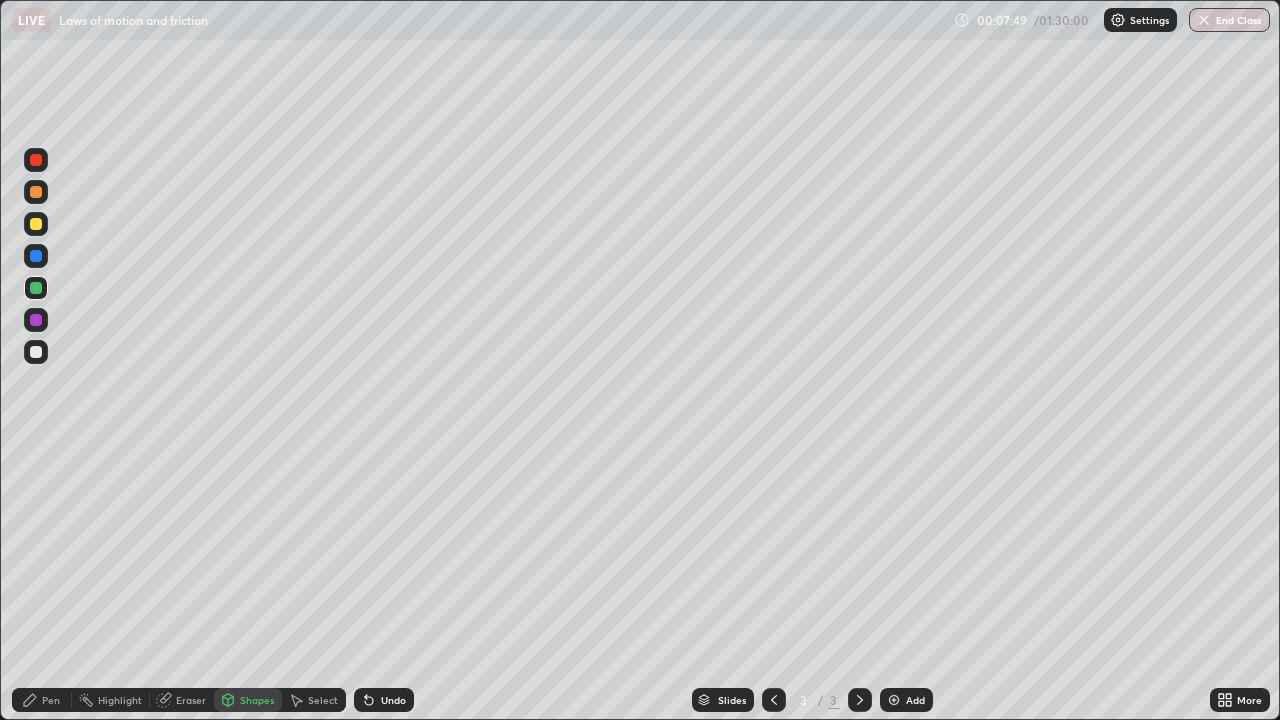 click on "Shapes" at bounding box center [248, 700] 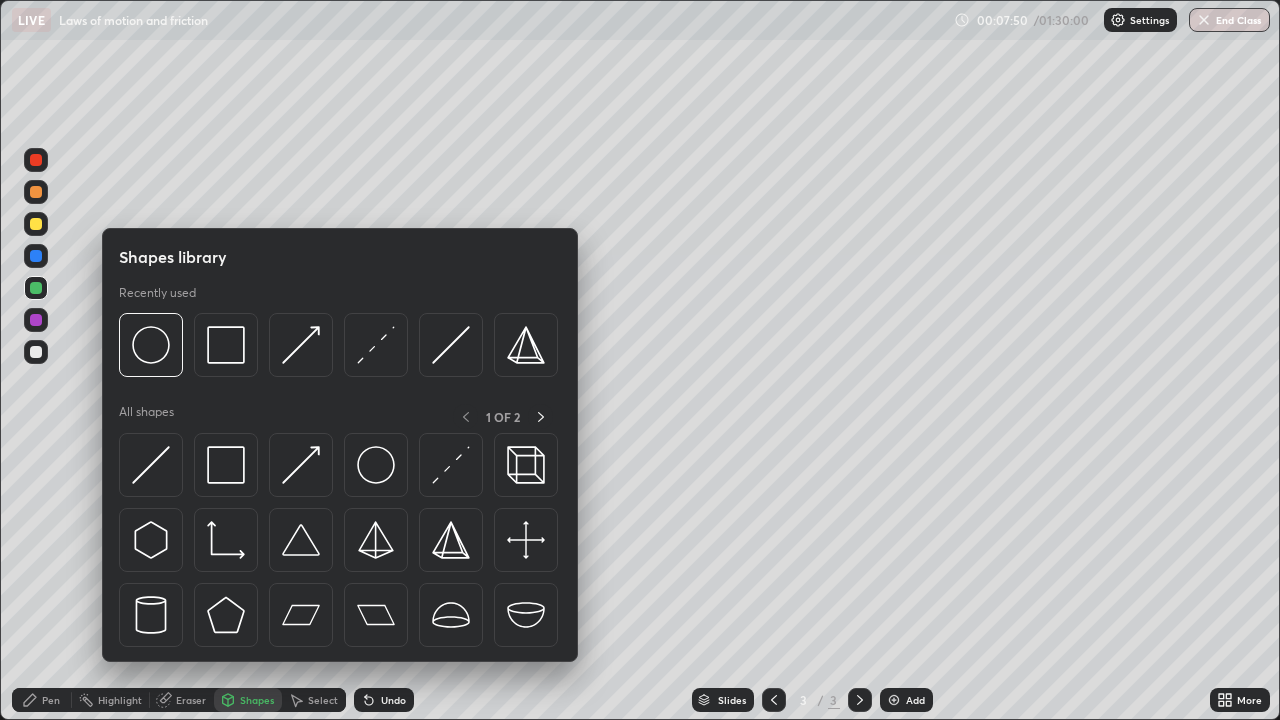 click at bounding box center (36, 320) 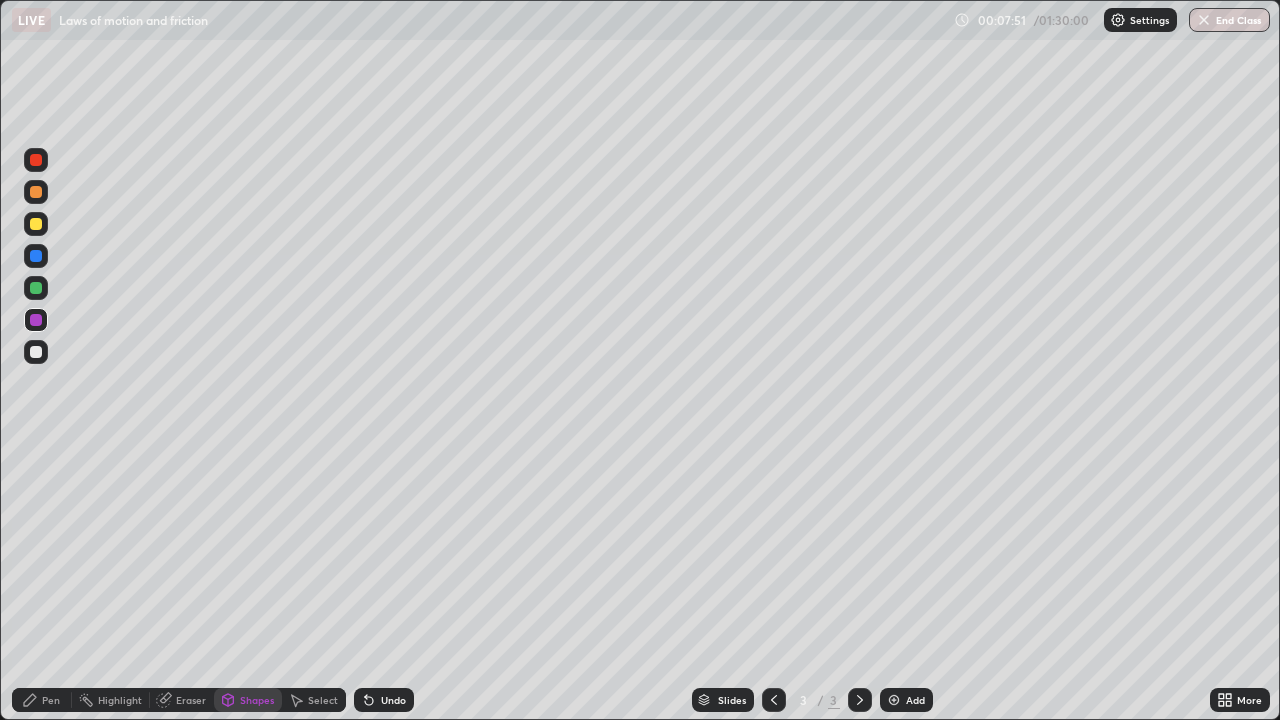 click on "Shapes" at bounding box center (257, 700) 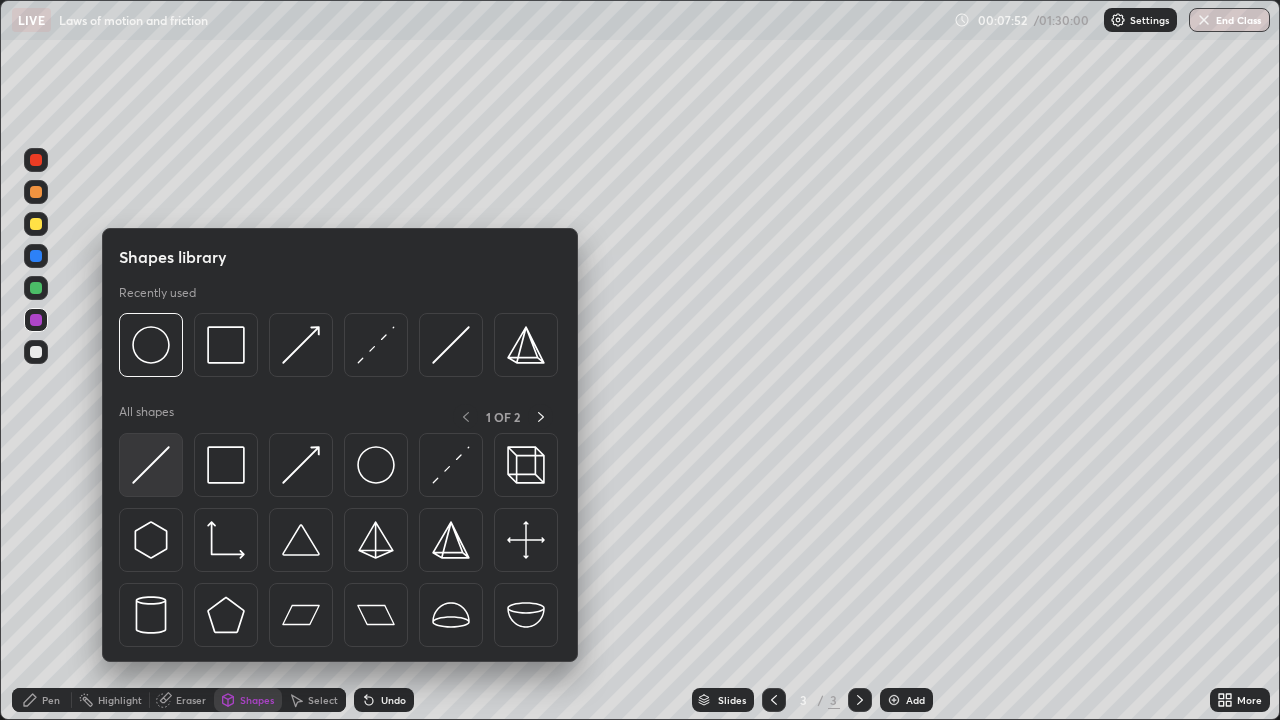 click at bounding box center [151, 465] 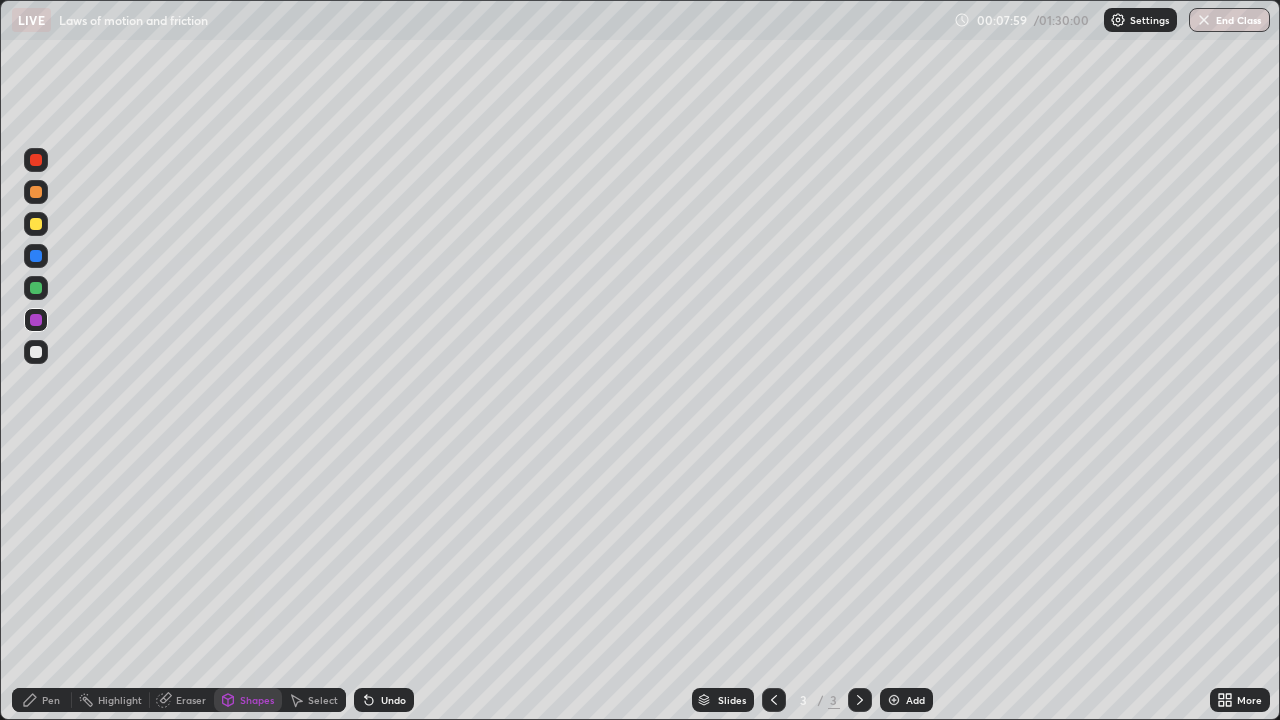click on "Pen" at bounding box center (51, 700) 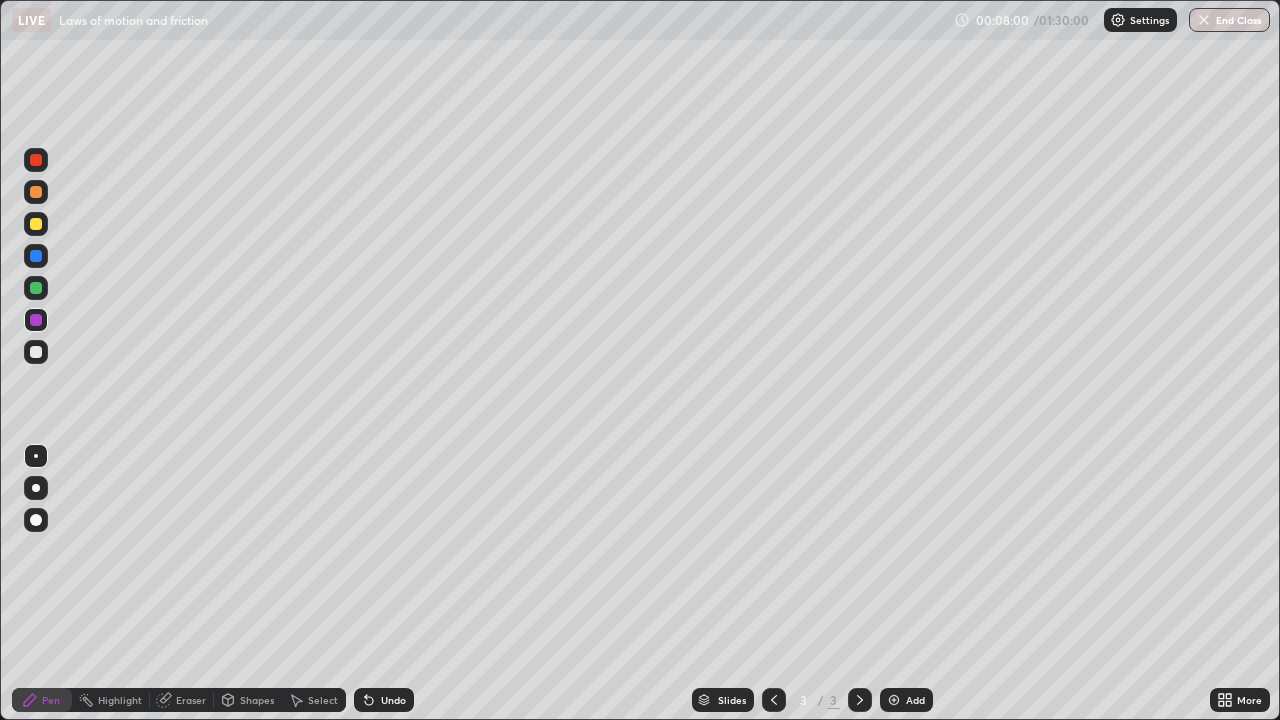 click at bounding box center (36, 352) 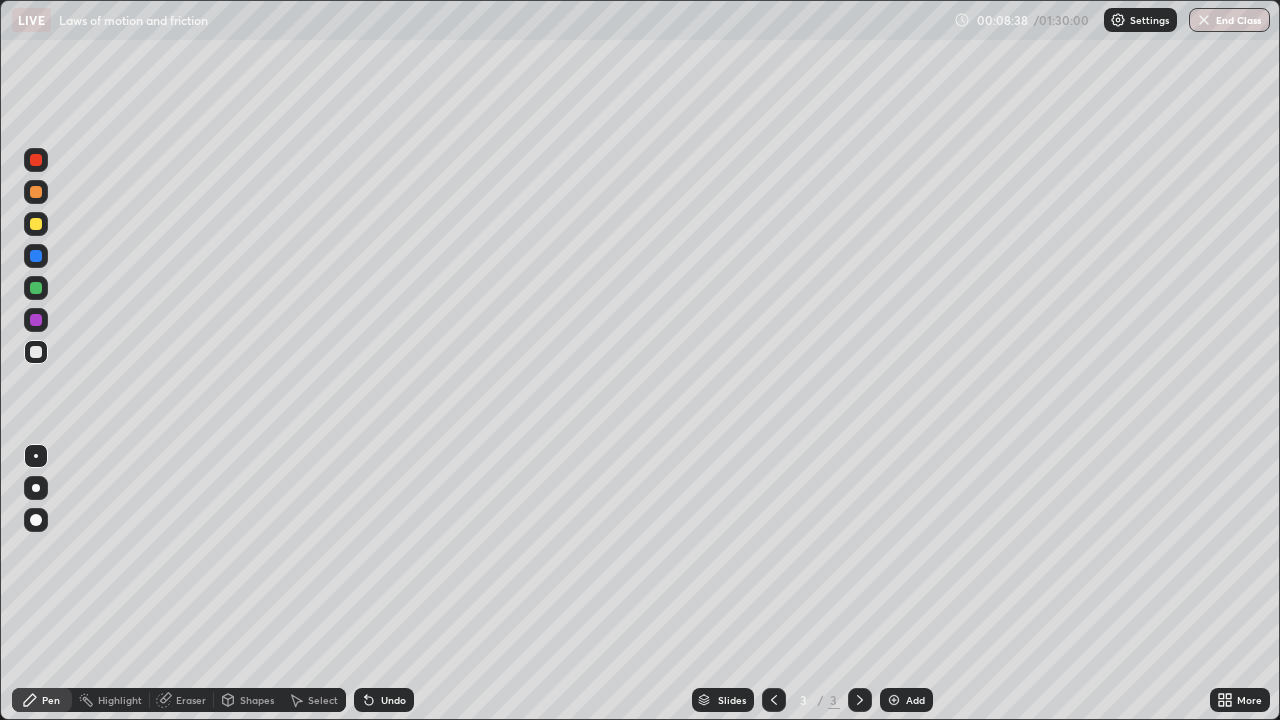 click on "Shapes" at bounding box center (257, 700) 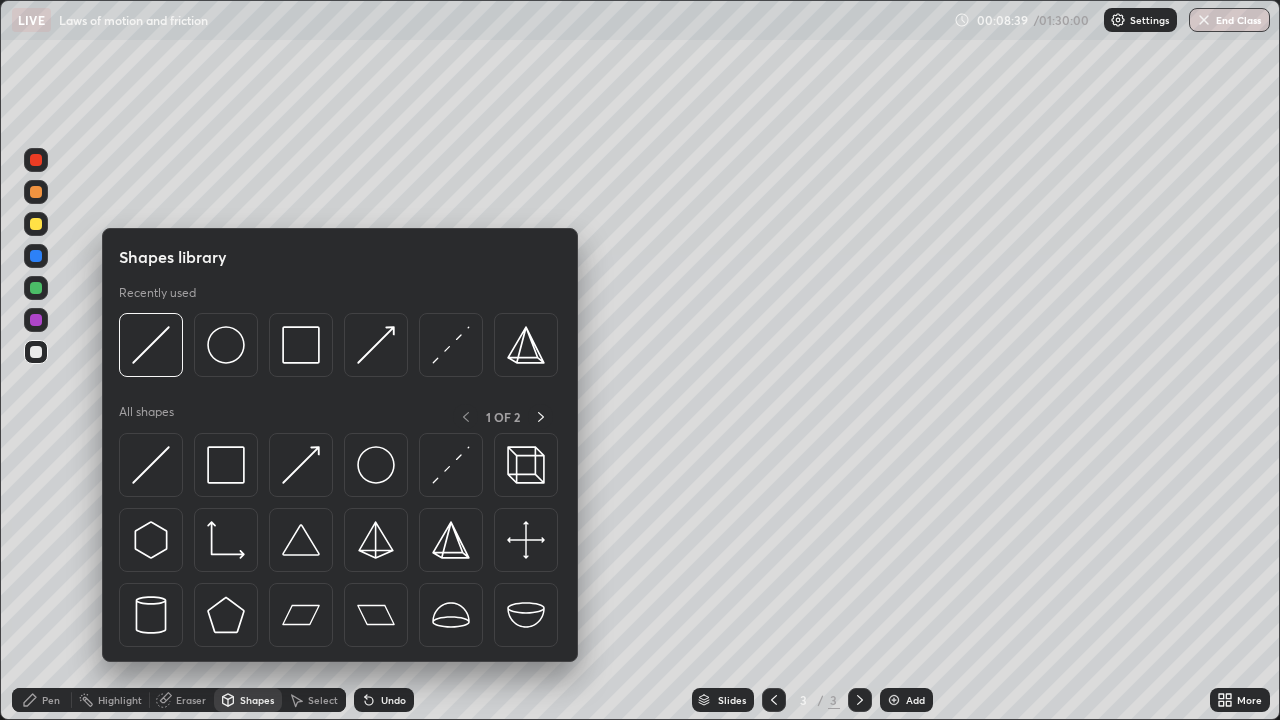 click at bounding box center [36, 320] 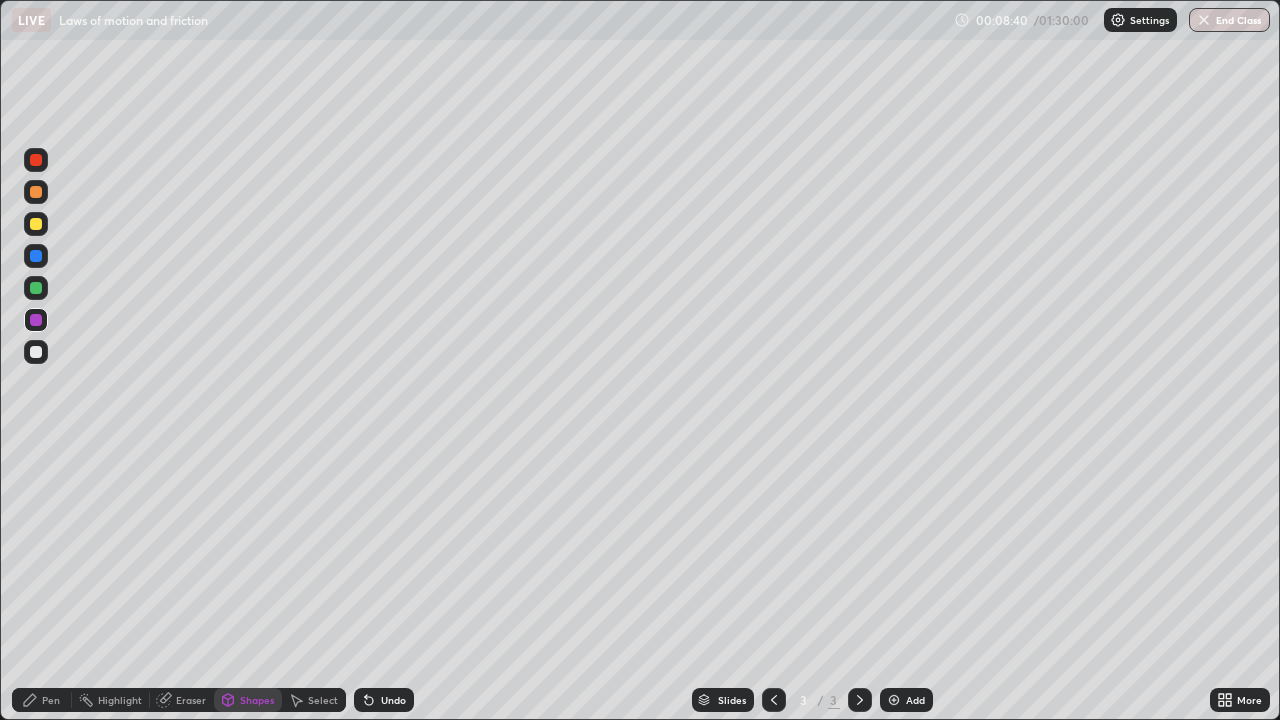 click 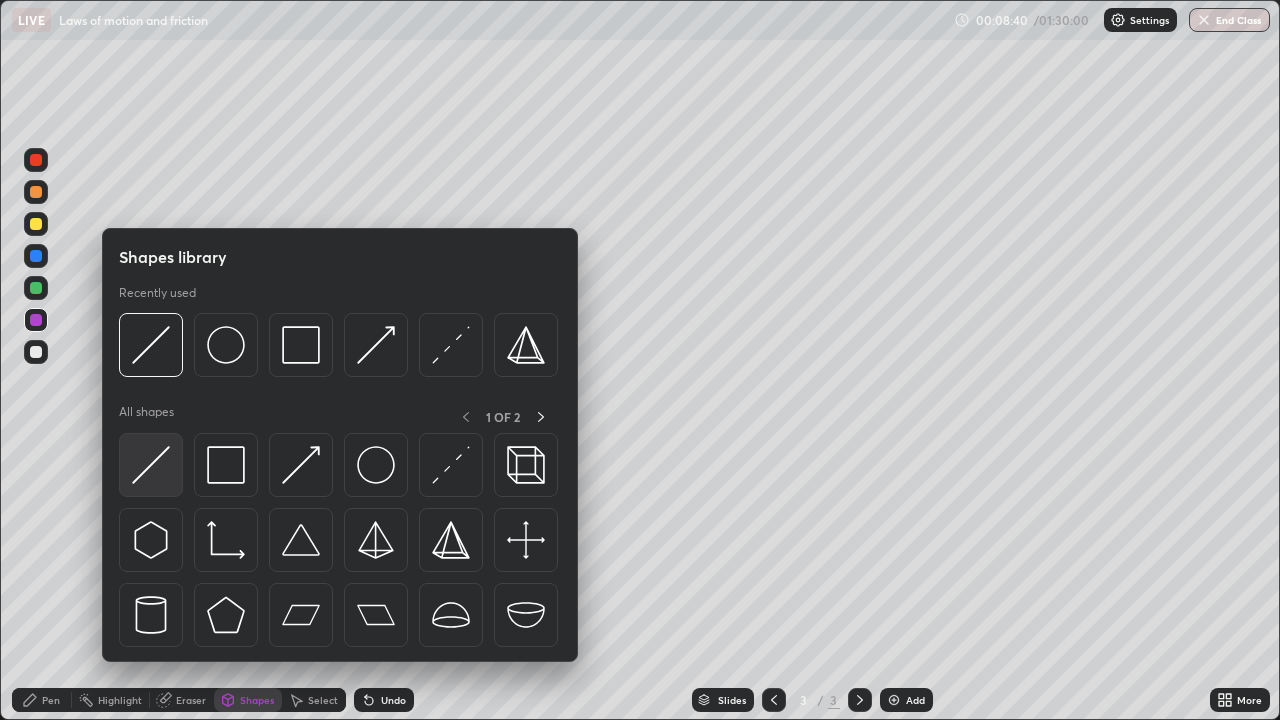 click at bounding box center [151, 465] 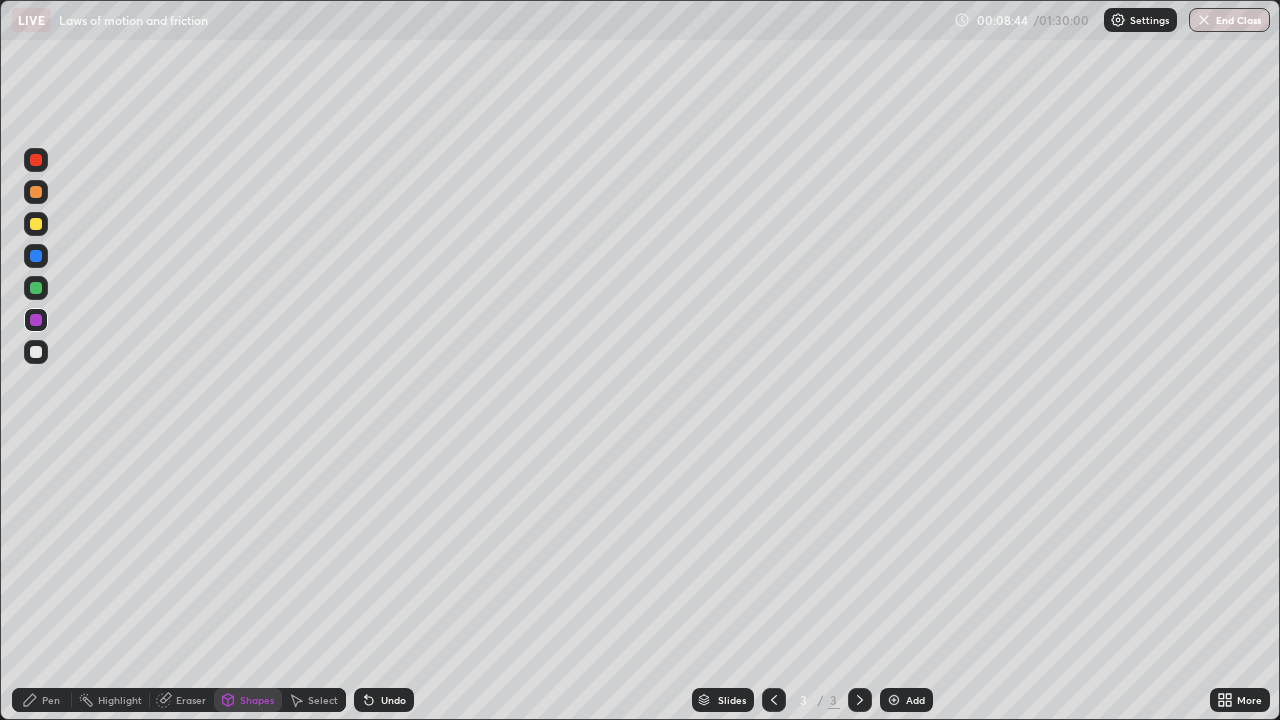 click on "Pen" at bounding box center (51, 700) 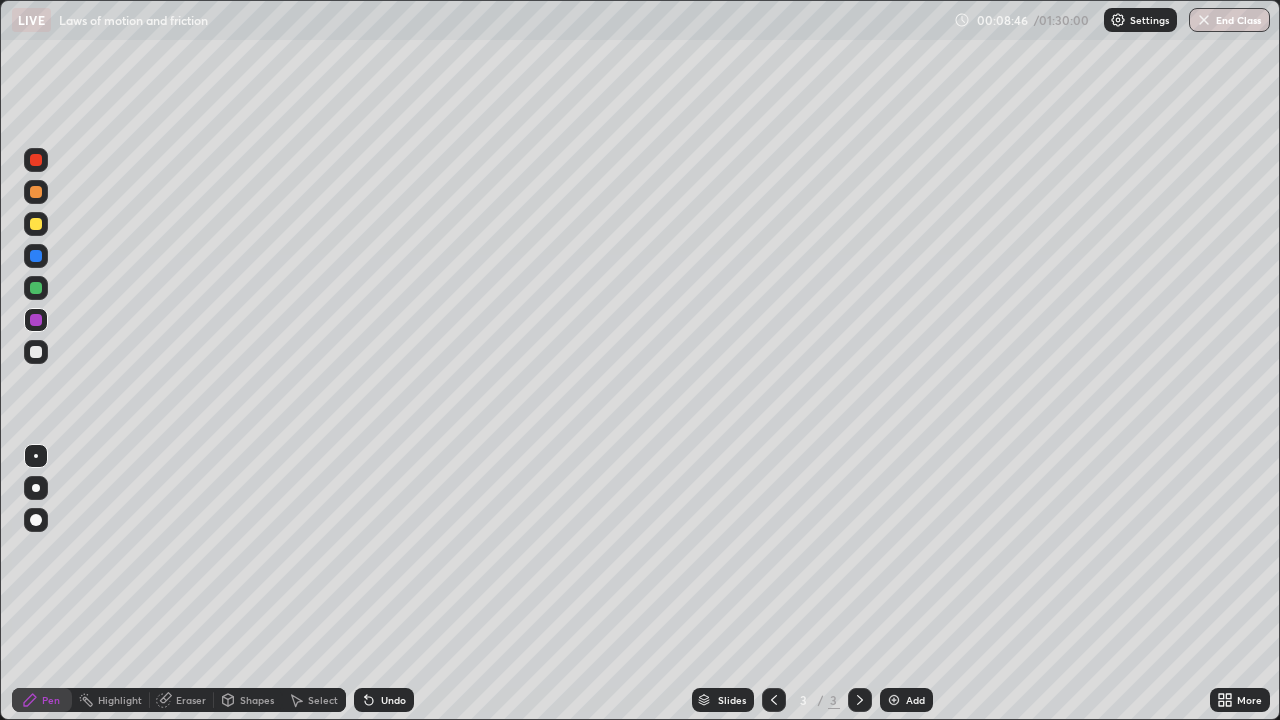 click at bounding box center (36, 352) 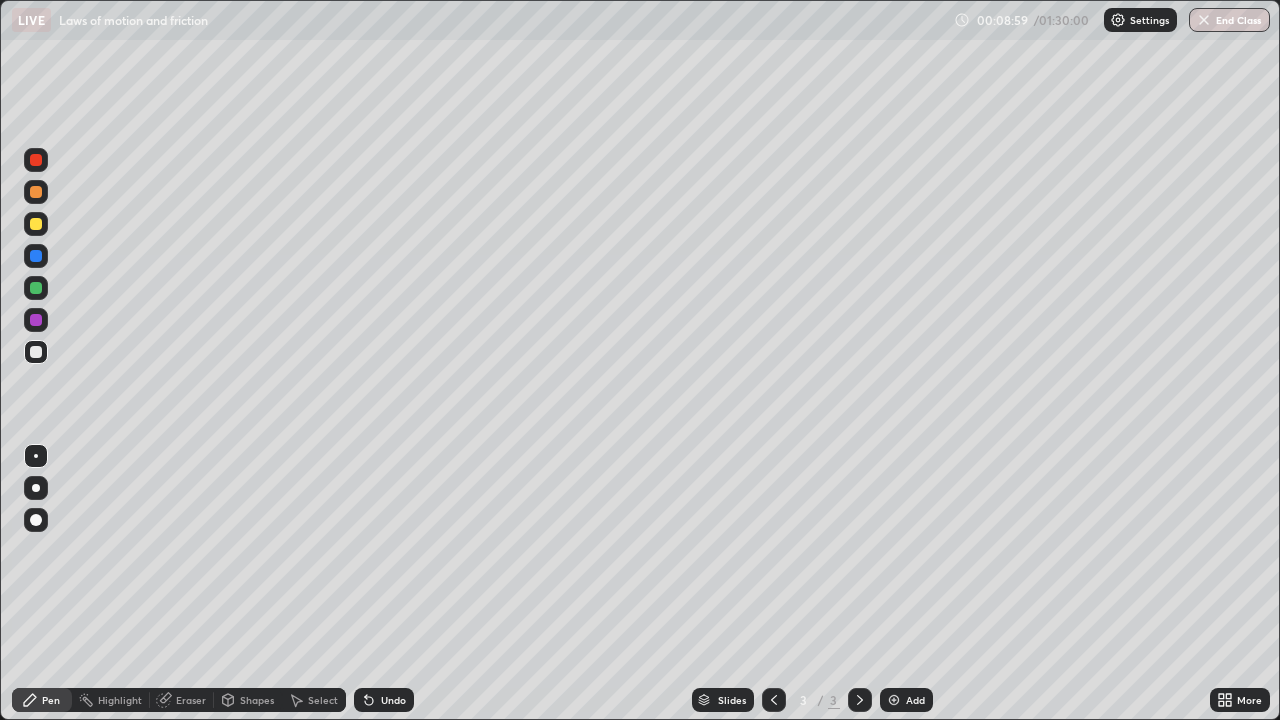 click on "Undo" at bounding box center [393, 700] 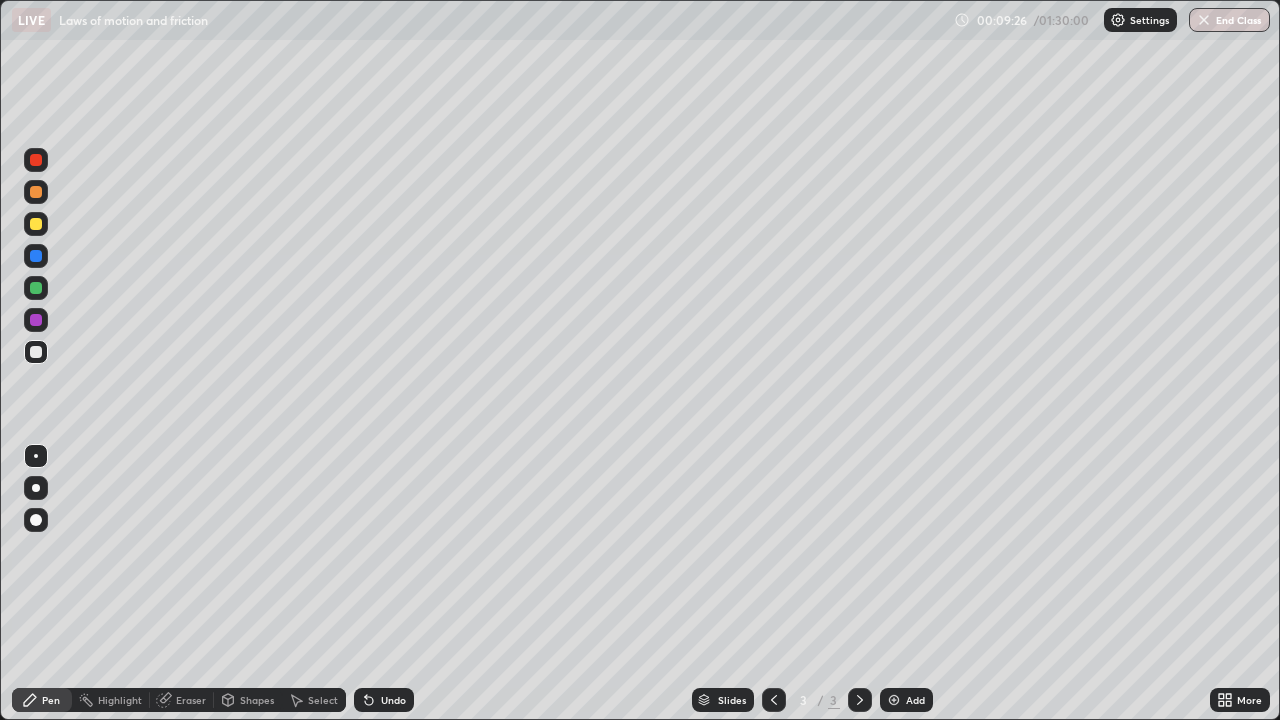 click on "Undo" at bounding box center (393, 700) 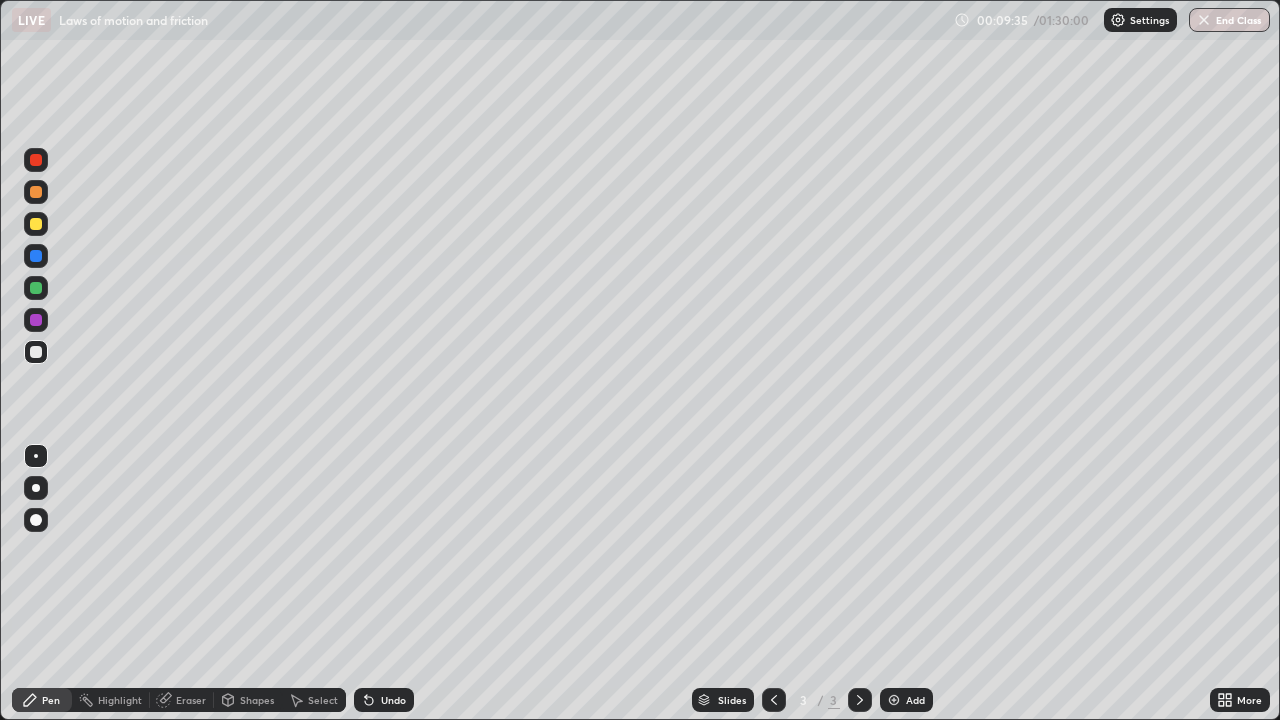 click on "Undo" at bounding box center (393, 700) 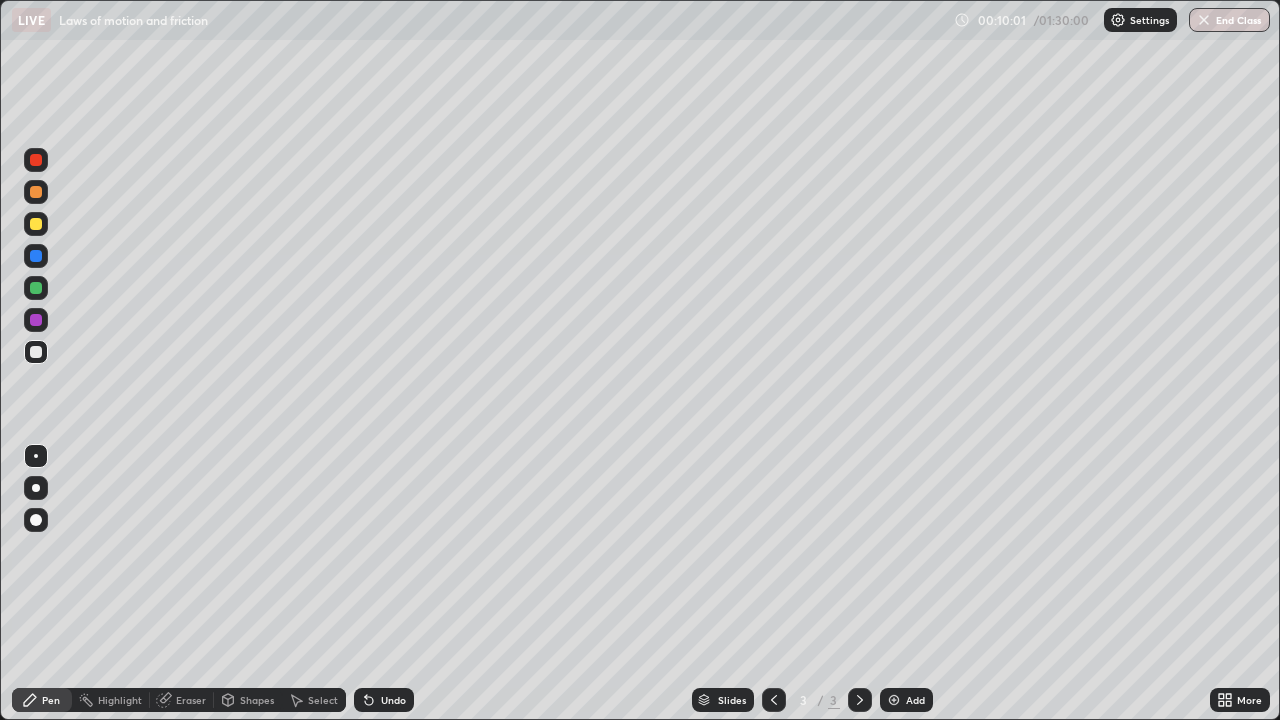 click on "Undo" at bounding box center [384, 700] 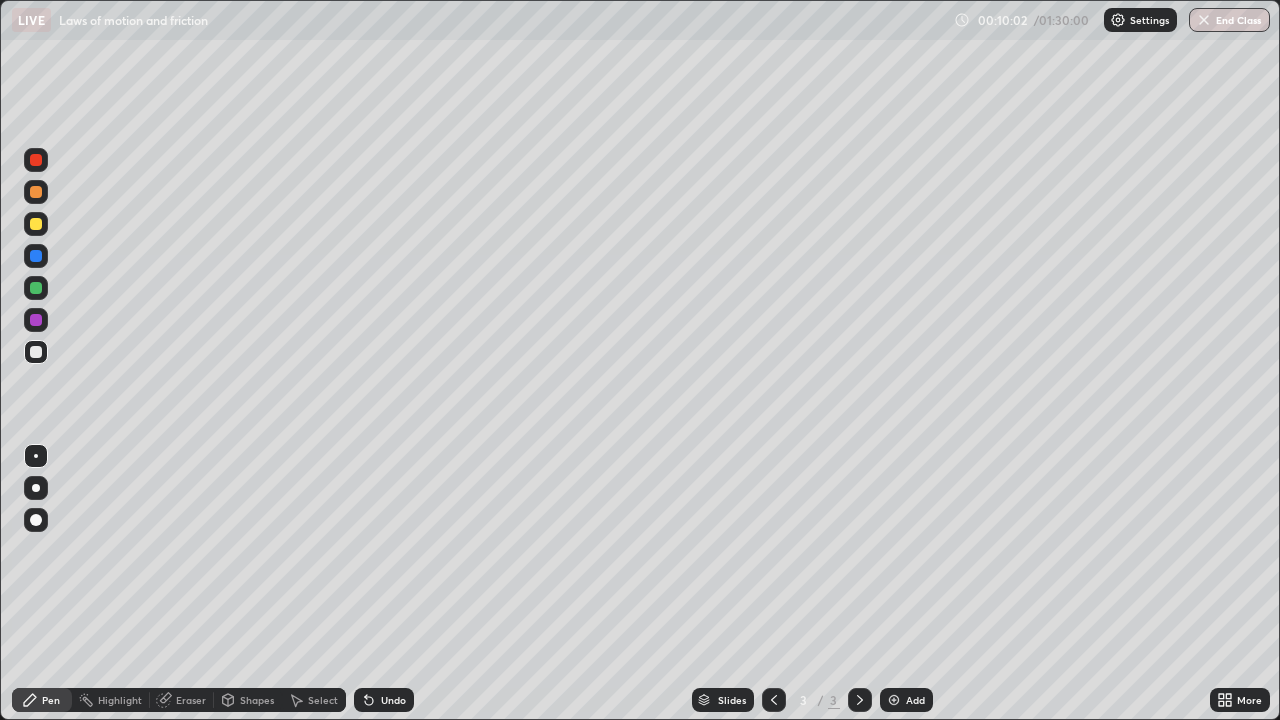 click on "Undo" at bounding box center (393, 700) 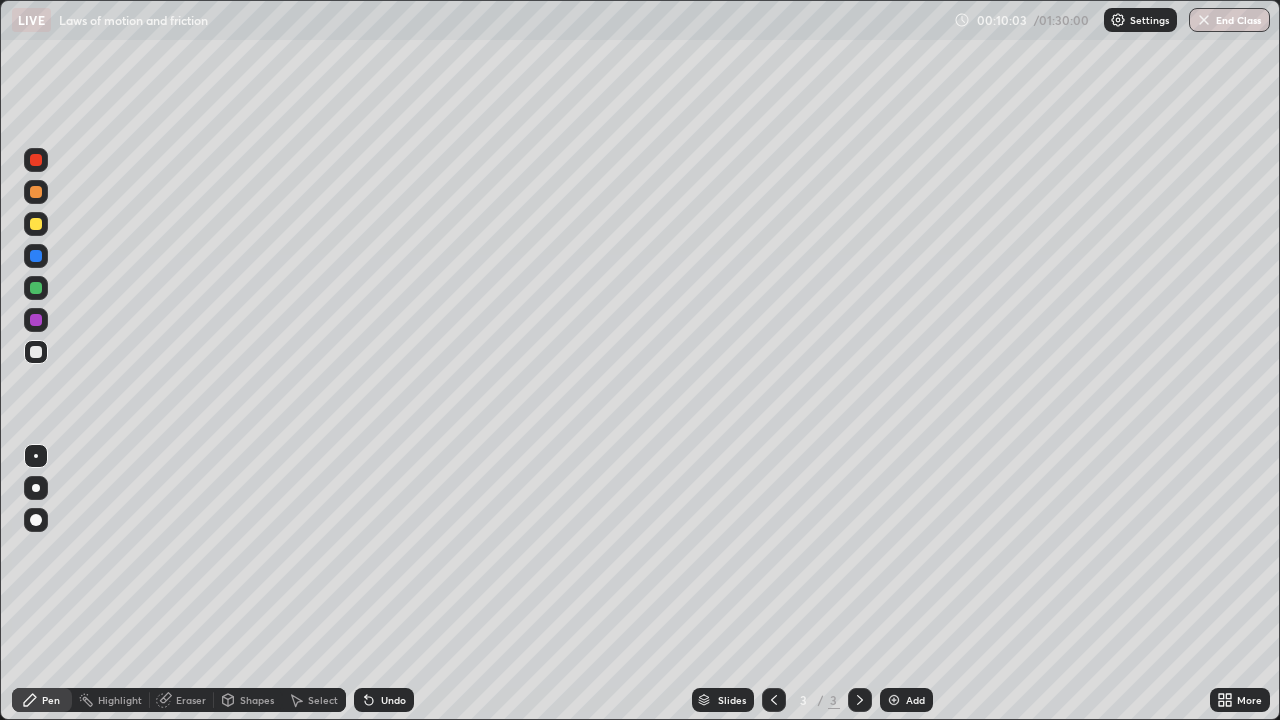 click on "Undo" at bounding box center (393, 700) 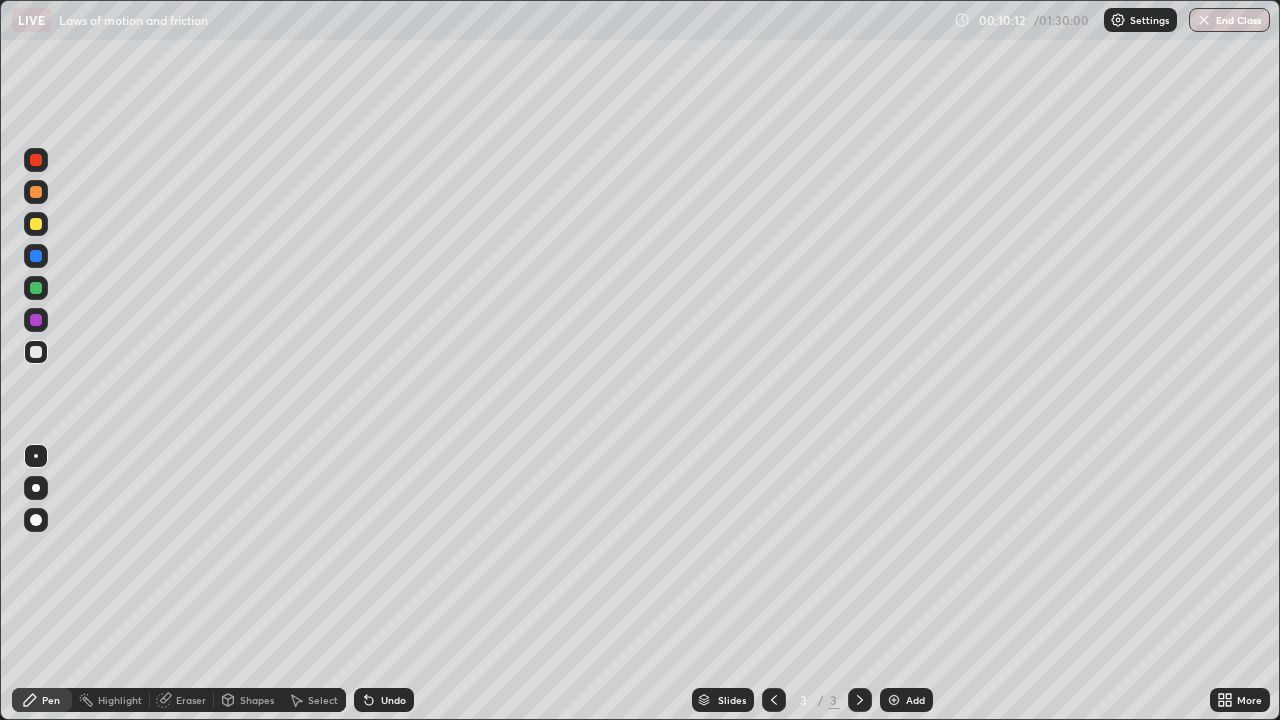 click 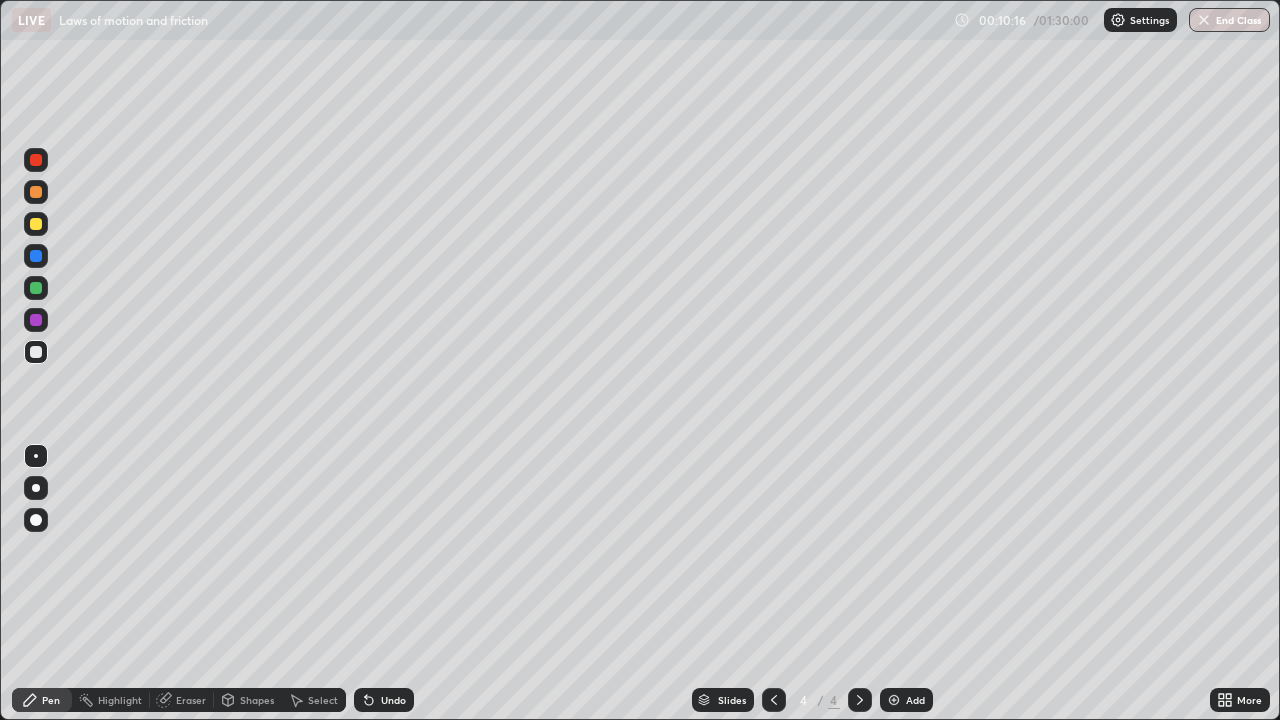 click on "Shapes" at bounding box center [257, 700] 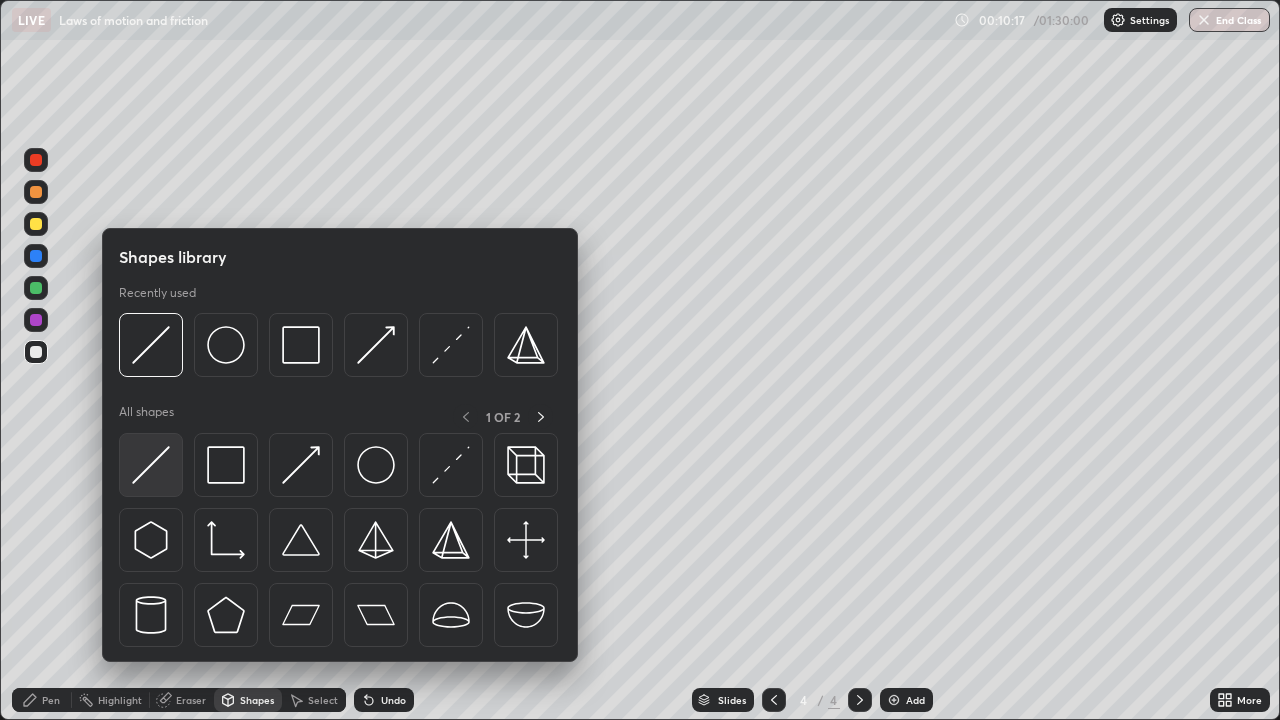 click at bounding box center (151, 465) 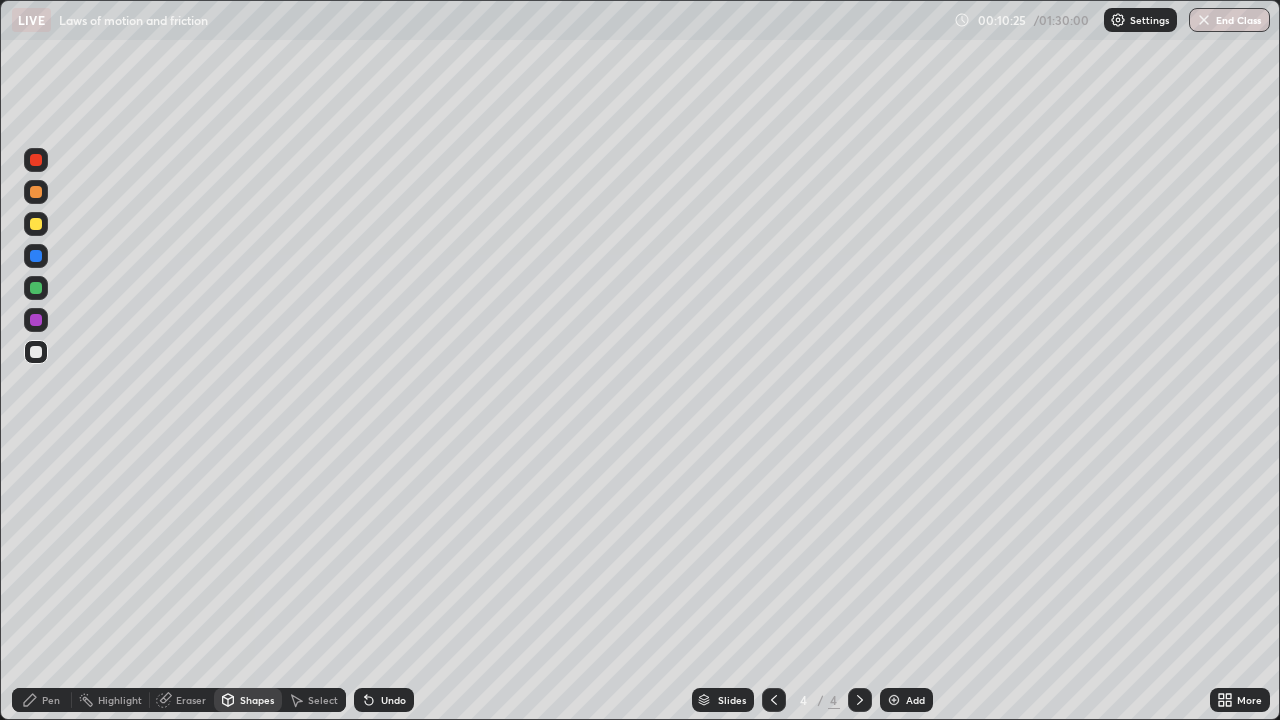 click on "Undo" at bounding box center [393, 700] 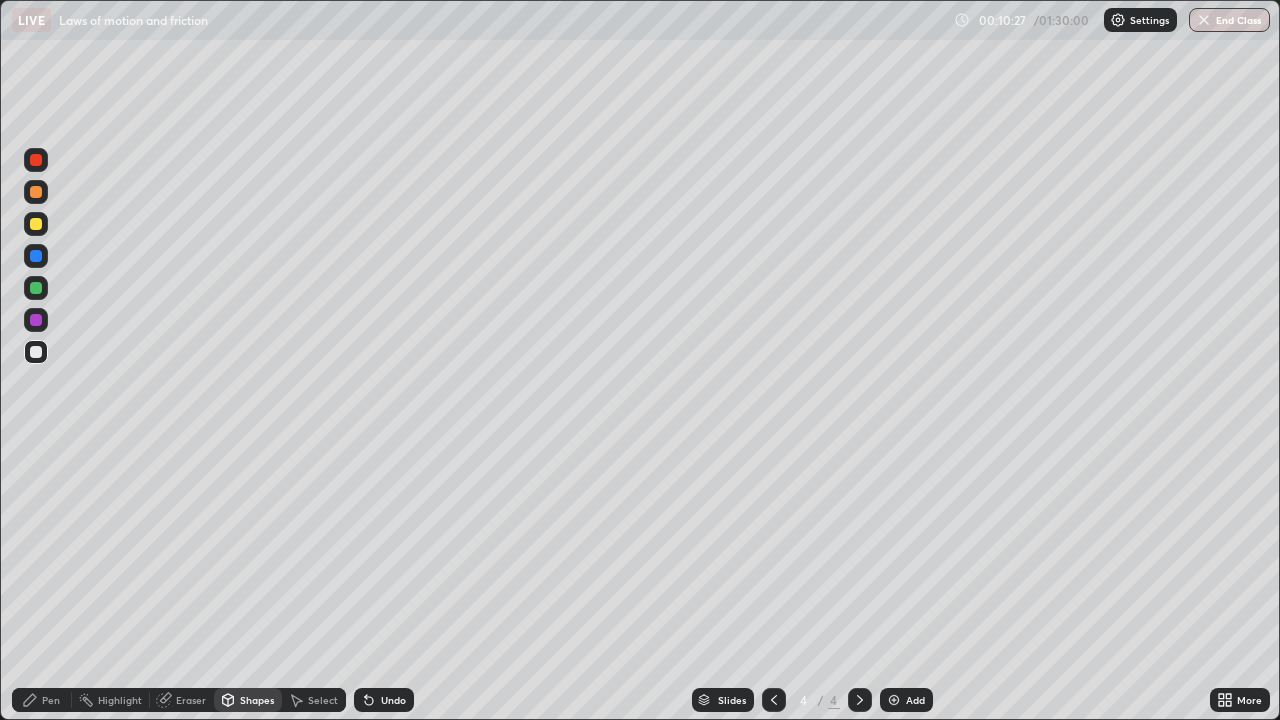 click at bounding box center (36, 320) 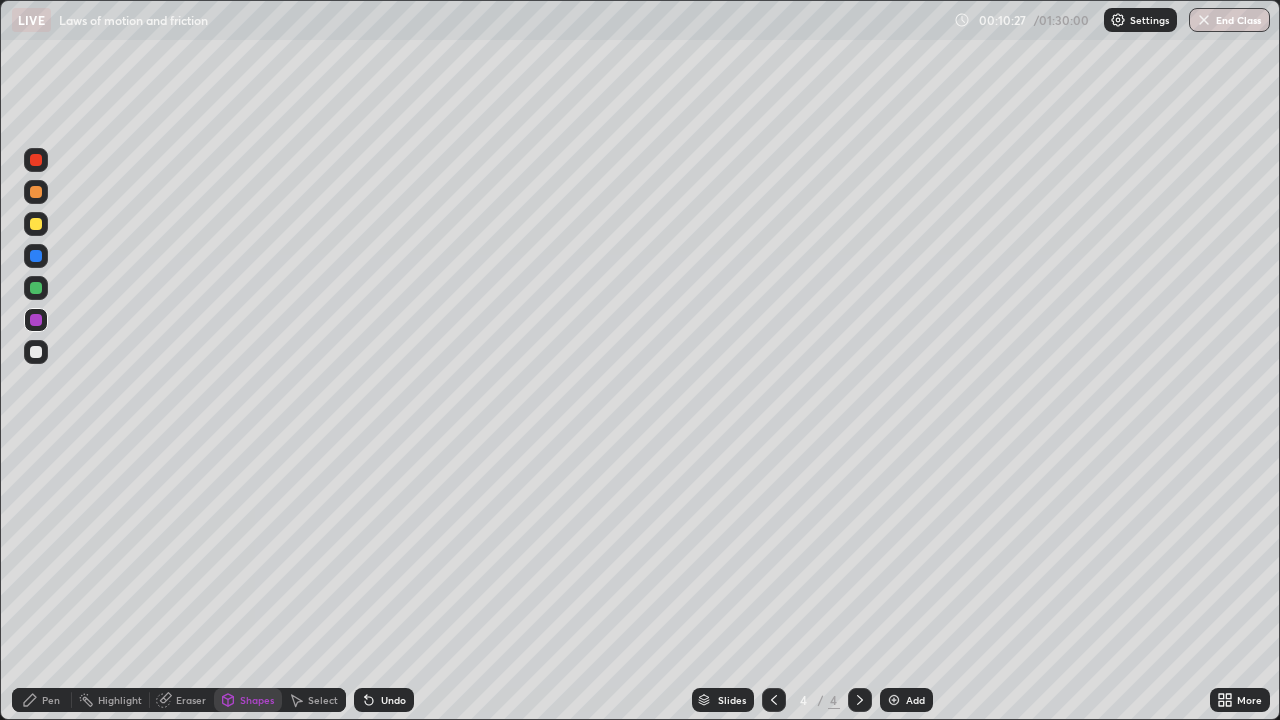 click 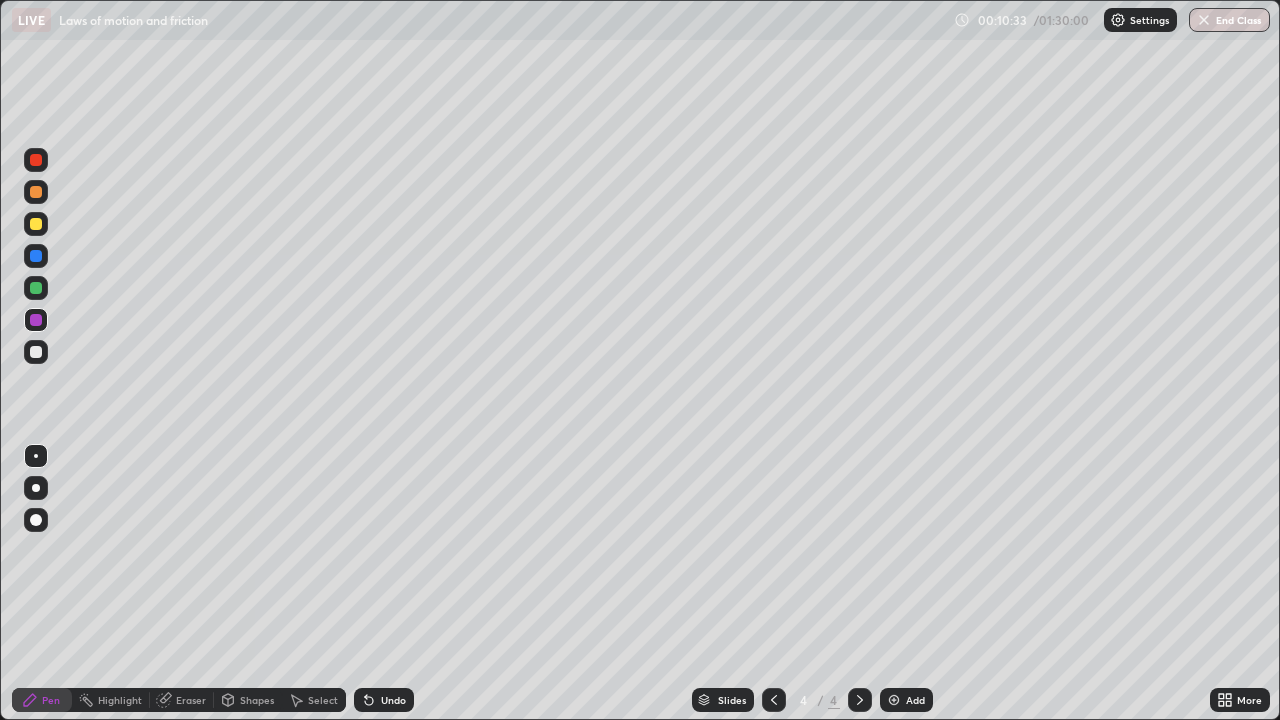 click at bounding box center (36, 288) 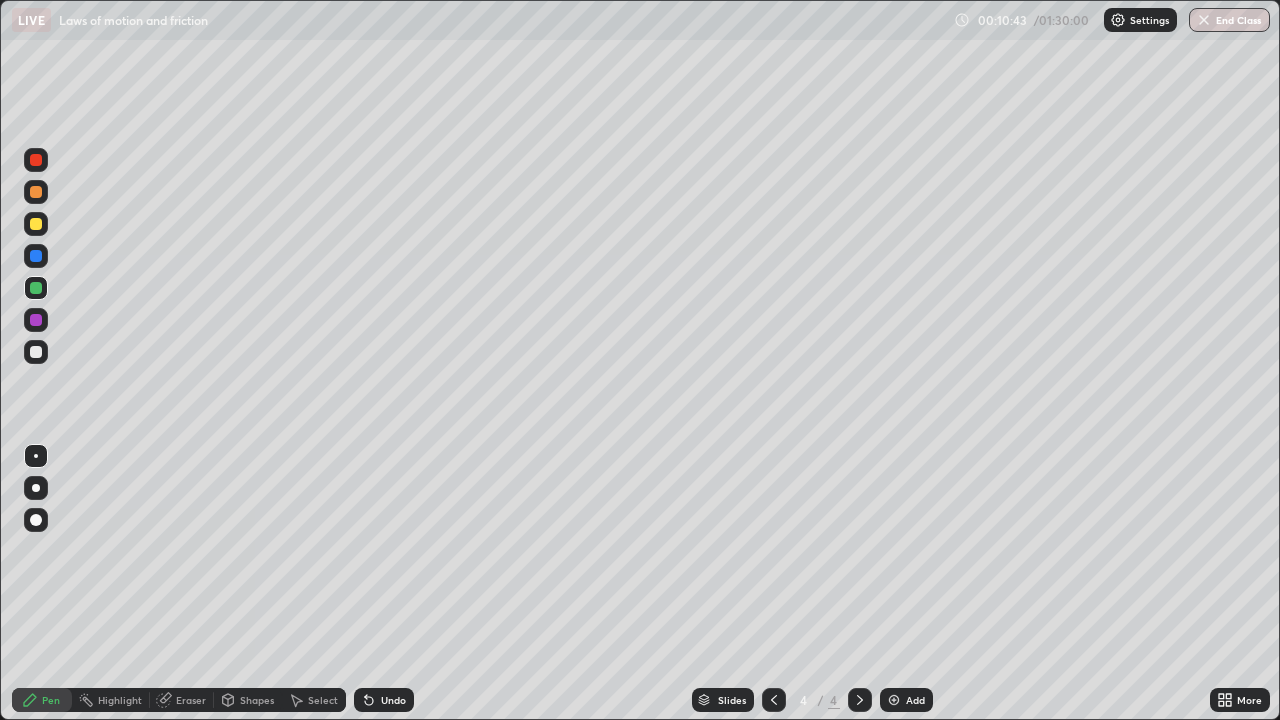 click on "Shapes" at bounding box center [257, 700] 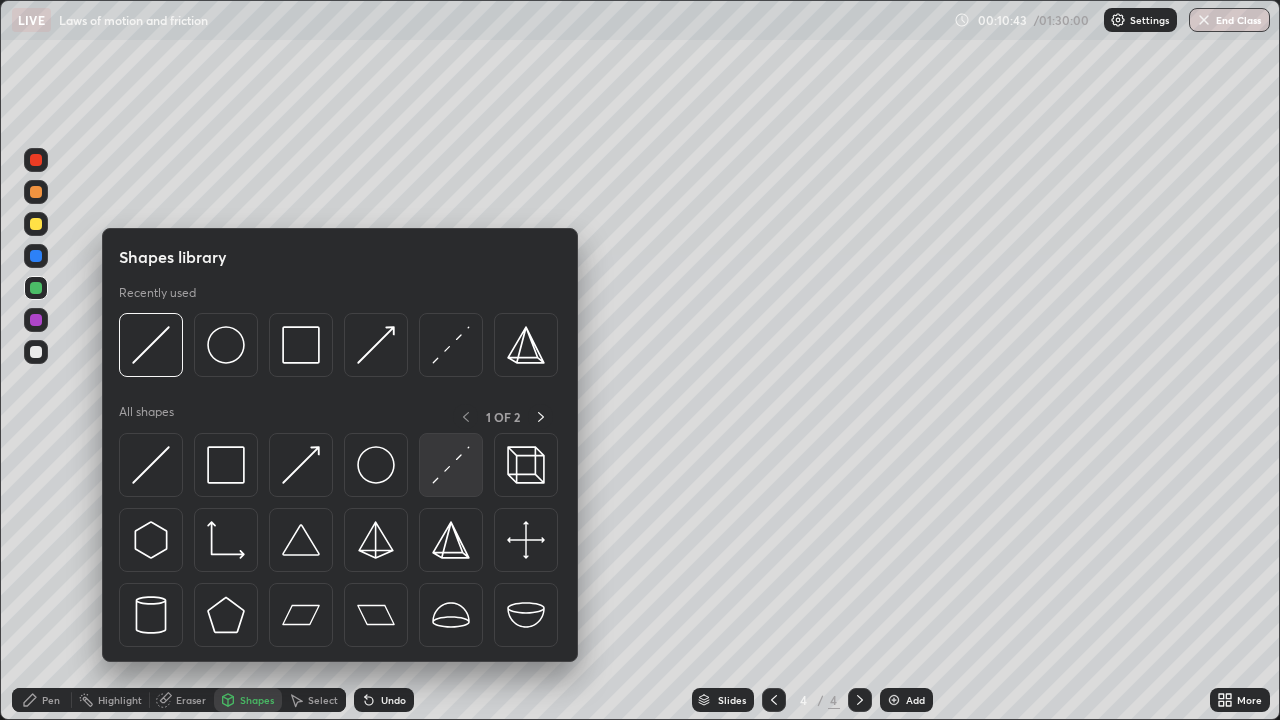 click at bounding box center [451, 465] 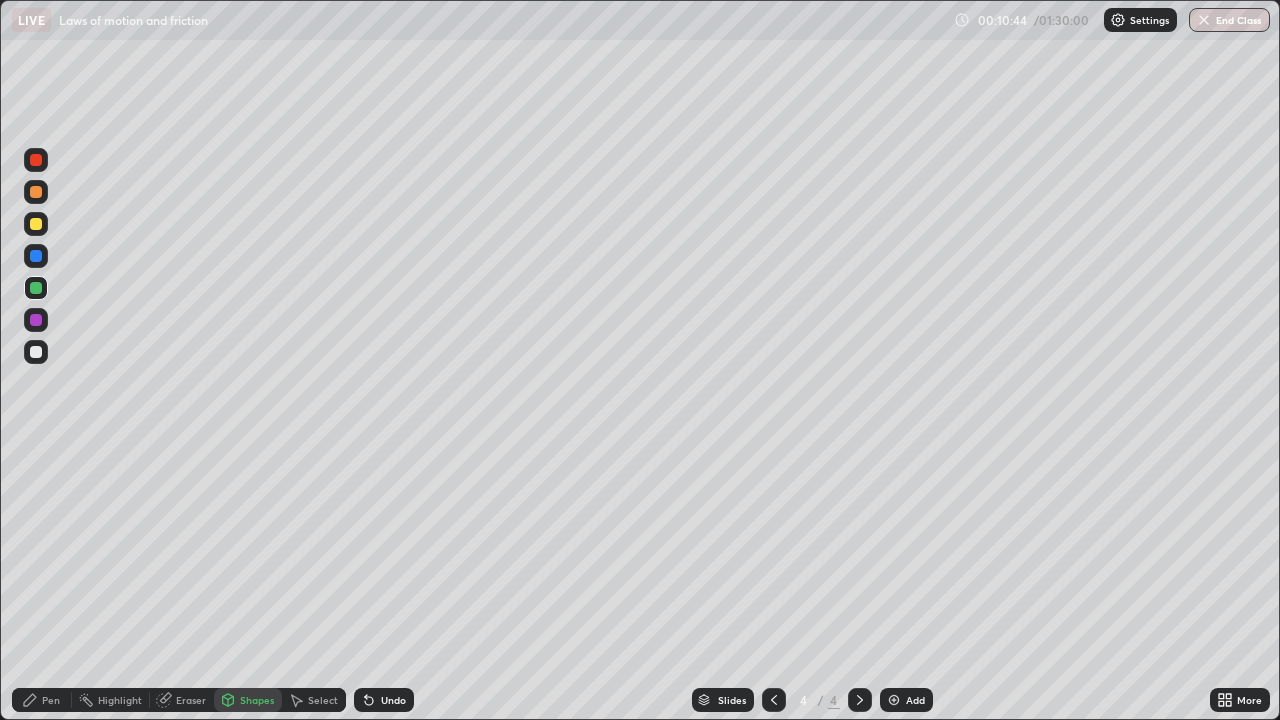 click at bounding box center [36, 256] 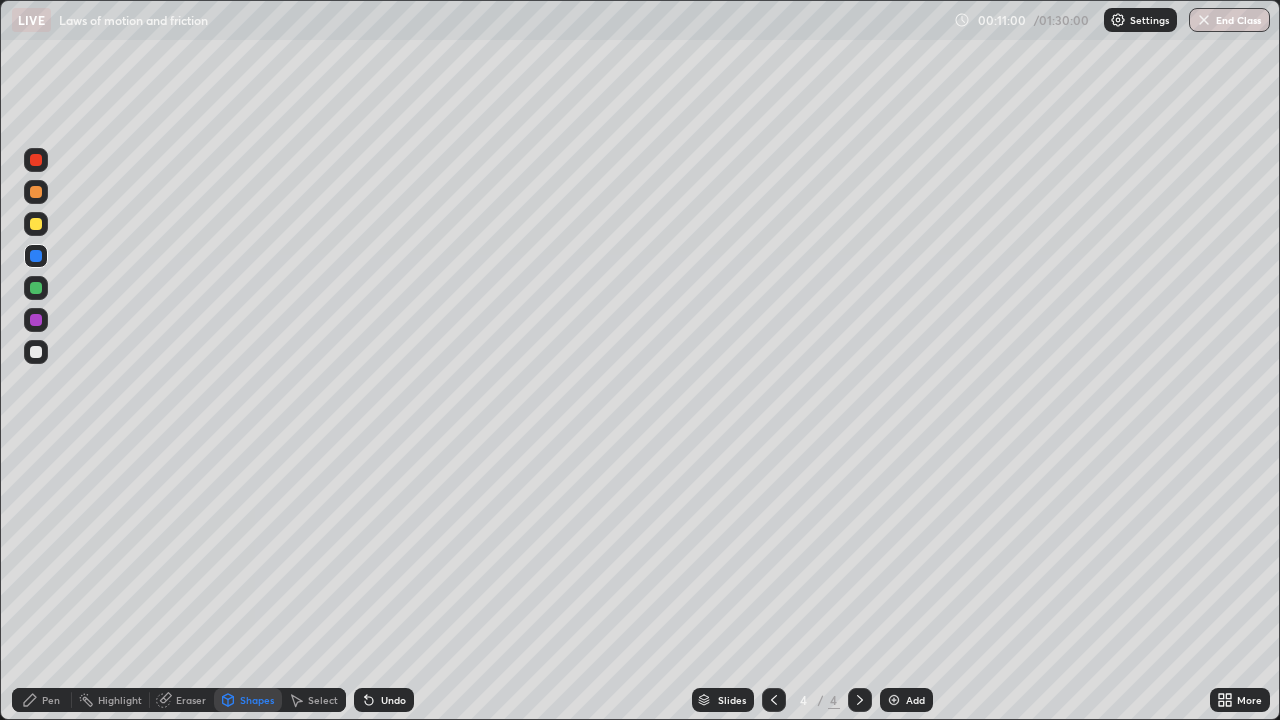click at bounding box center [36, 320] 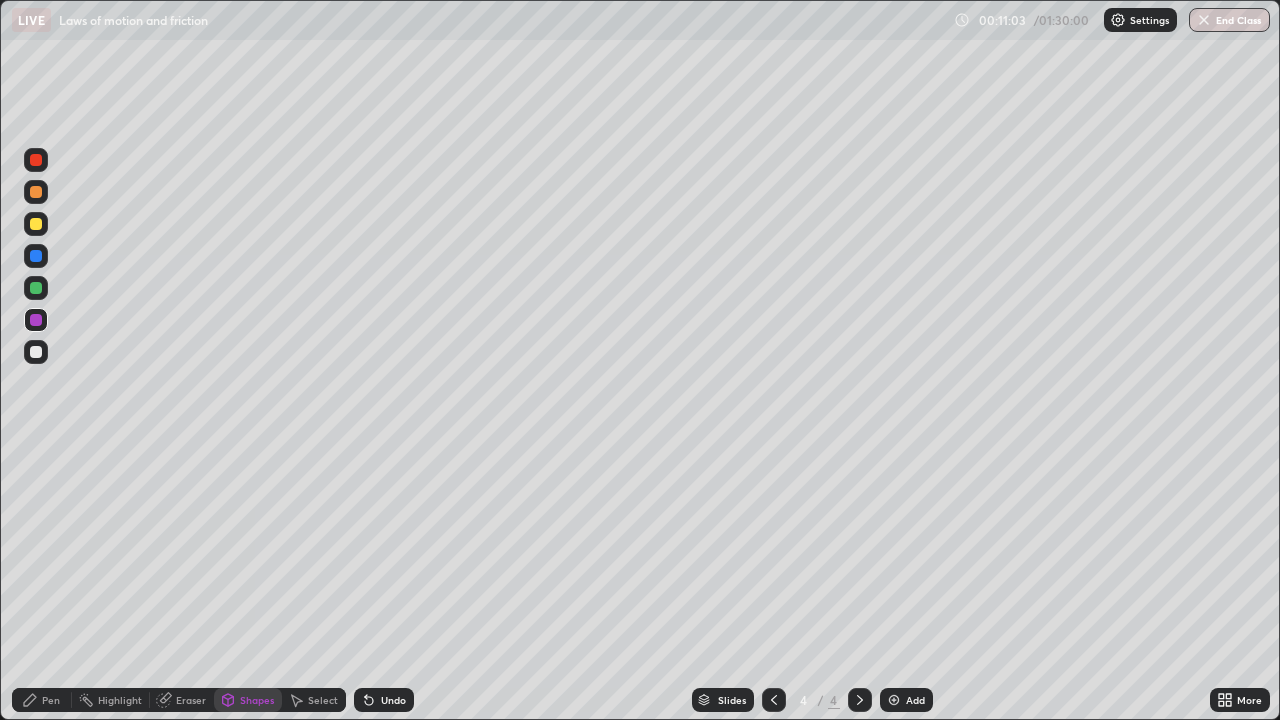 click 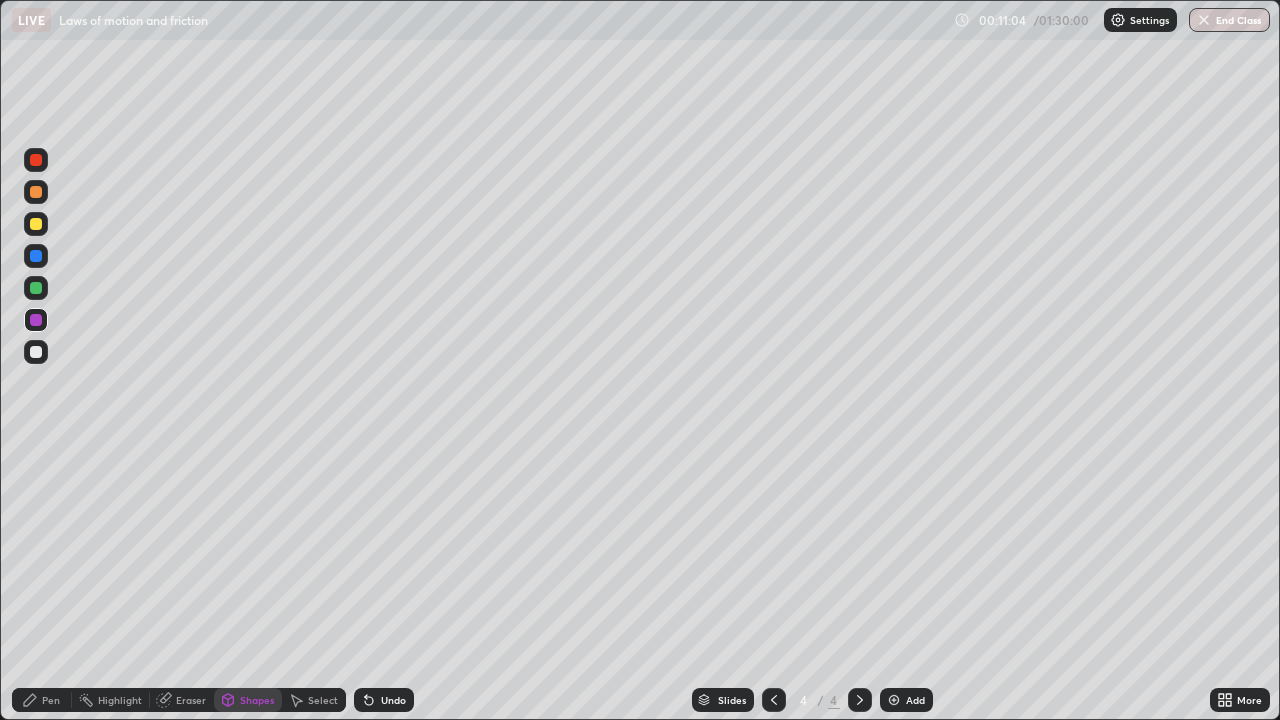 click on "Pen" at bounding box center [42, 700] 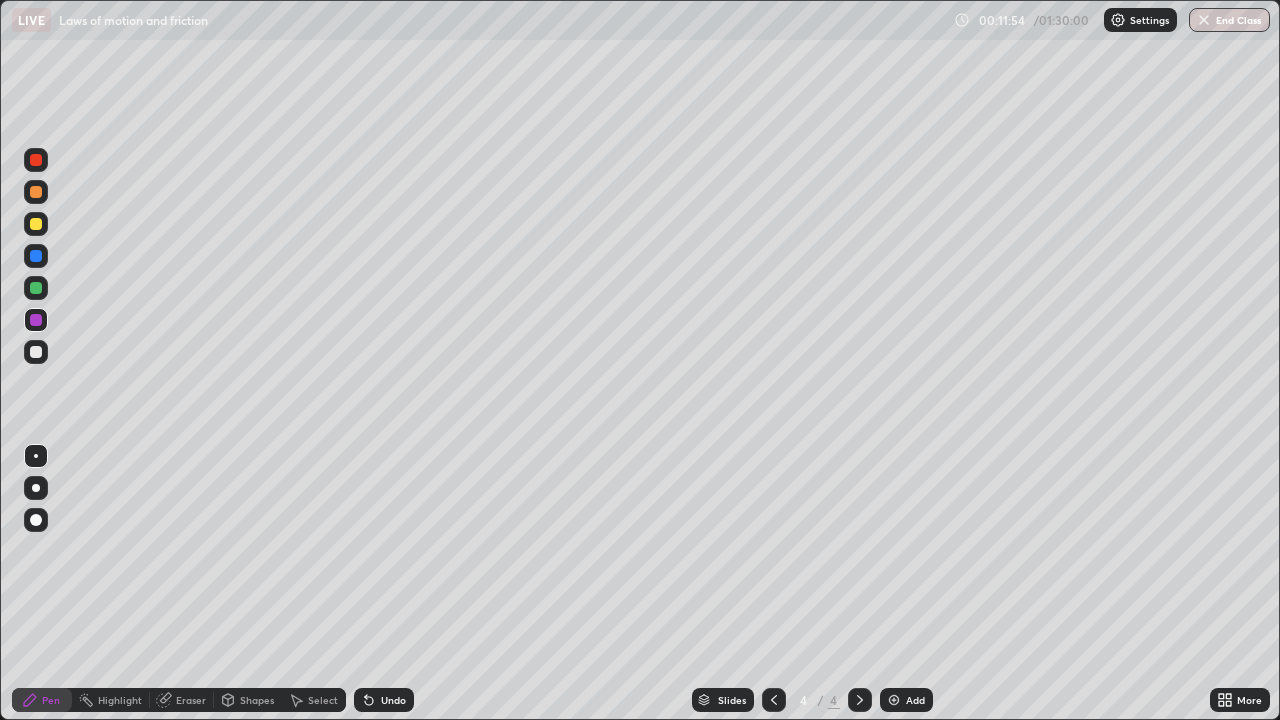 click at bounding box center (36, 192) 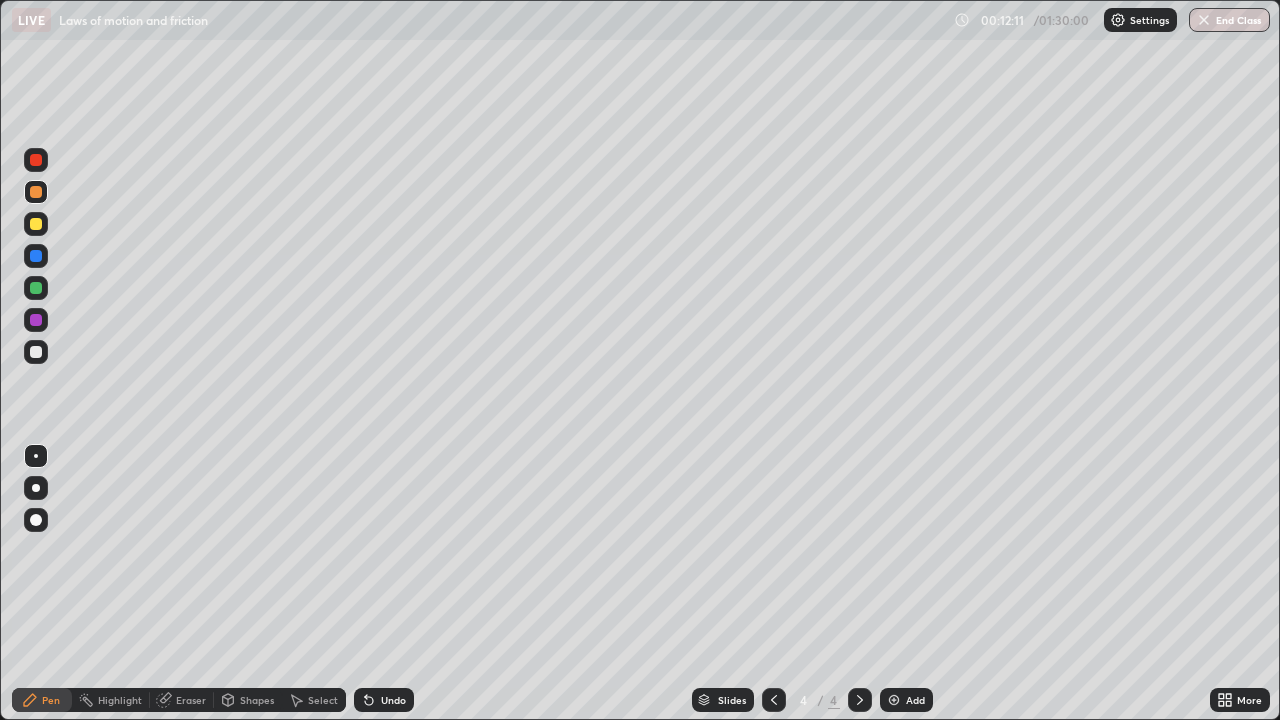 click on "Eraser" at bounding box center [191, 700] 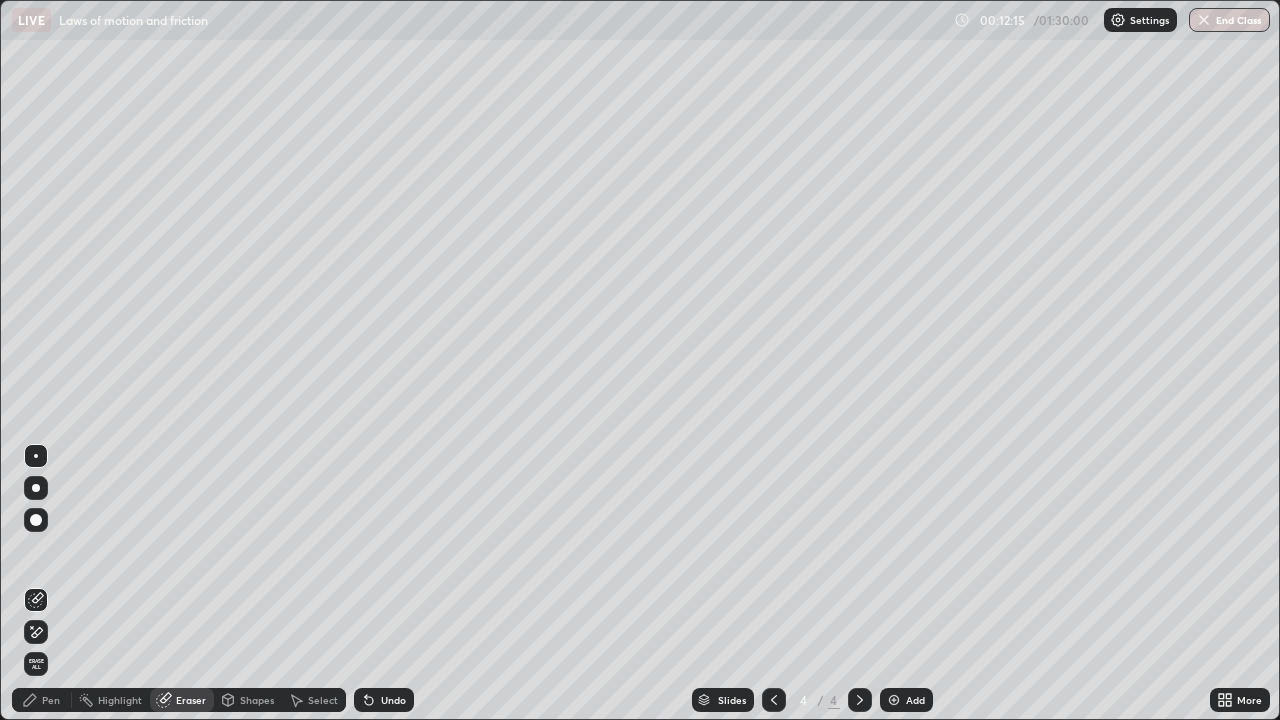 click on "Pen" at bounding box center (42, 700) 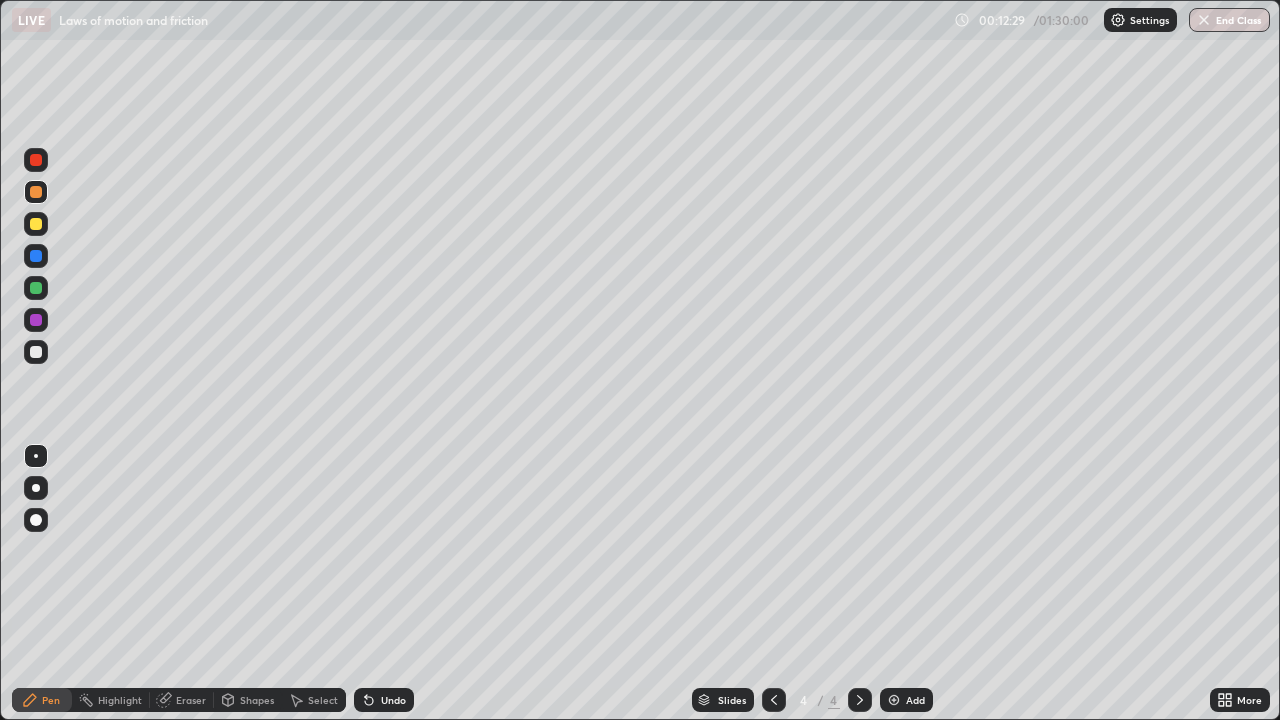 click at bounding box center [36, 160] 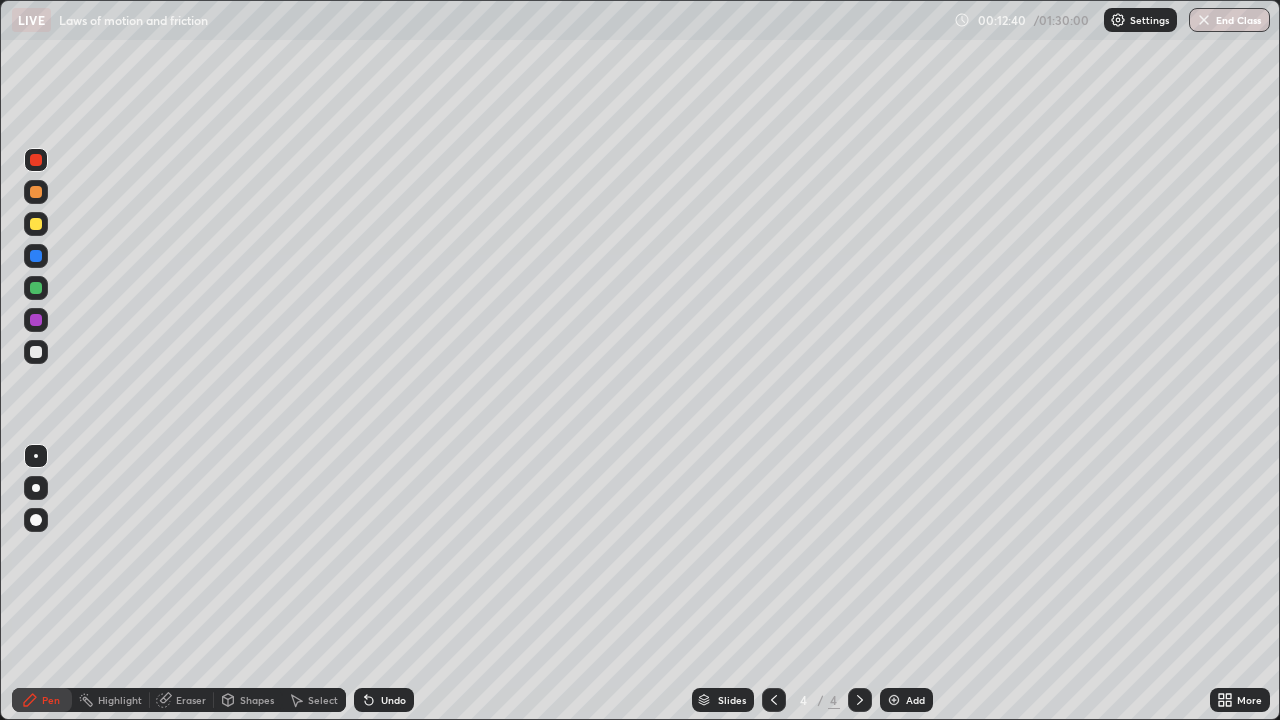 click 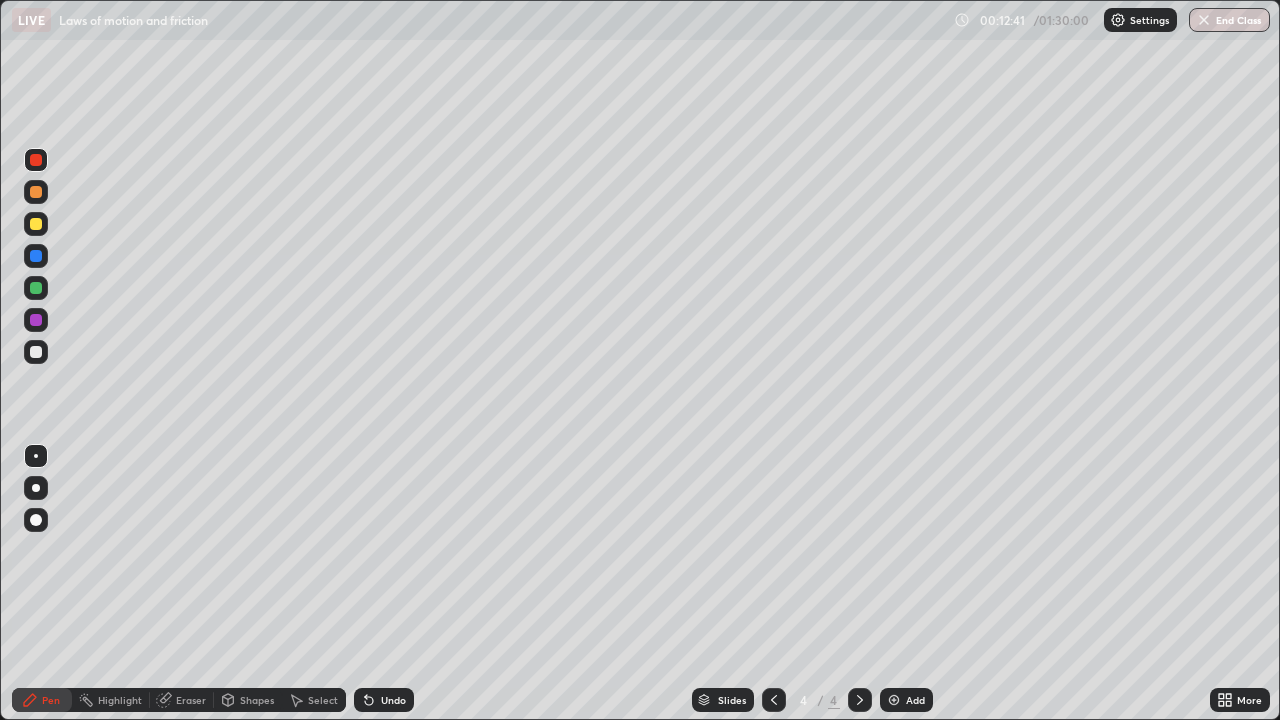 click 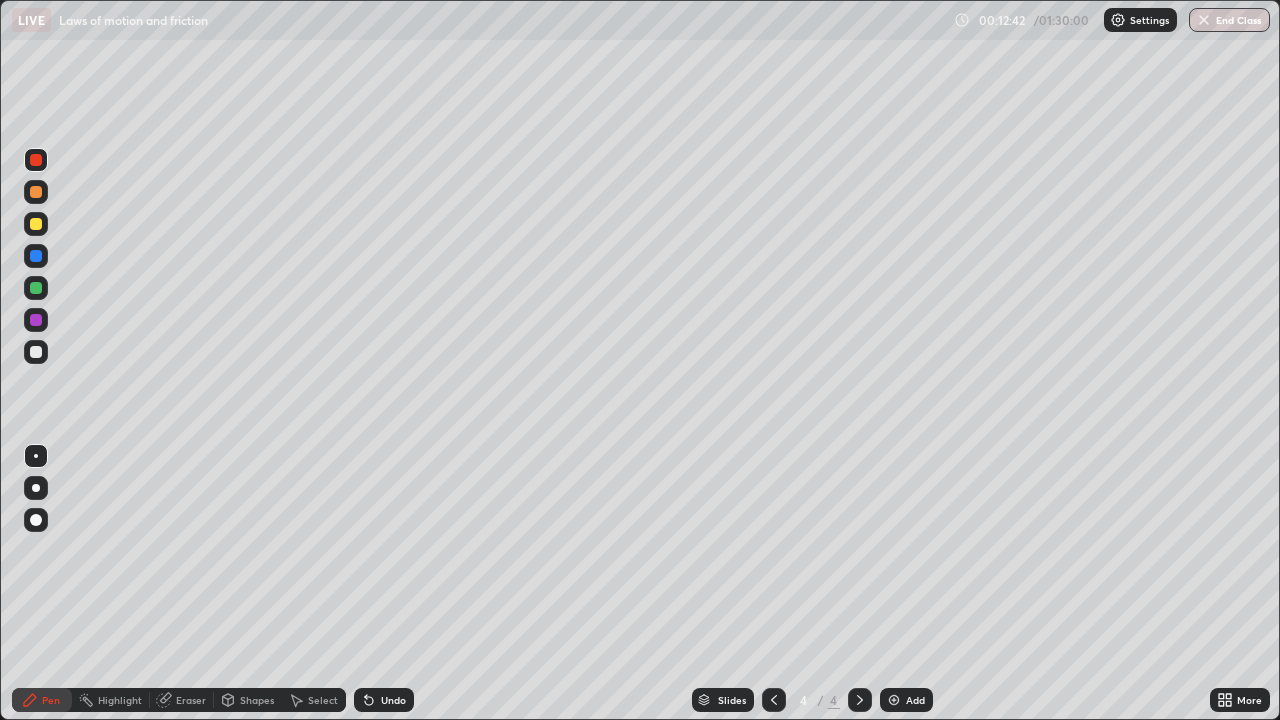 click on "Undo" at bounding box center (384, 700) 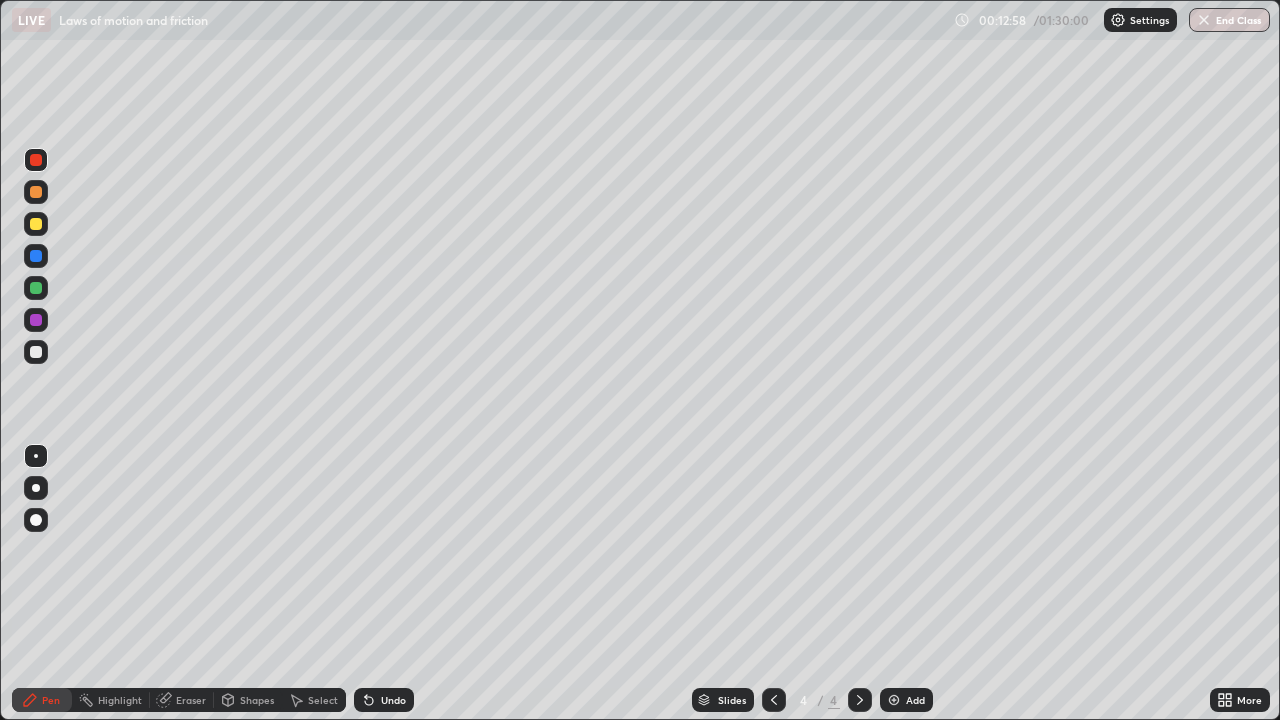 click at bounding box center (36, 192) 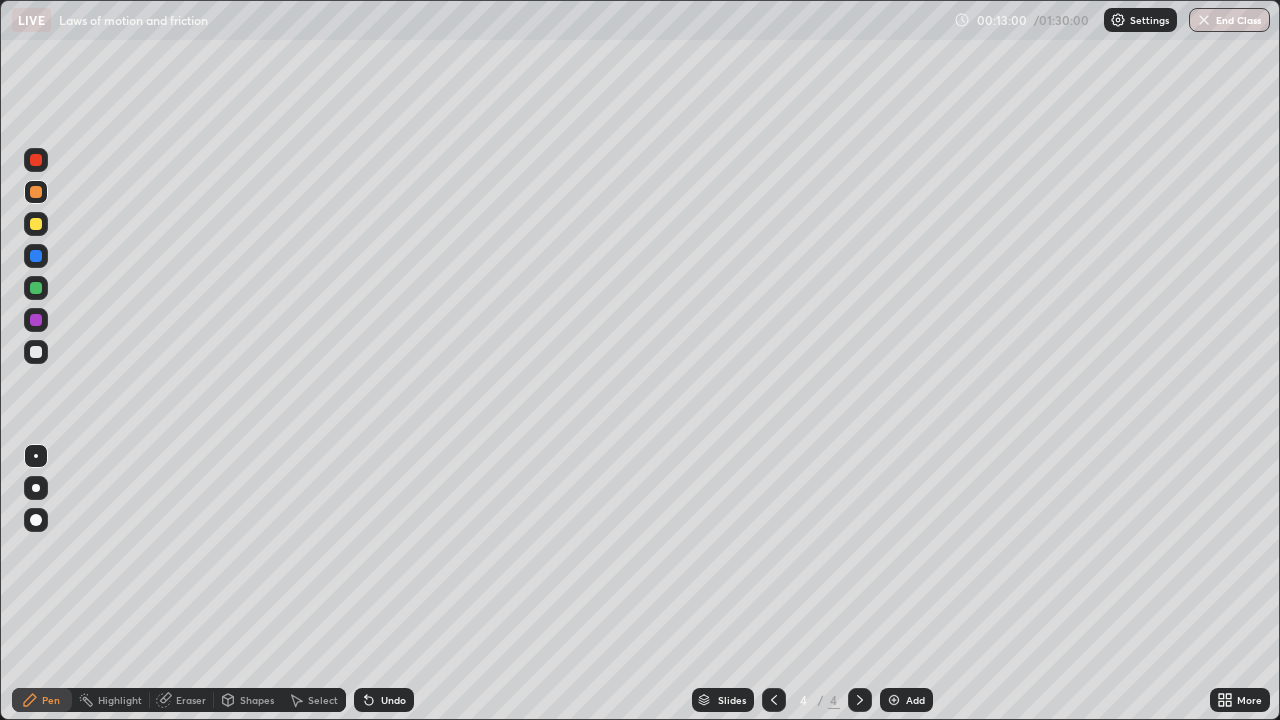 click at bounding box center (36, 224) 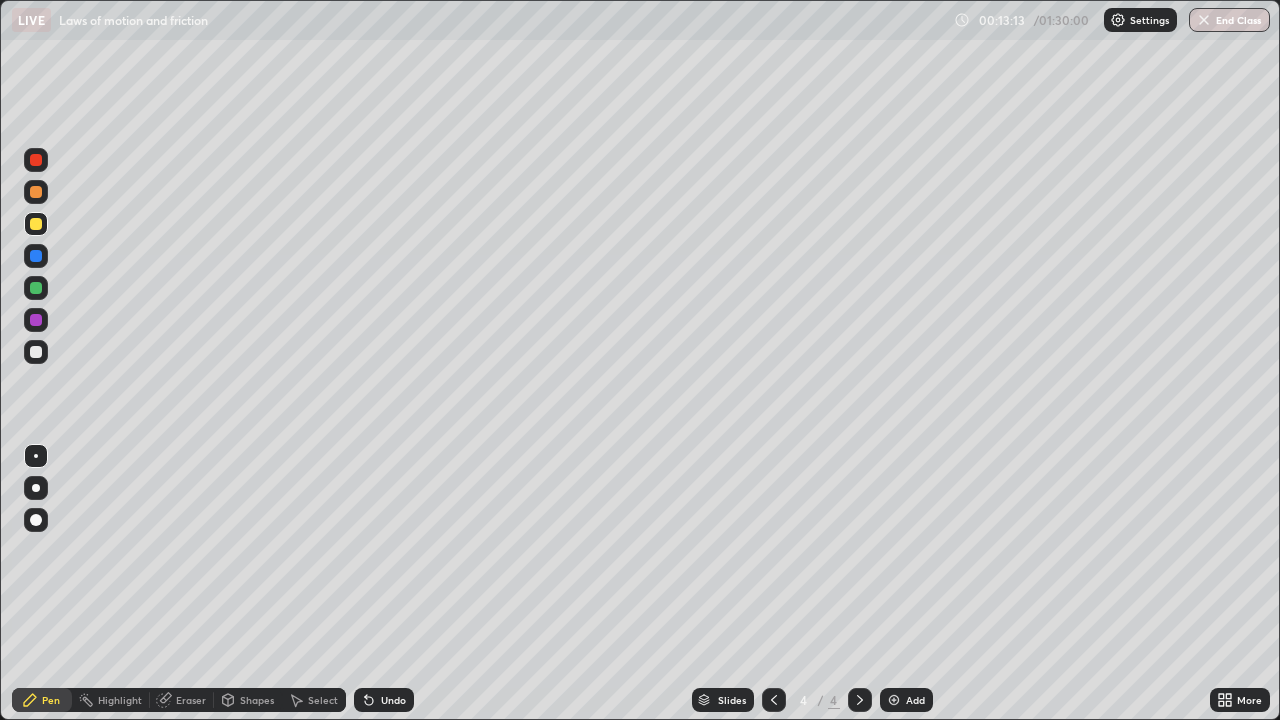 click 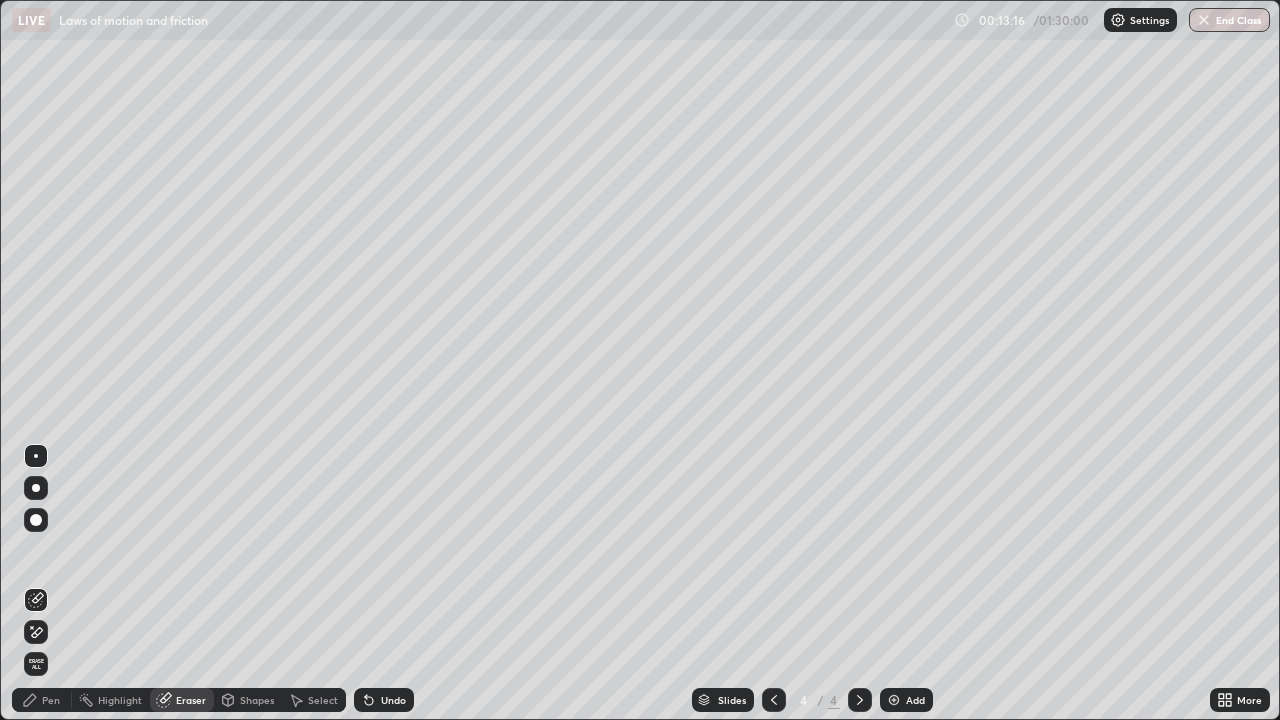 click on "Pen" at bounding box center [51, 700] 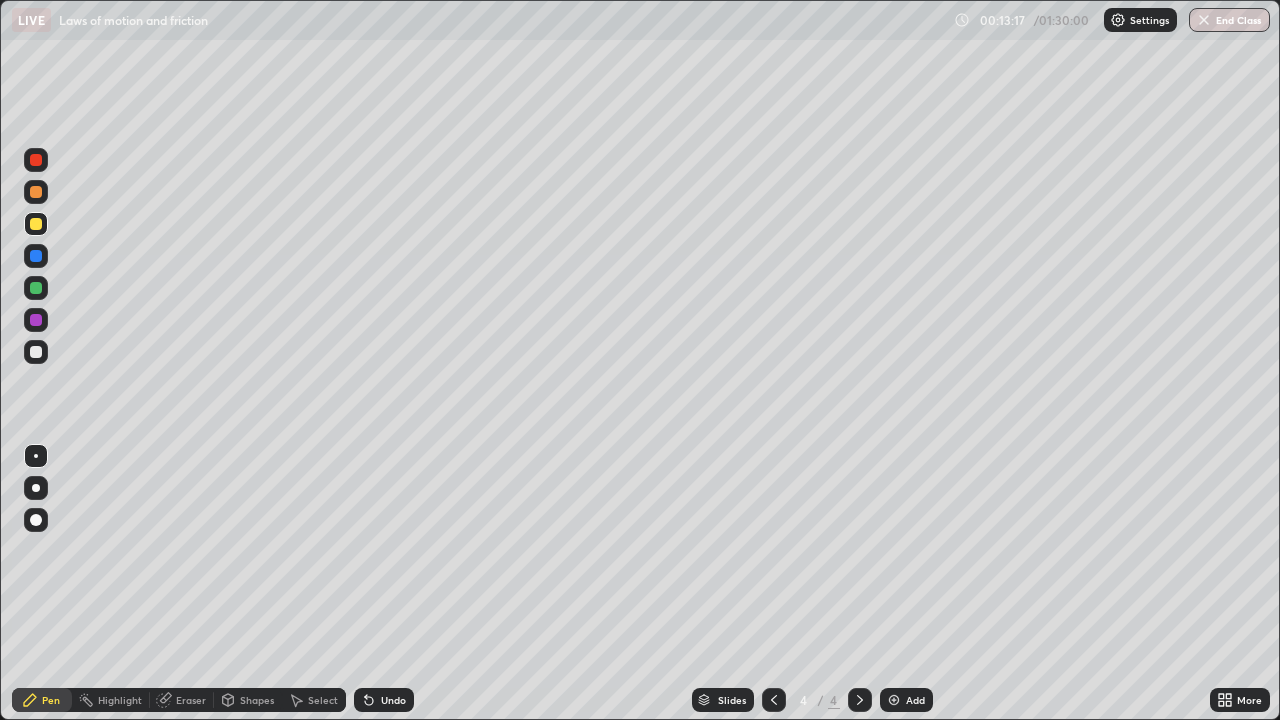 click at bounding box center [36, 192] 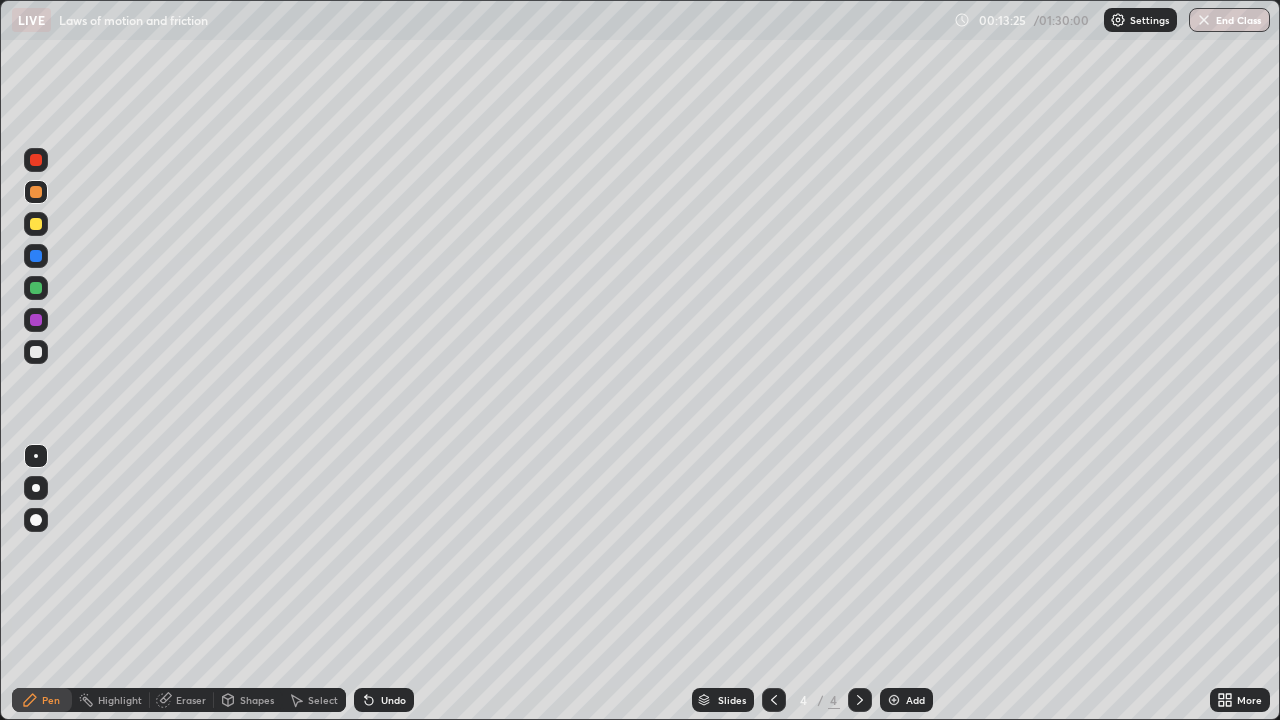 click at bounding box center (36, 256) 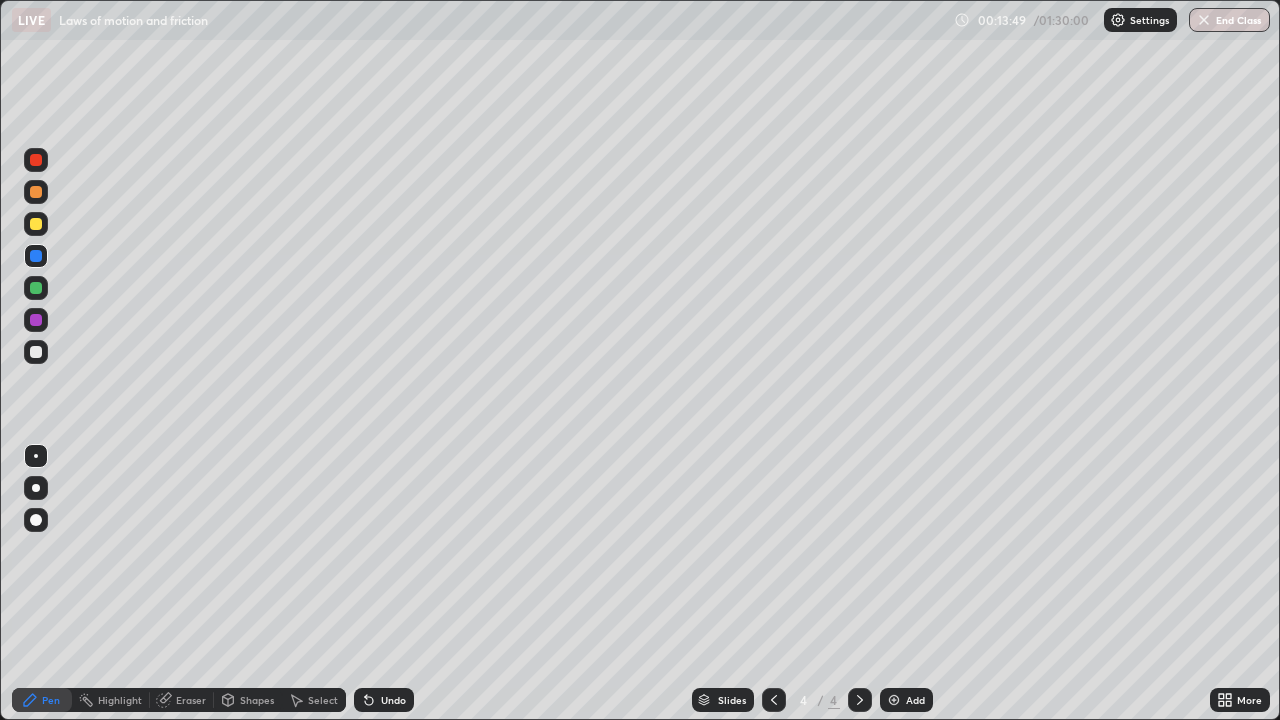 click on "Undo" at bounding box center (384, 700) 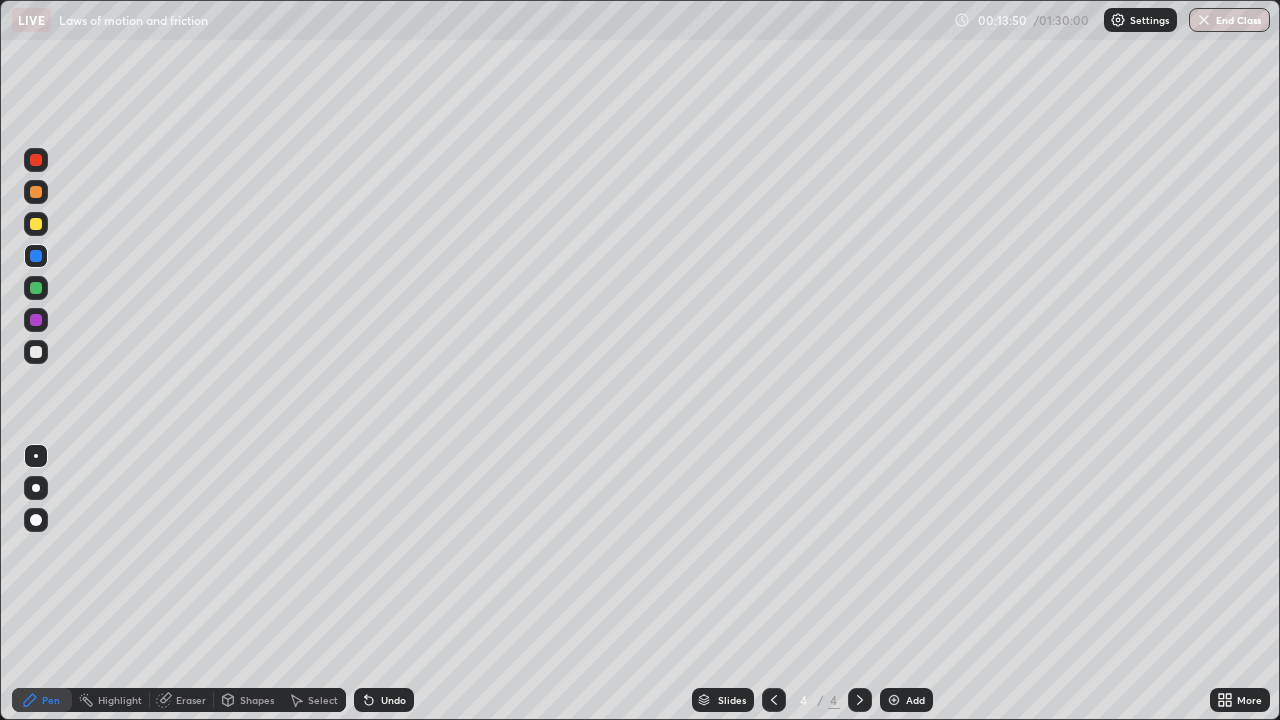 click at bounding box center [36, 320] 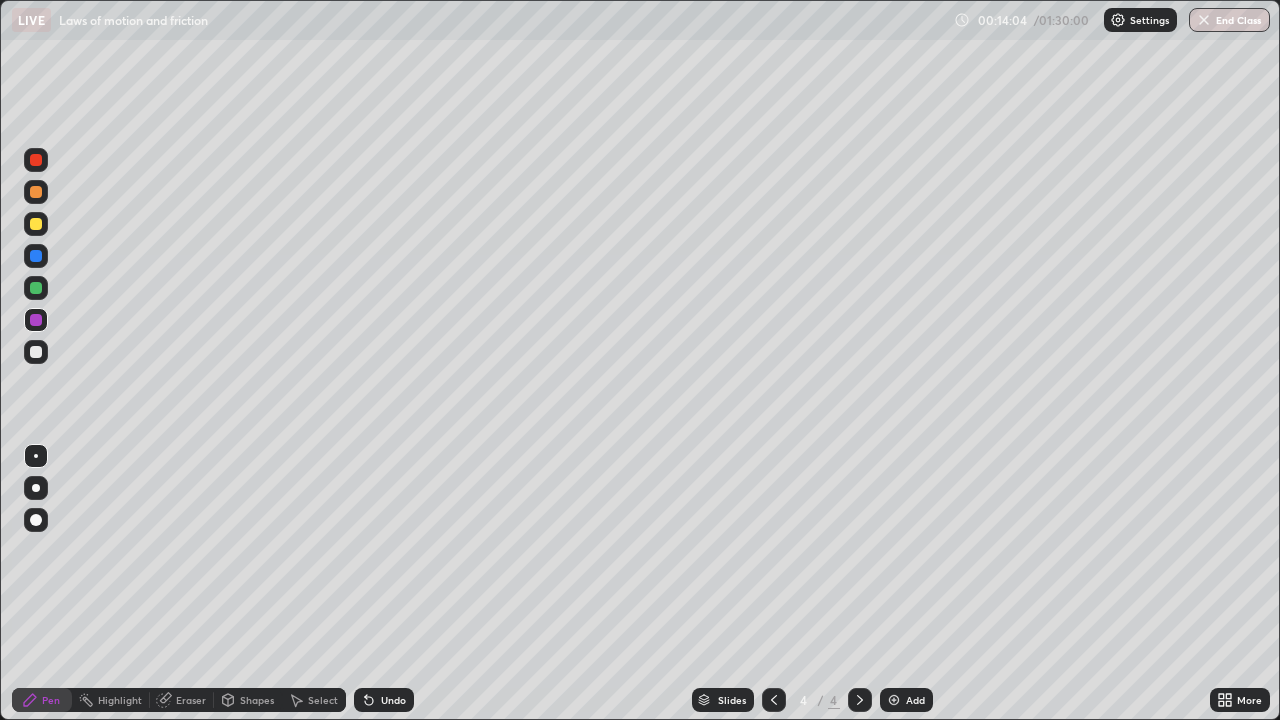 click on "Select" at bounding box center (323, 700) 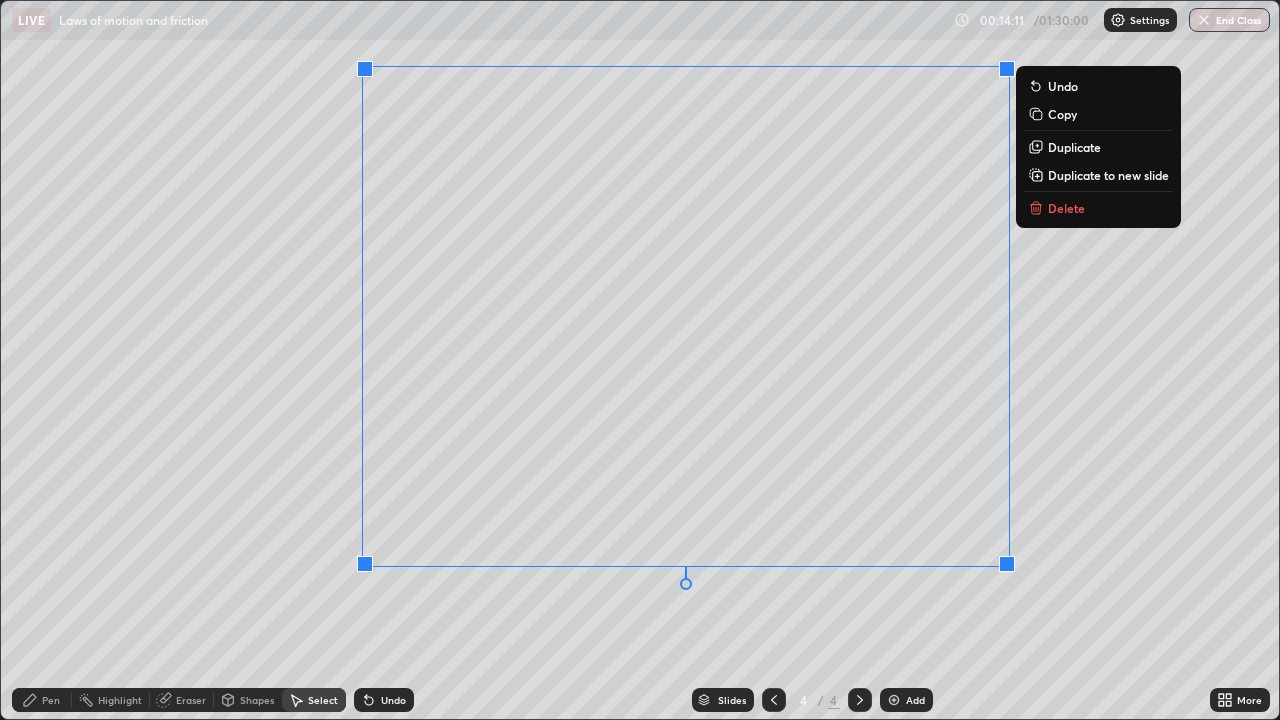 click on "0 ° Undo Copy Duplicate Duplicate to new slide Delete" at bounding box center (640, 360) 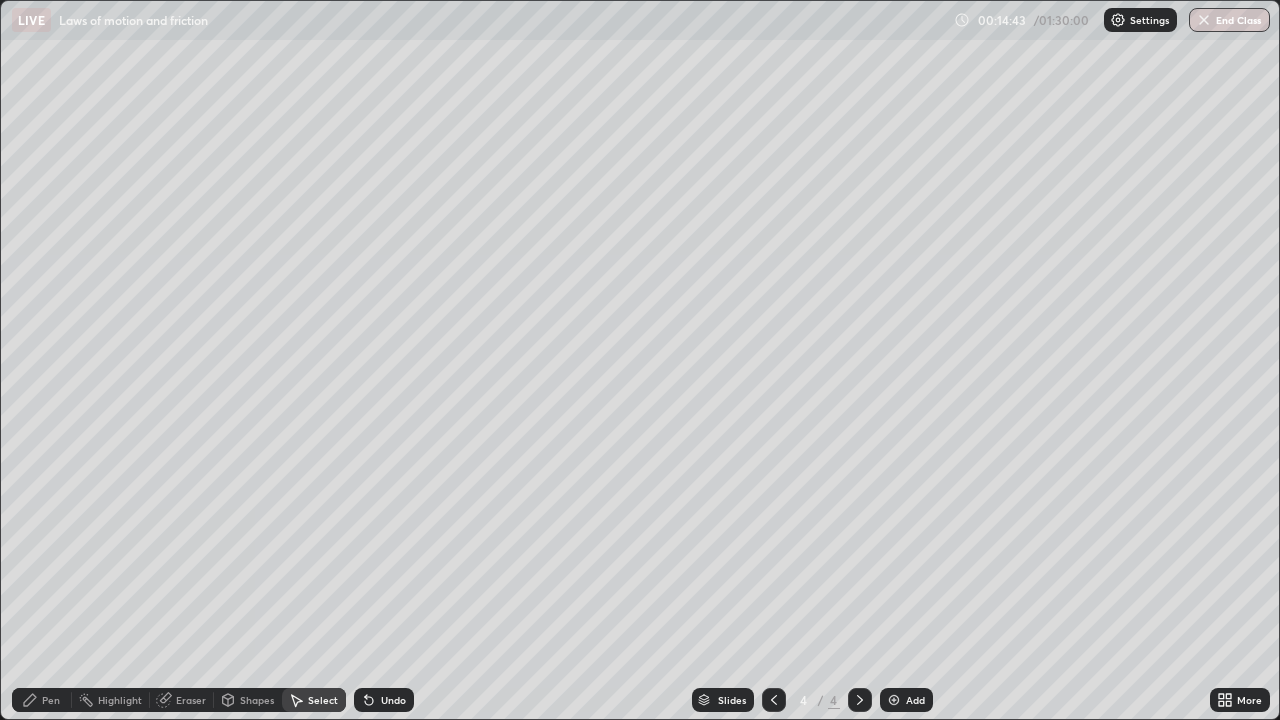 click on "Undo" at bounding box center (0, 0) 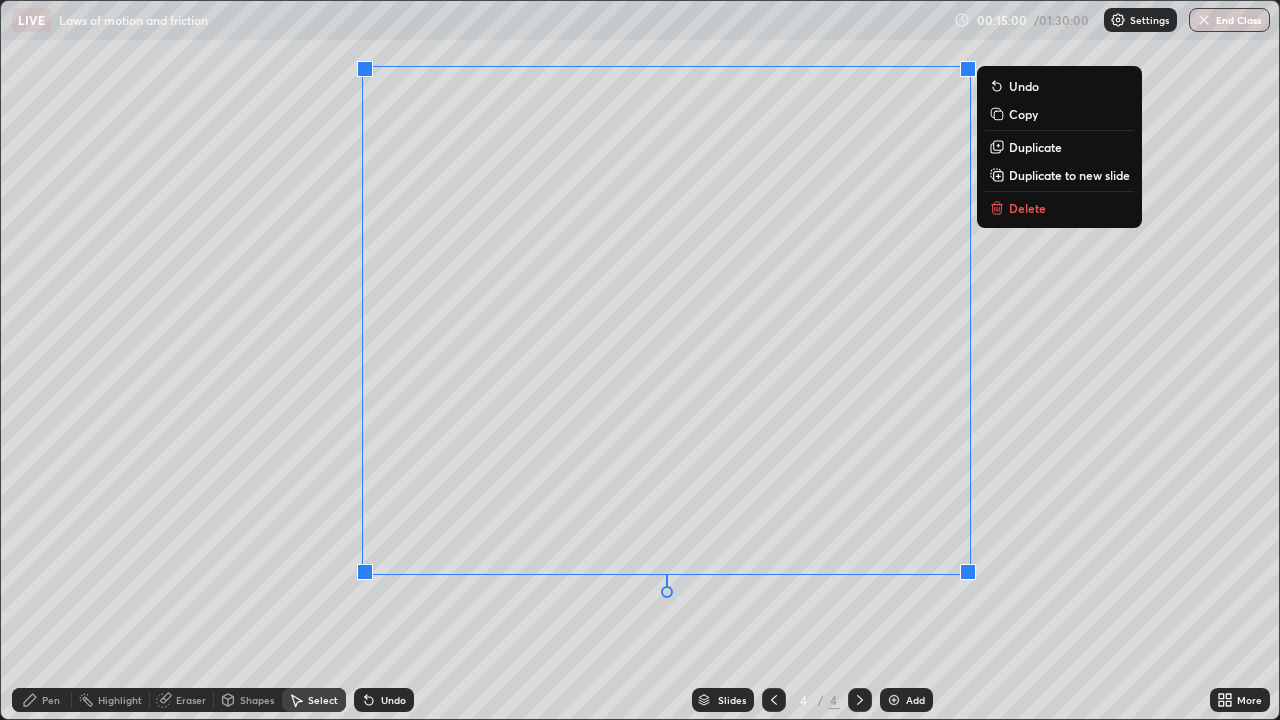 click on "Pen" at bounding box center (42, 700) 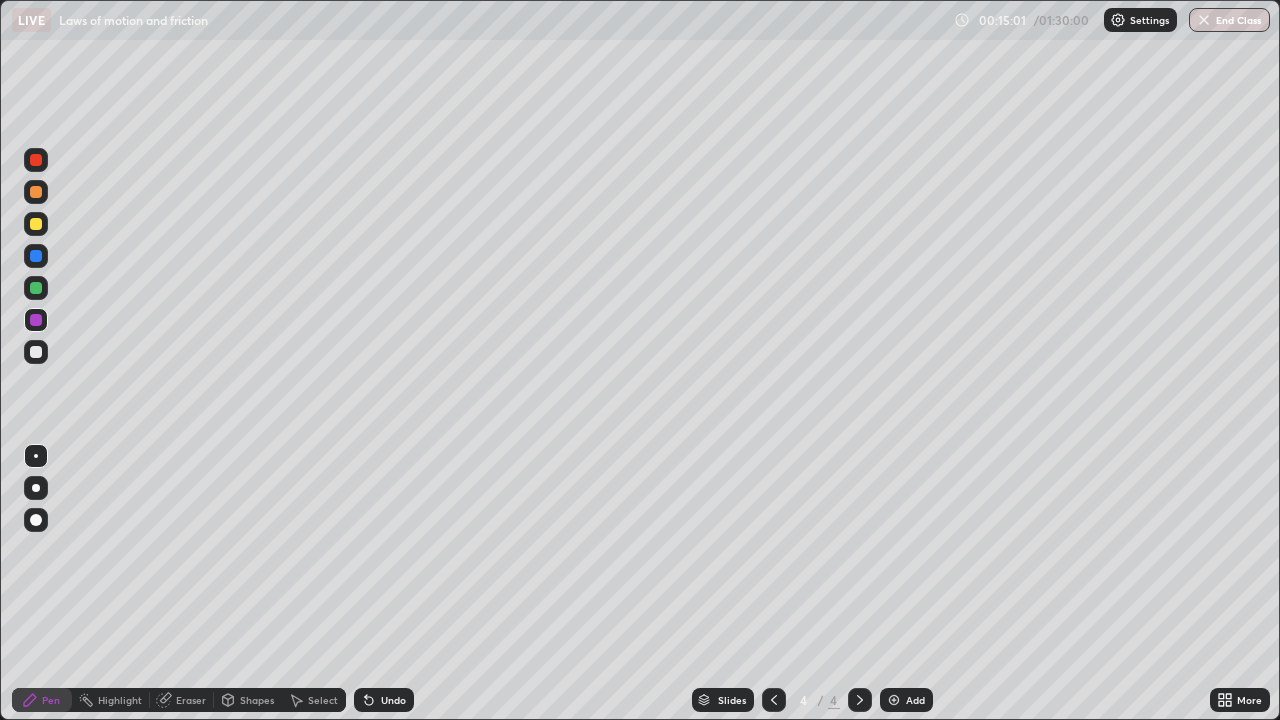 click at bounding box center [36, 224] 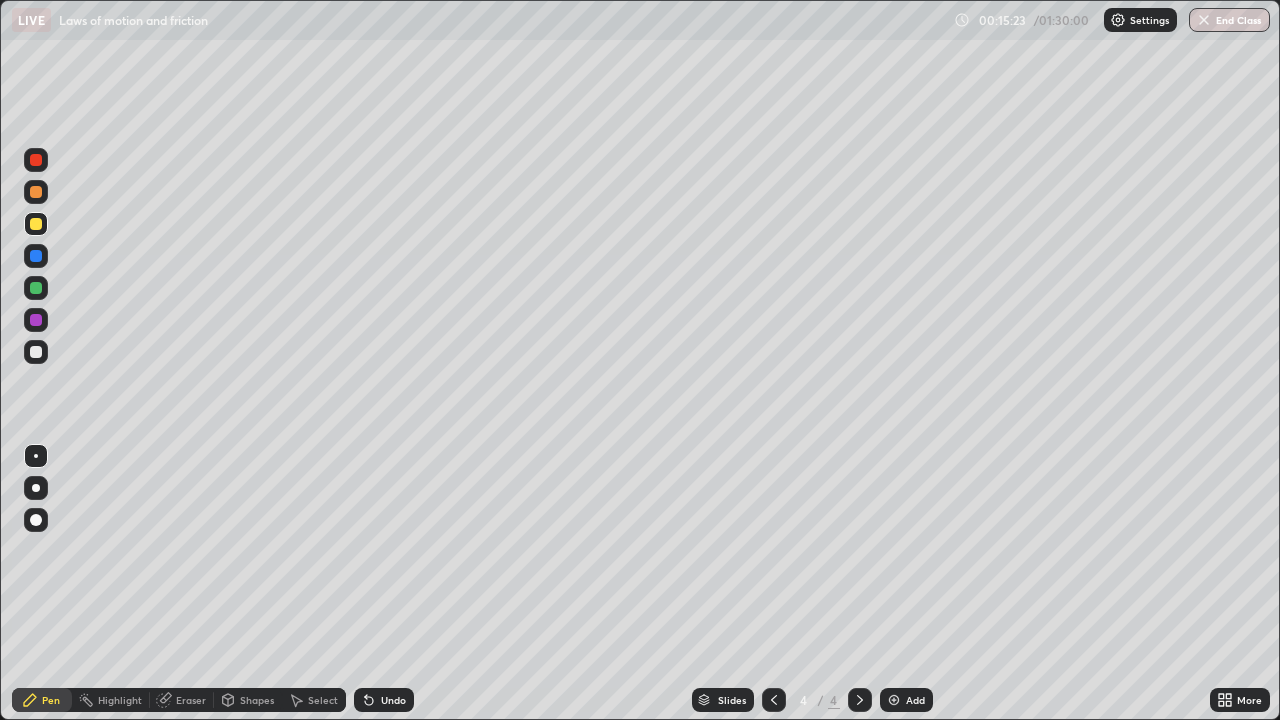 click at bounding box center [36, 288] 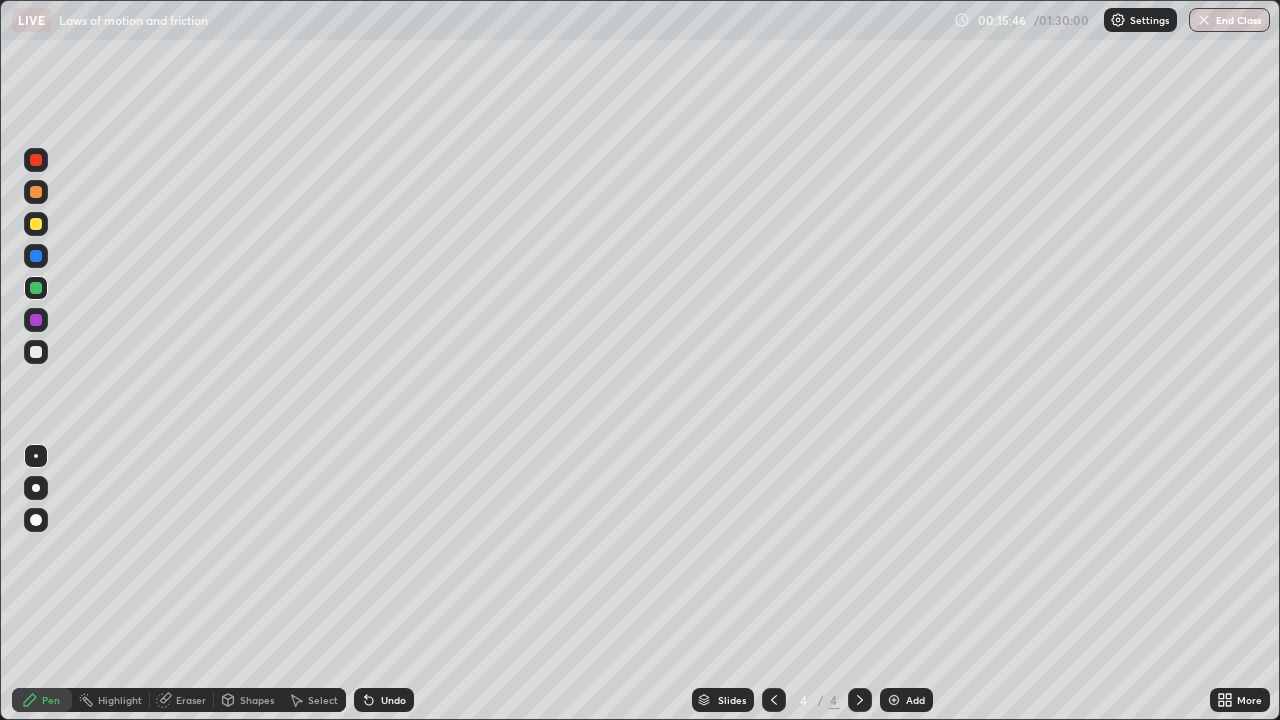 click at bounding box center [36, 320] 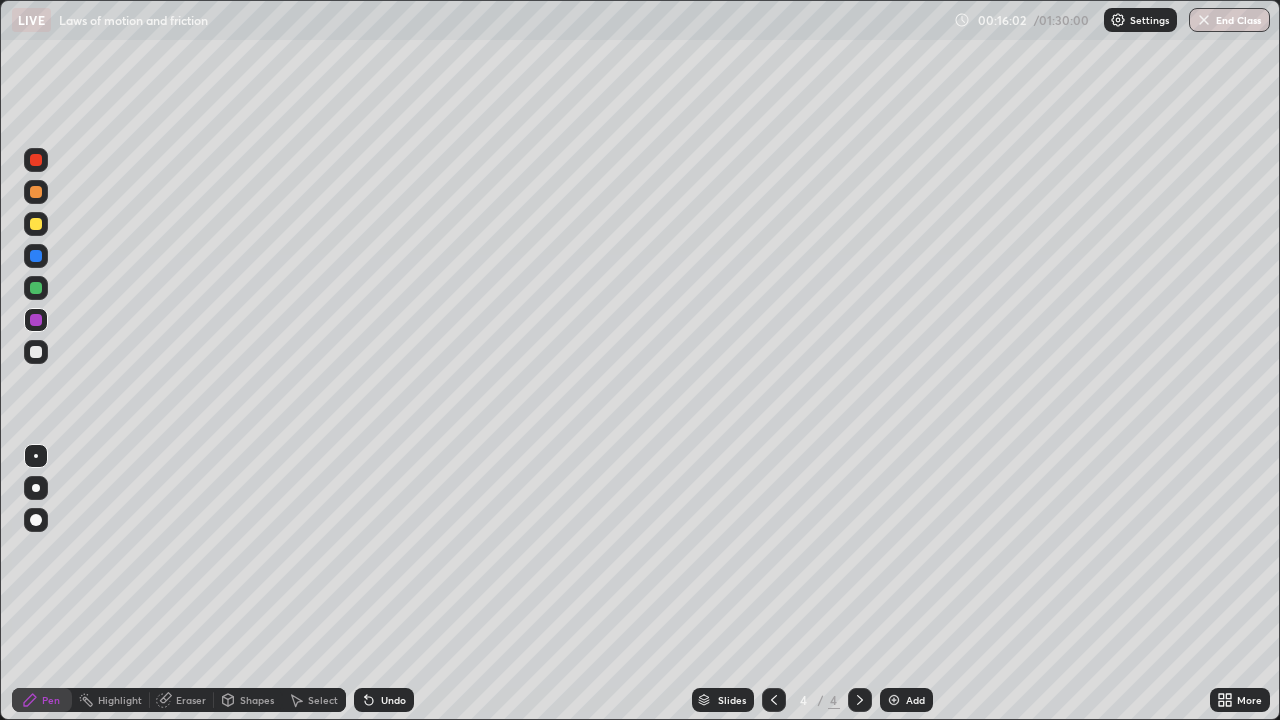click 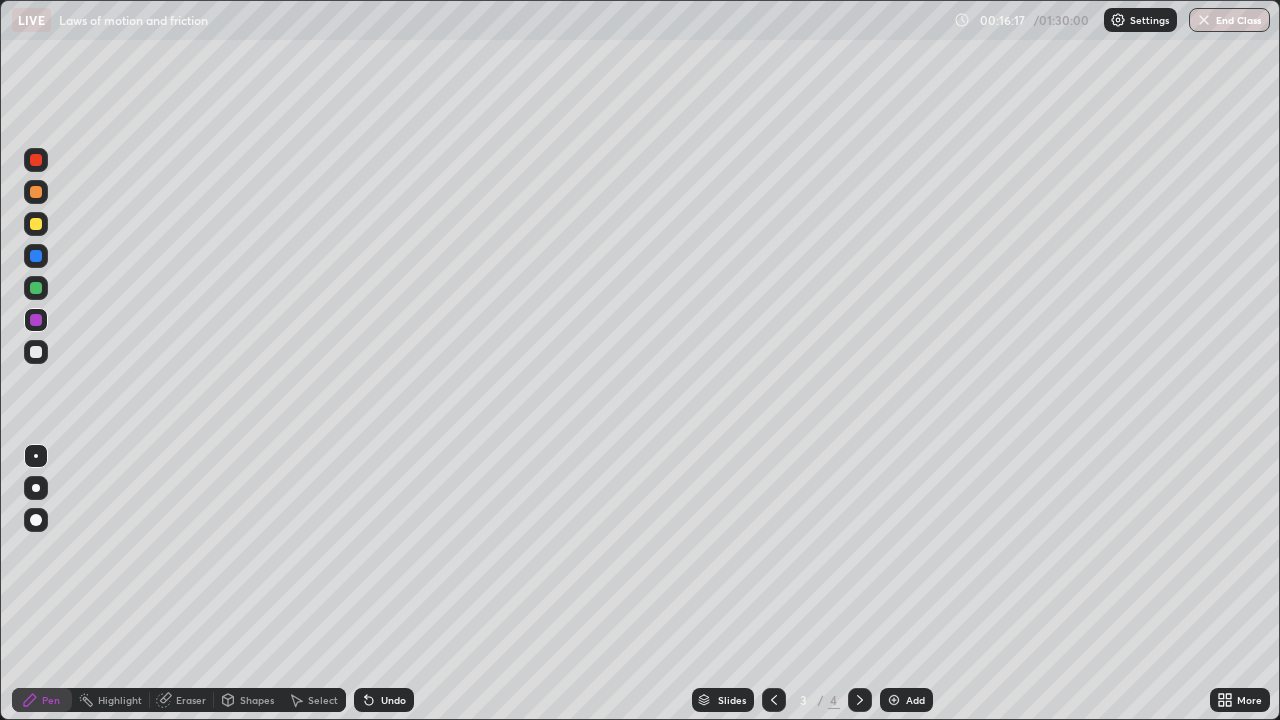 click at bounding box center [860, 700] 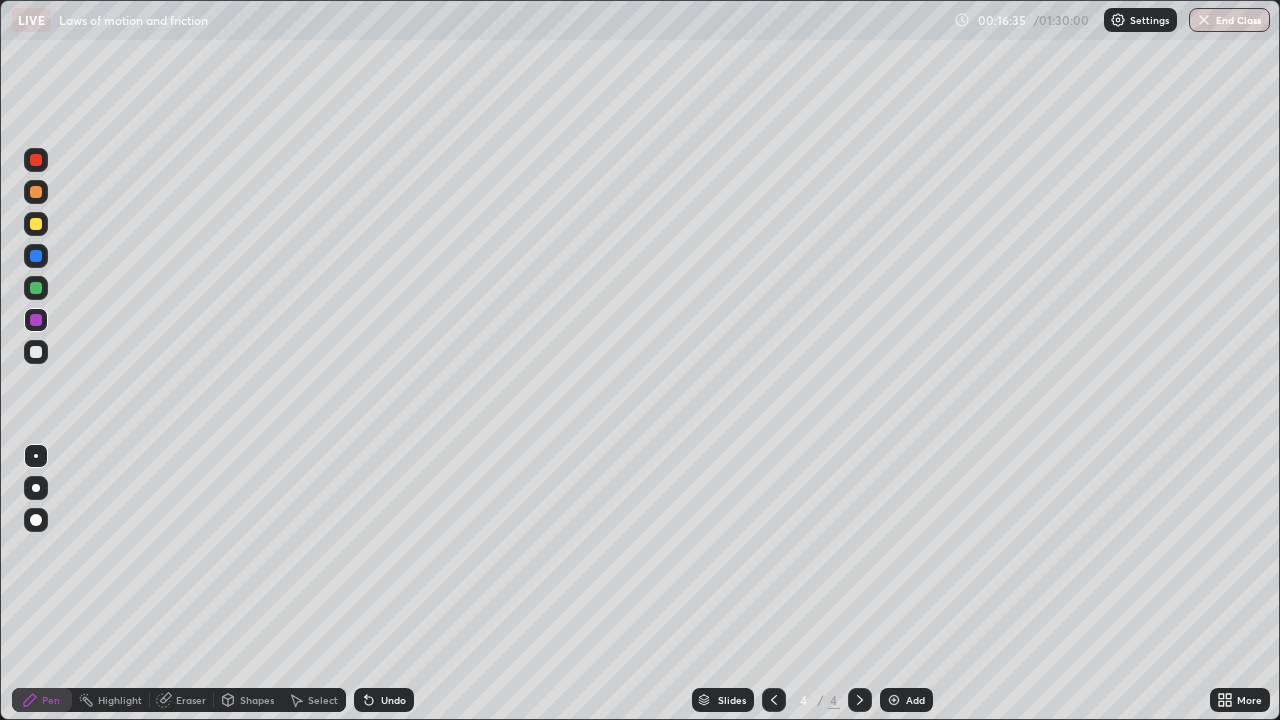 click 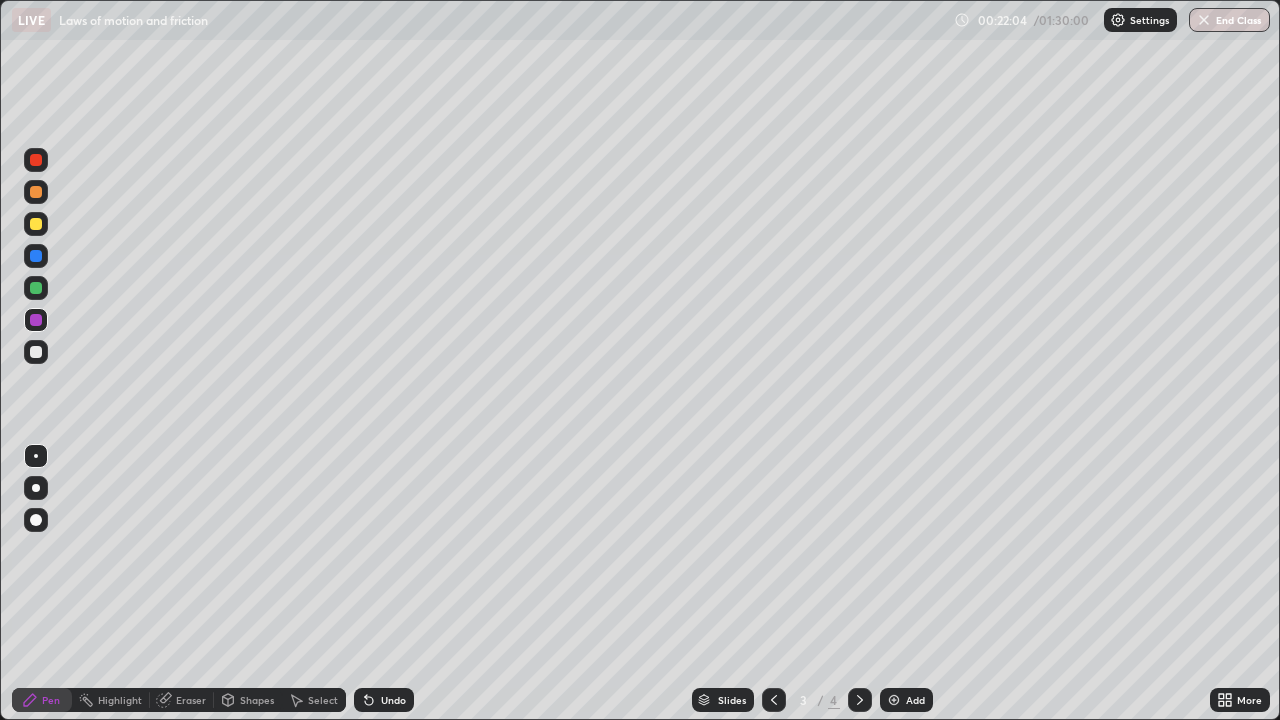 click 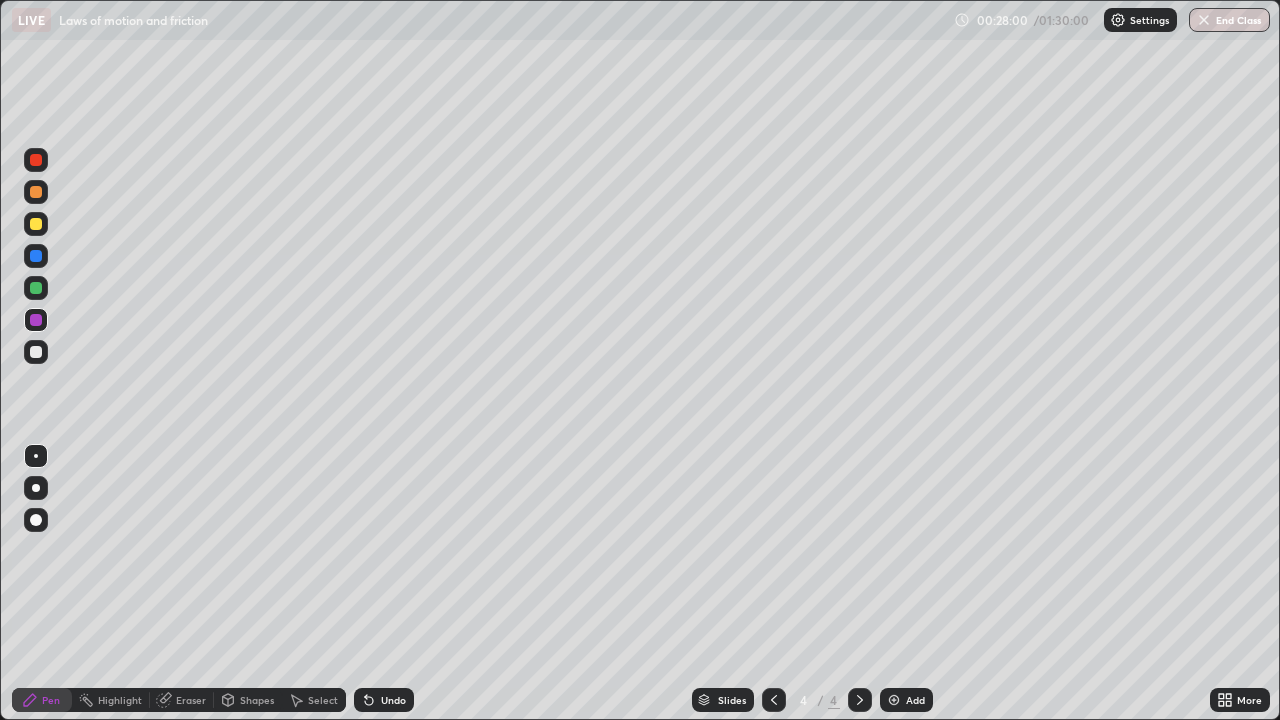 click 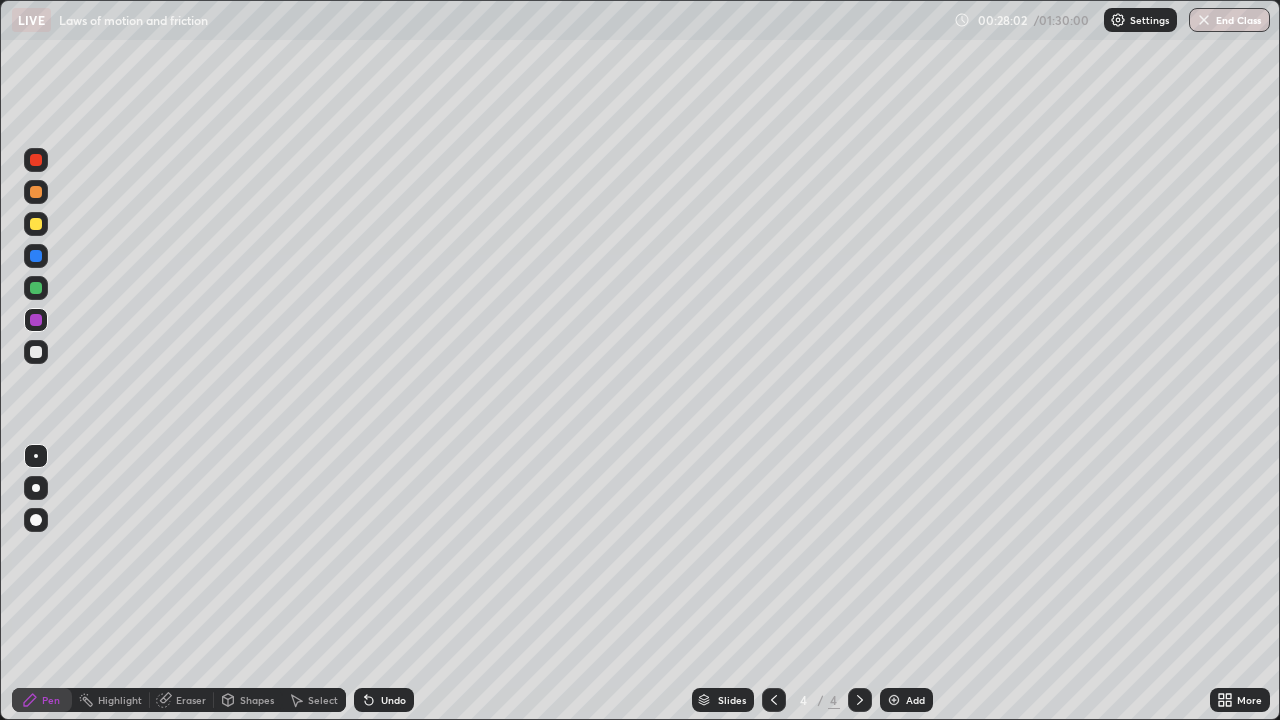 click on "Add" at bounding box center [915, 700] 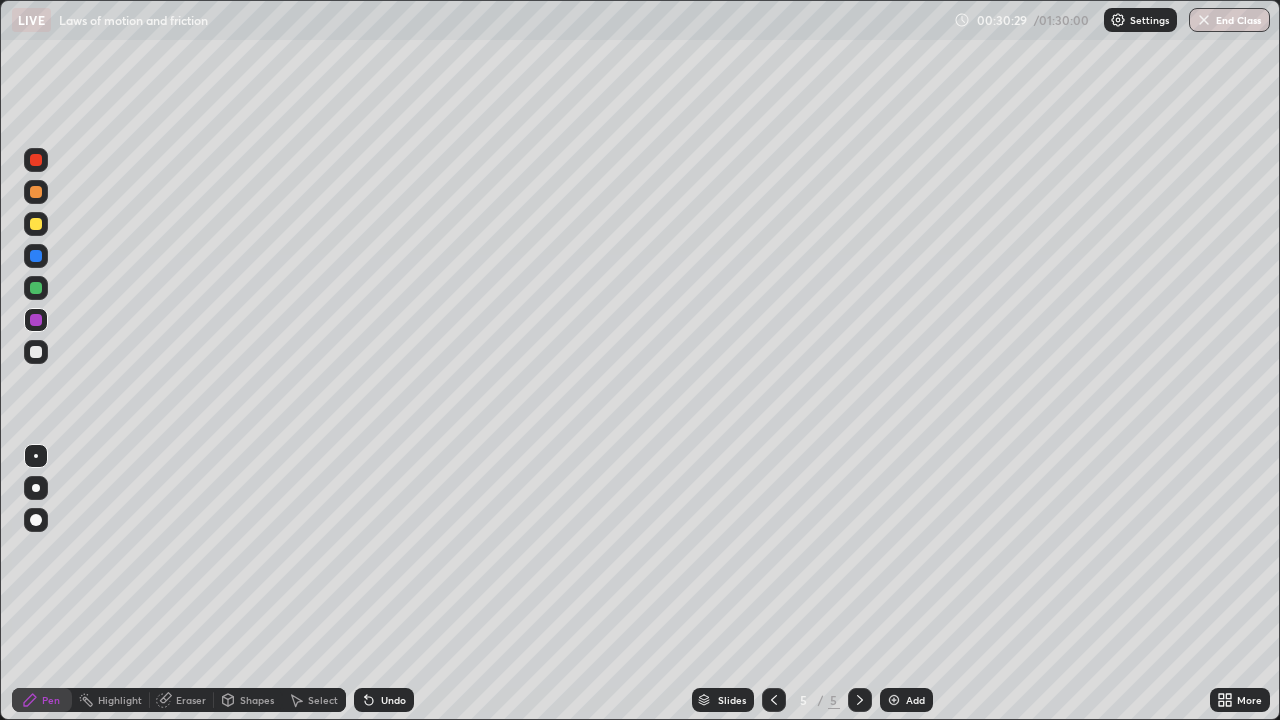 click at bounding box center (36, 352) 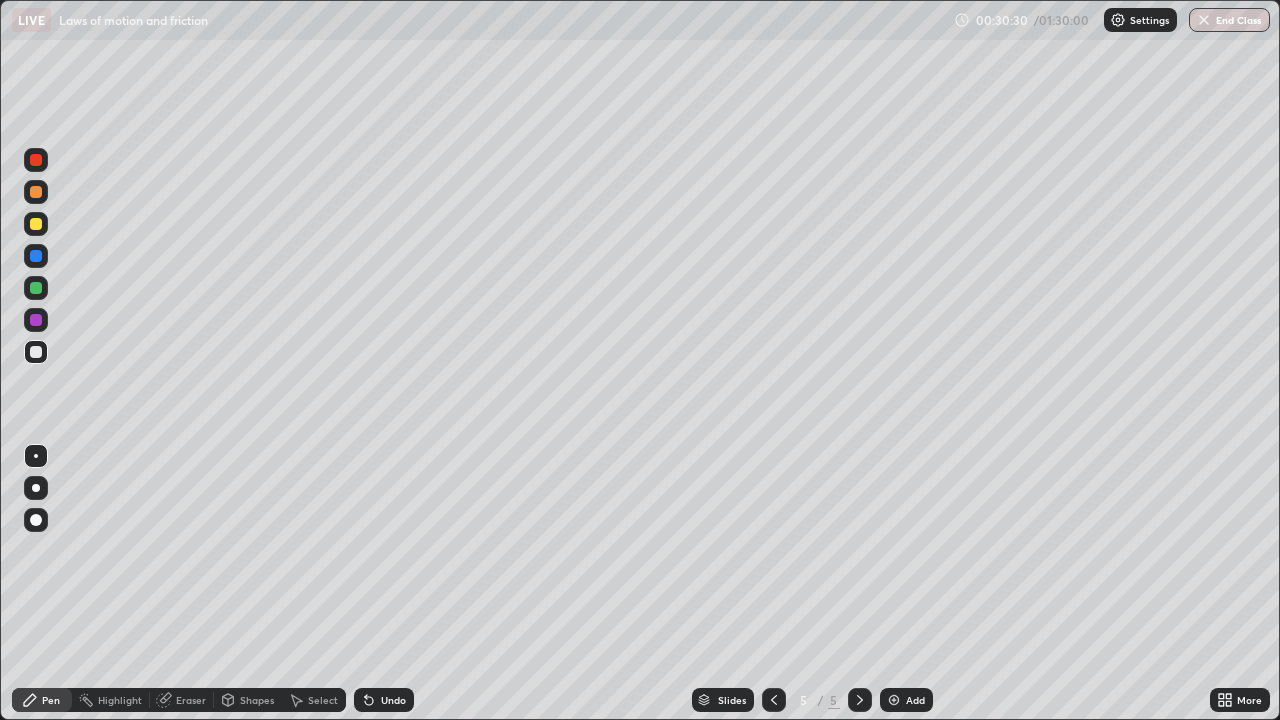 click on "Pen" at bounding box center (42, 700) 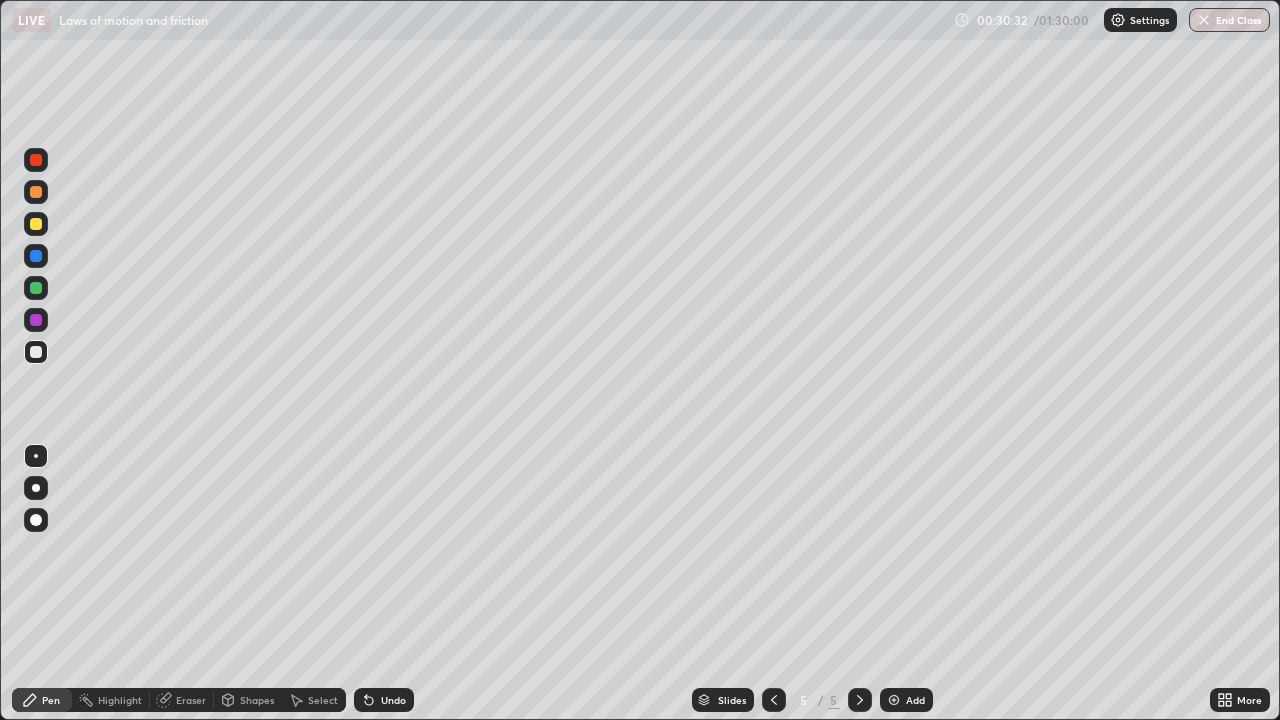 click on "Shapes" at bounding box center [248, 700] 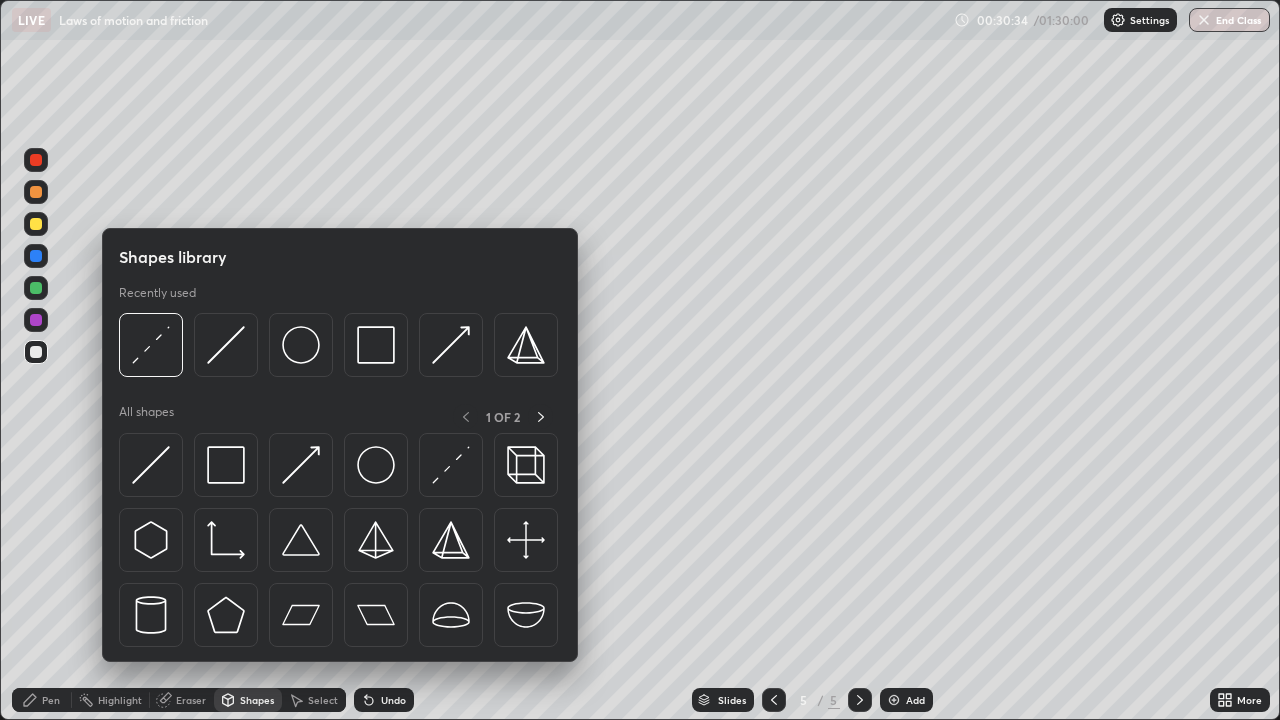click on "Pen" at bounding box center [51, 700] 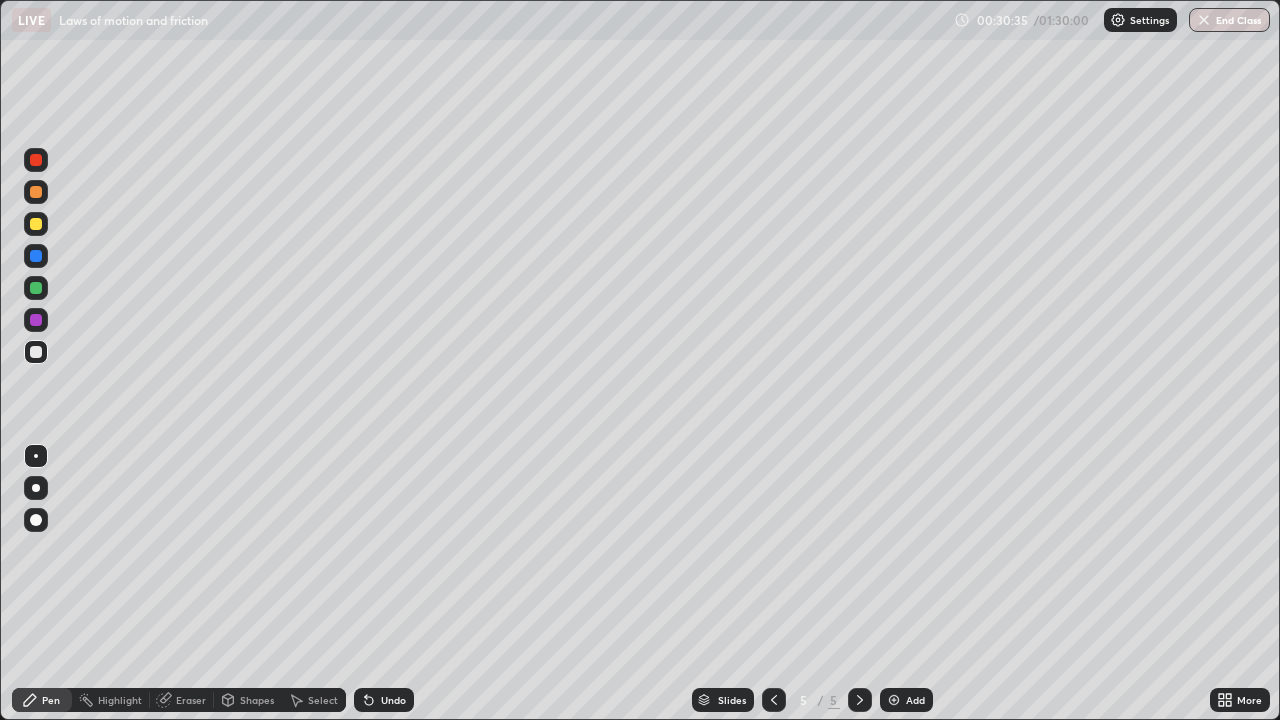 click on "Pen" at bounding box center (51, 700) 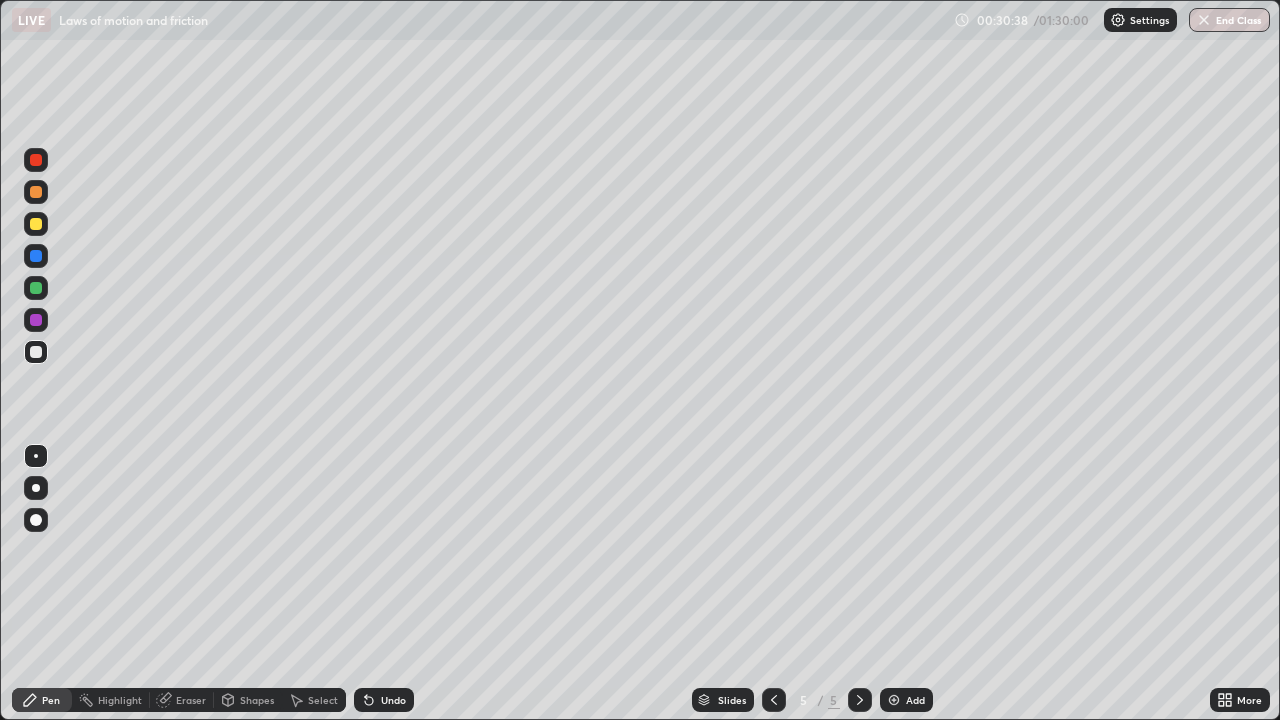 click 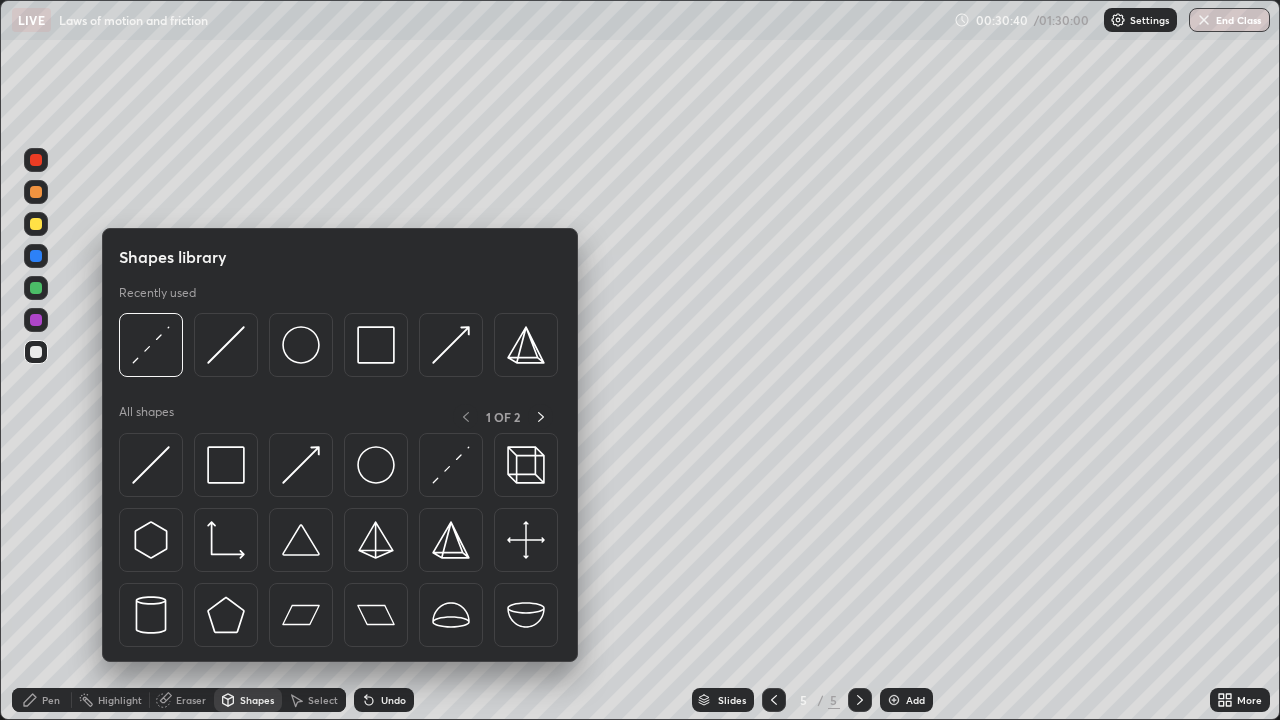 click on "Shapes" at bounding box center [257, 700] 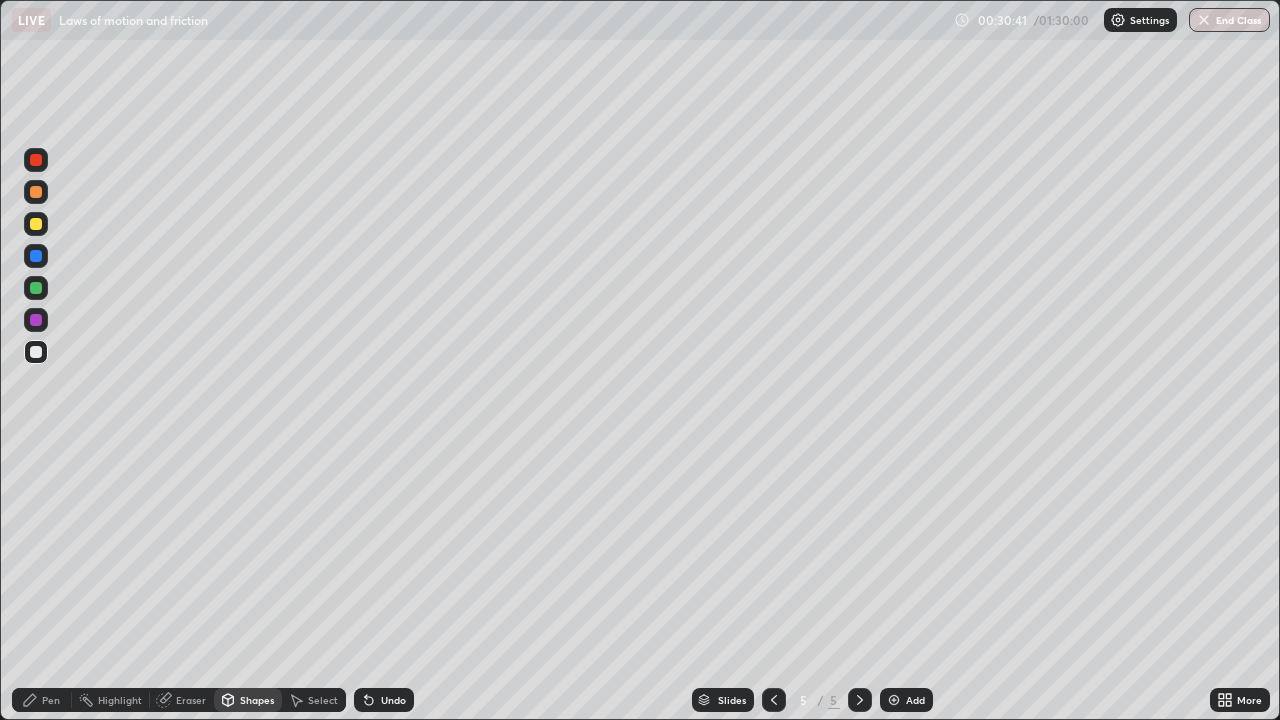click on "Shapes" at bounding box center [257, 700] 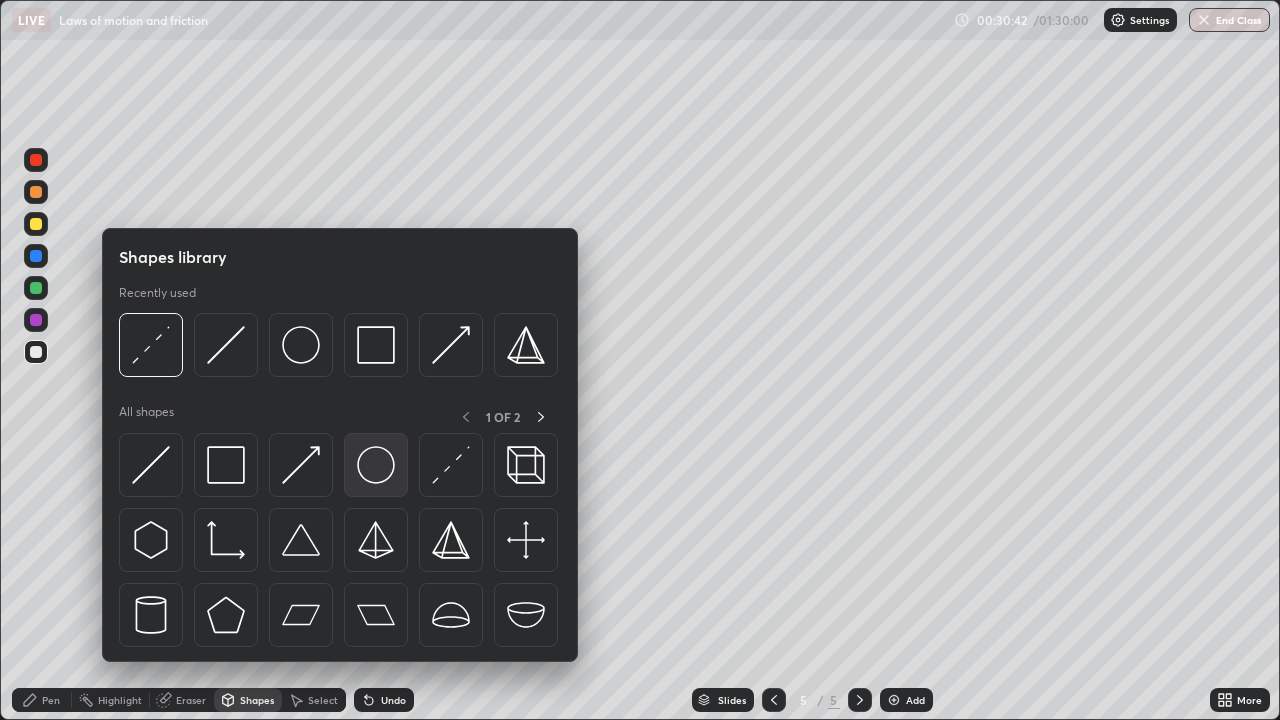 click at bounding box center [376, 465] 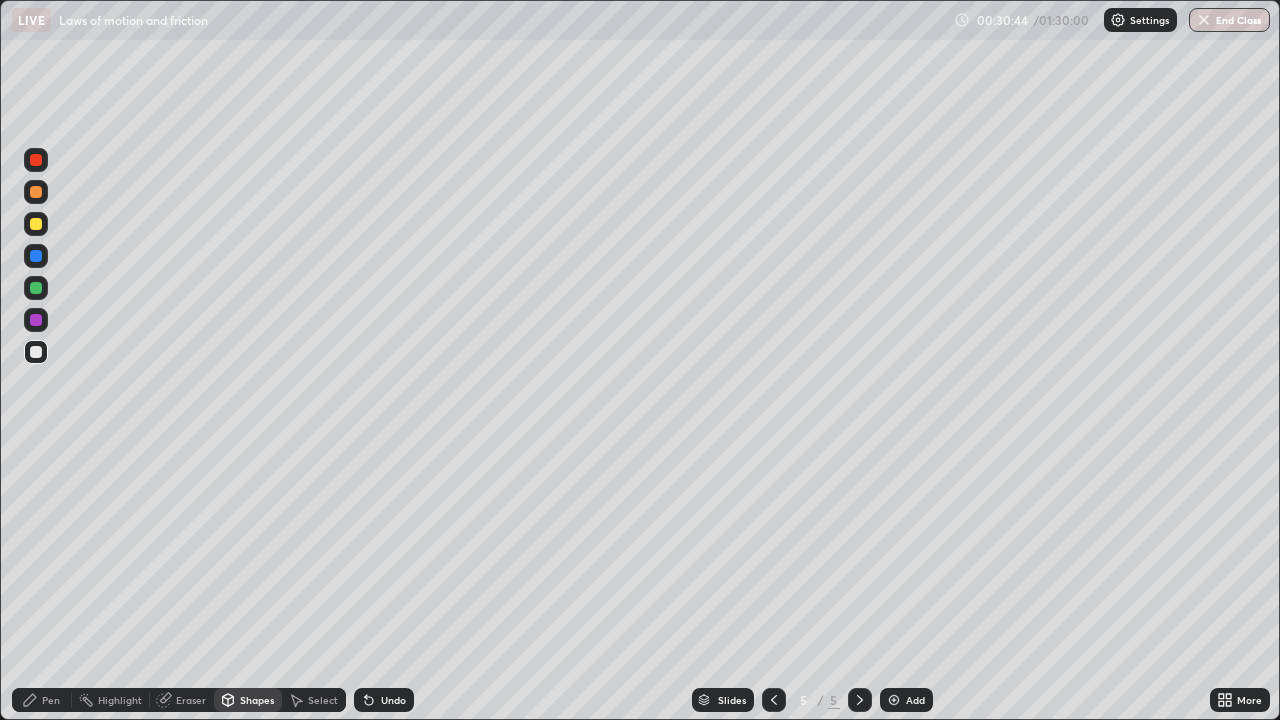 click at bounding box center [36, 288] 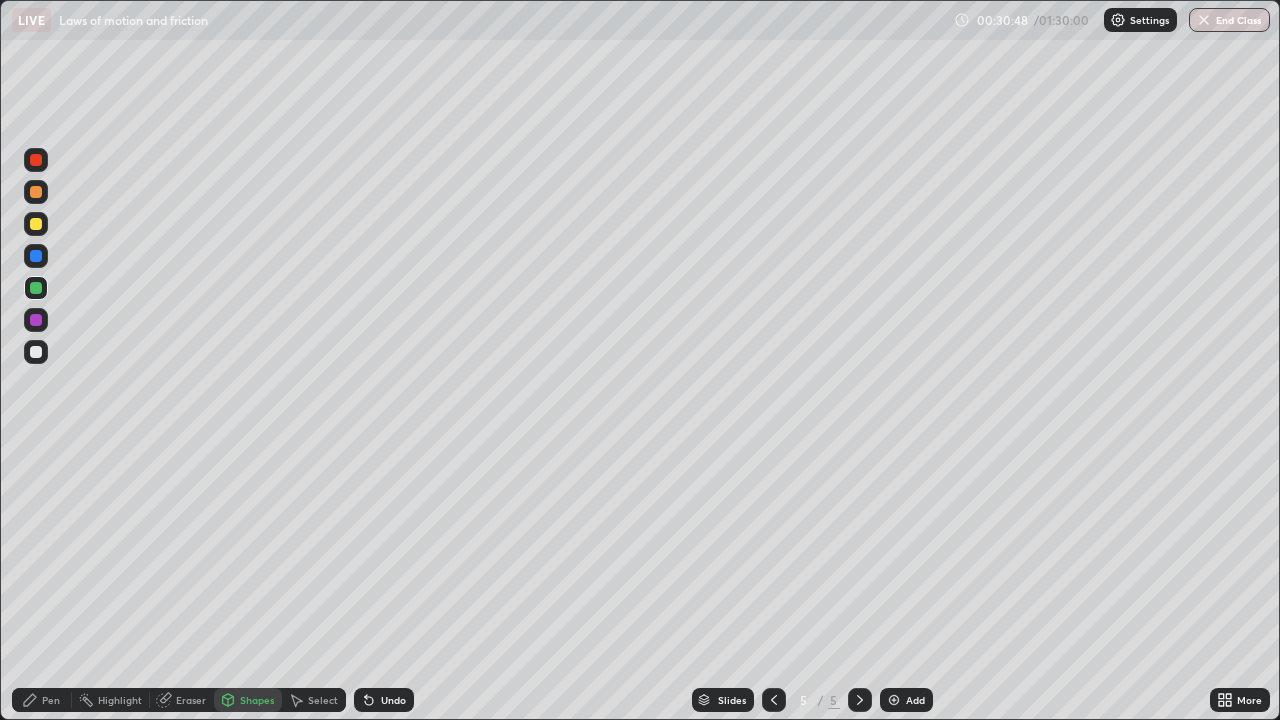 click on "Shapes" at bounding box center (257, 700) 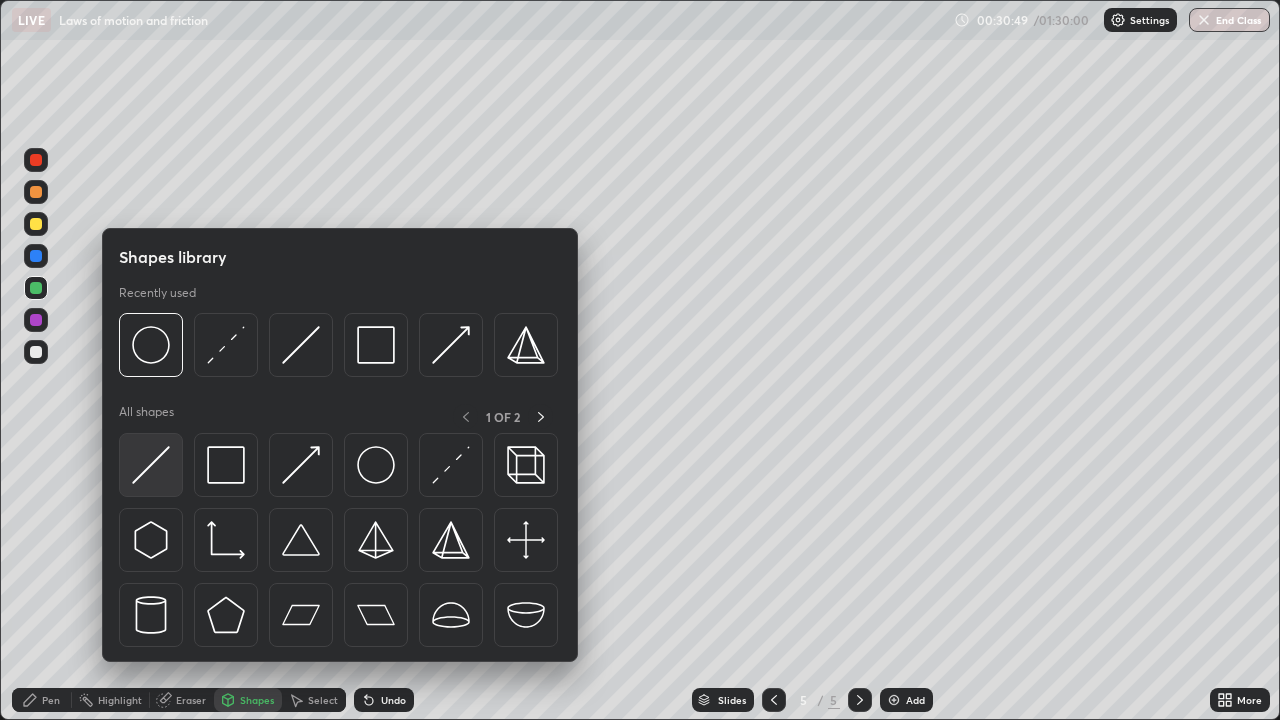 click at bounding box center (151, 465) 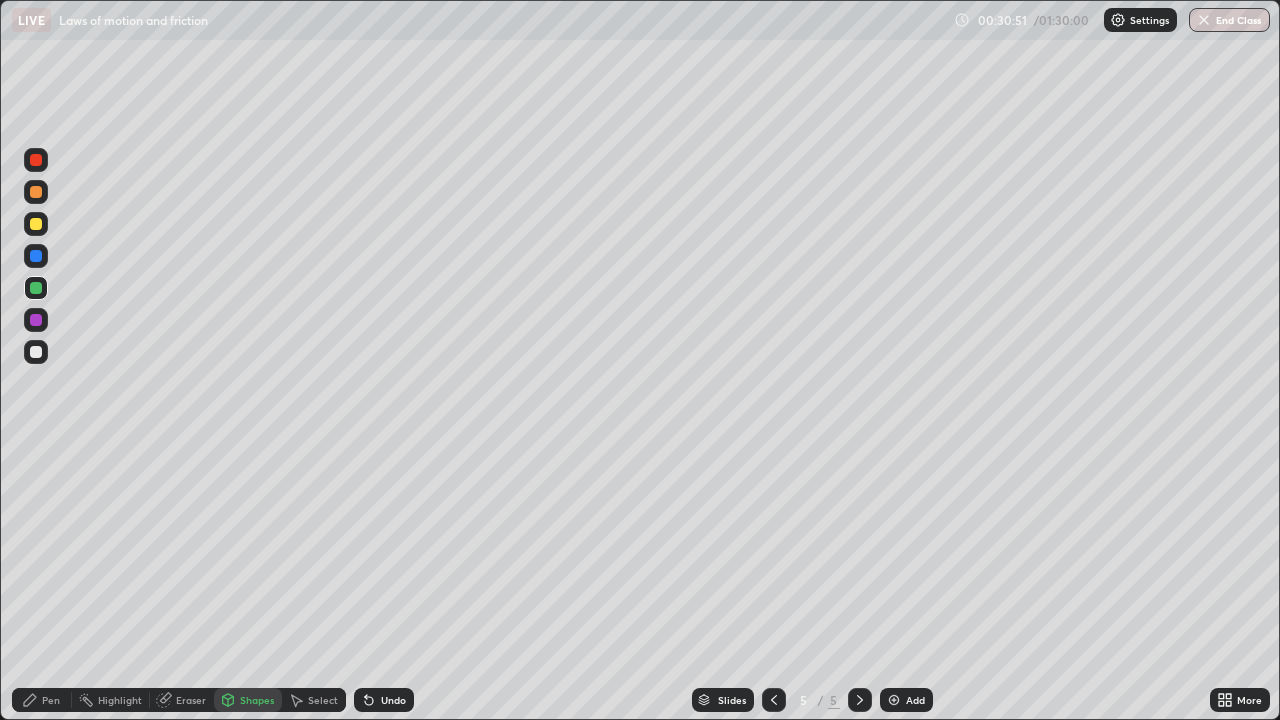 click at bounding box center (36, 352) 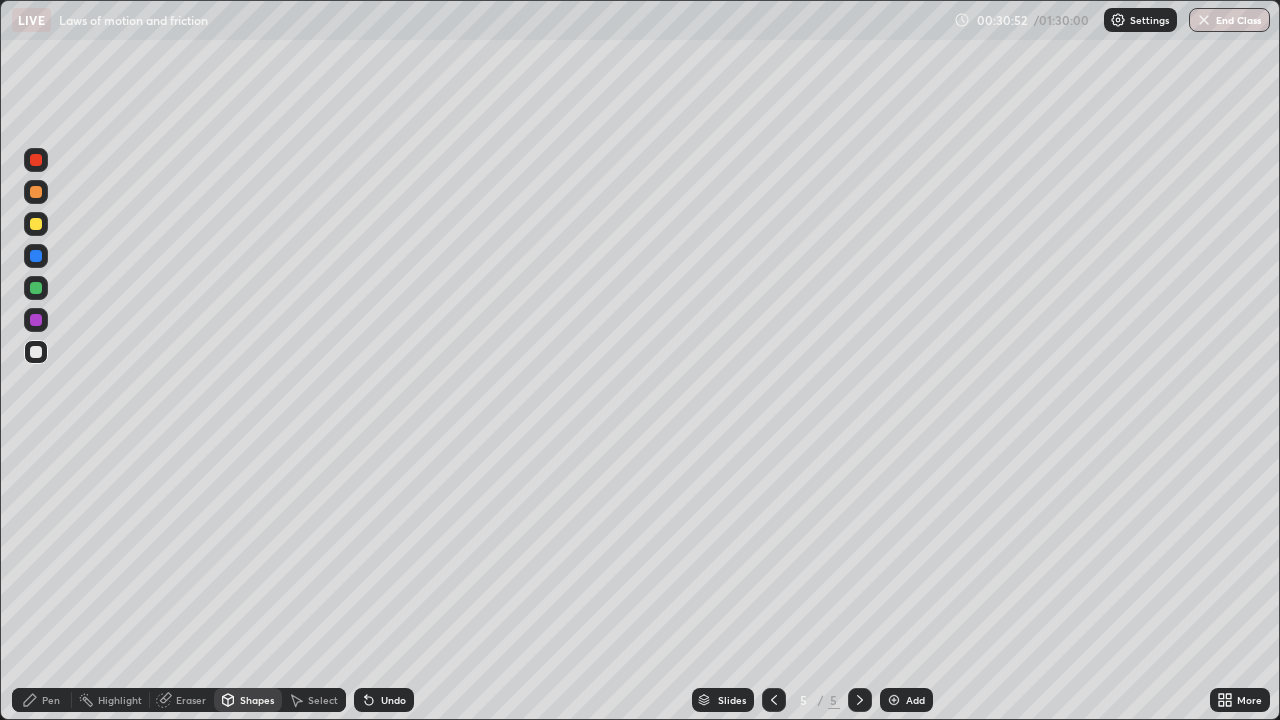 click on "Undo" at bounding box center [393, 700] 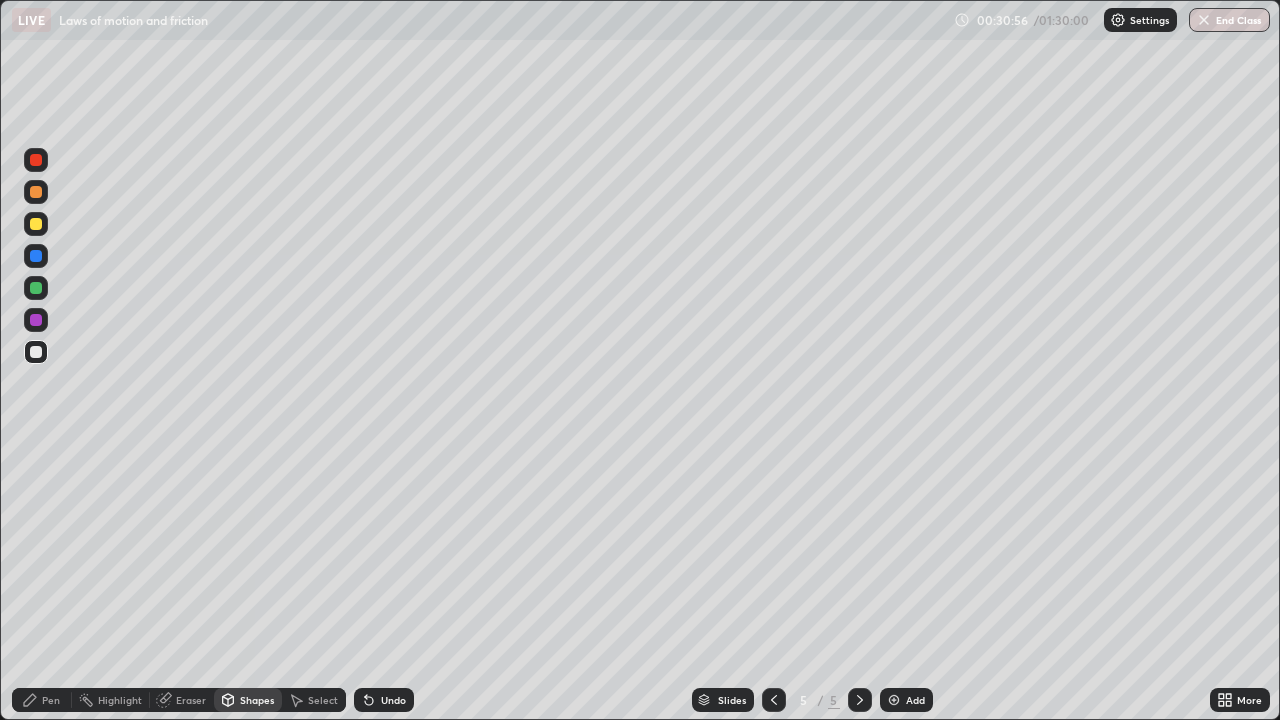 click 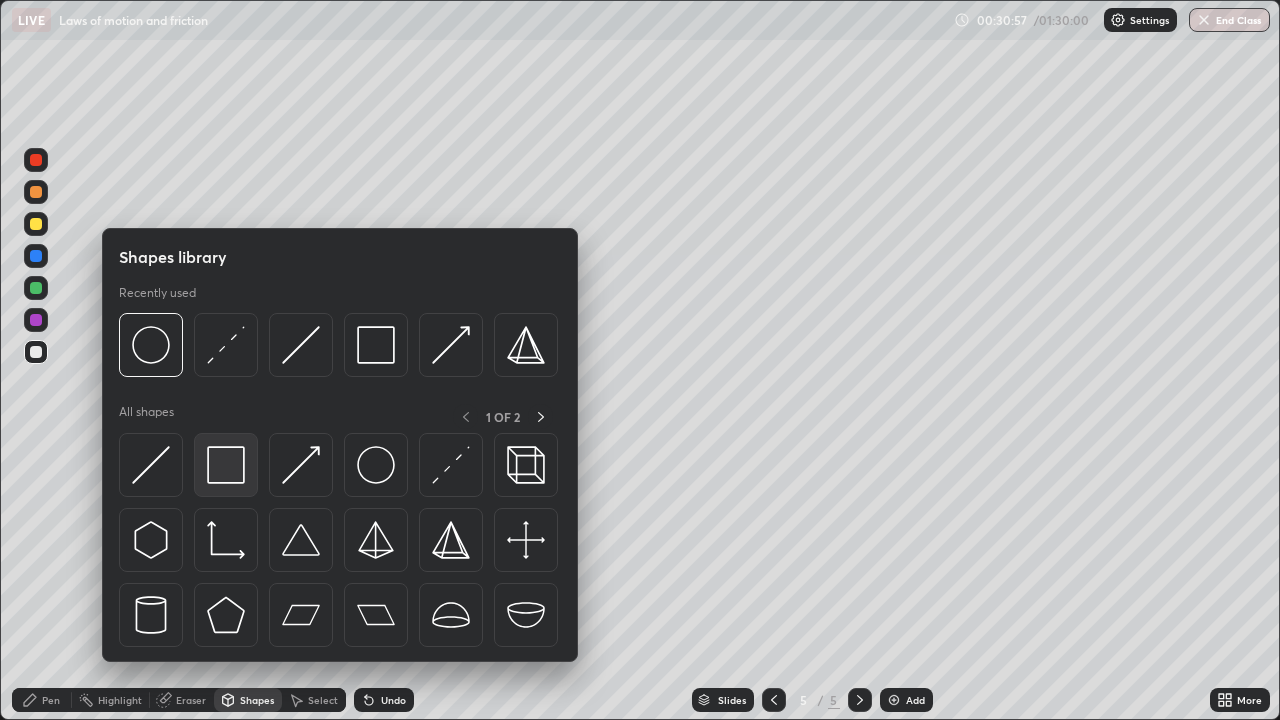 click at bounding box center (226, 465) 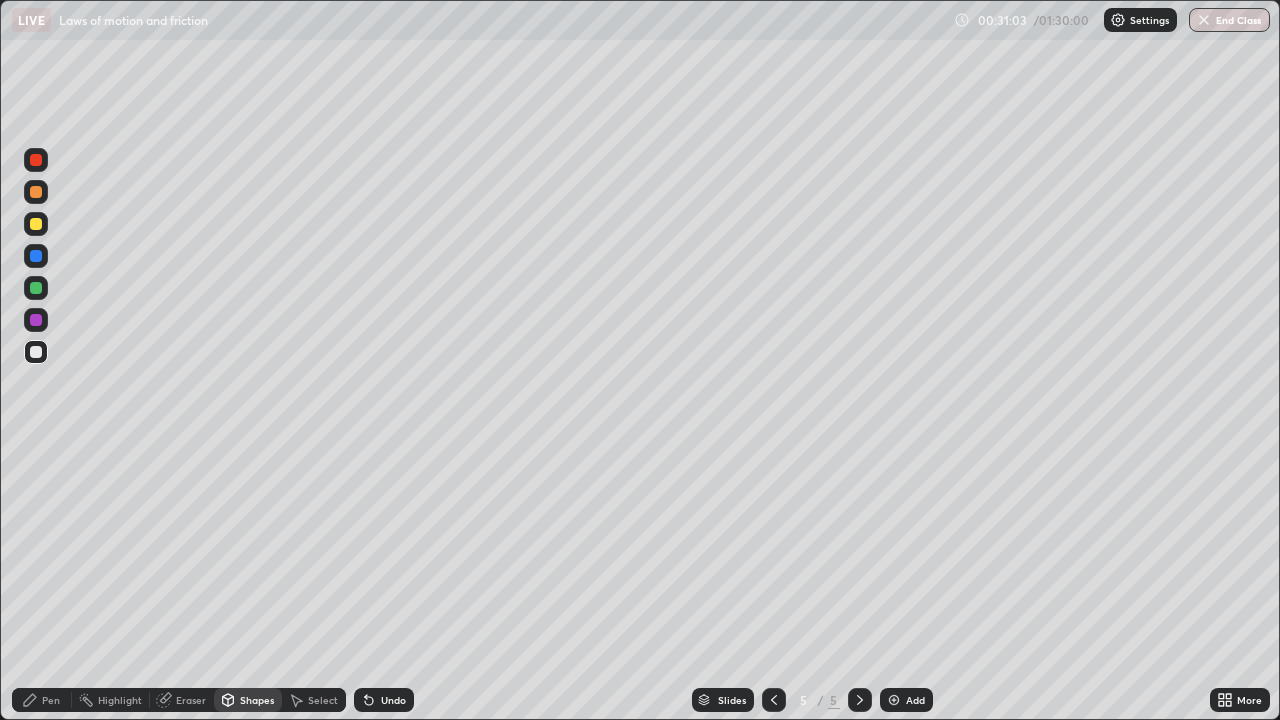 click on "Shapes" at bounding box center (257, 700) 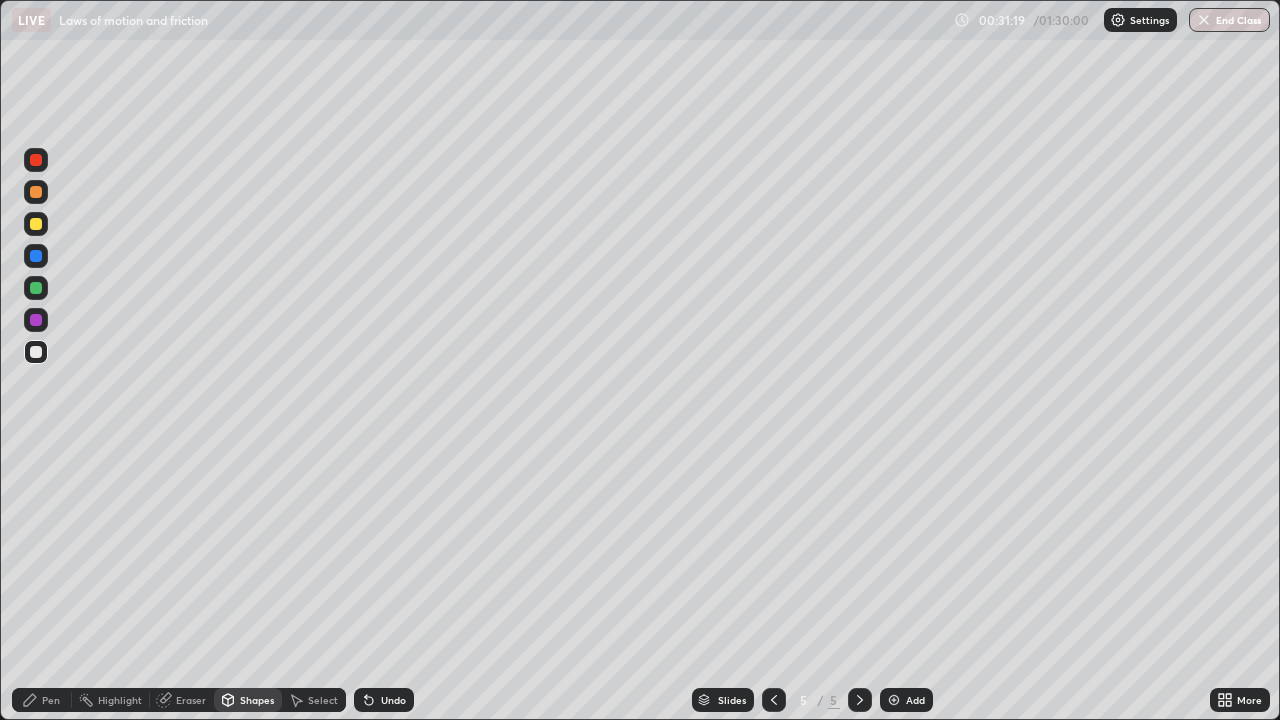 click on "Pen" at bounding box center (51, 700) 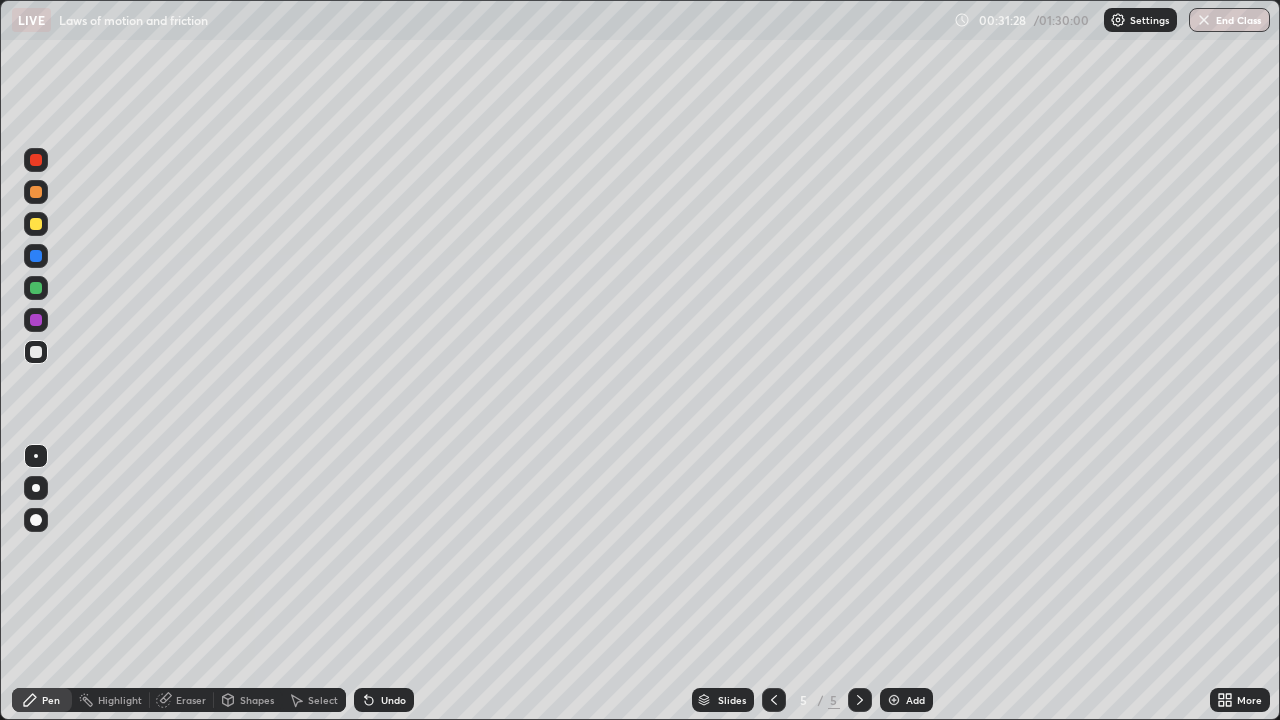 click 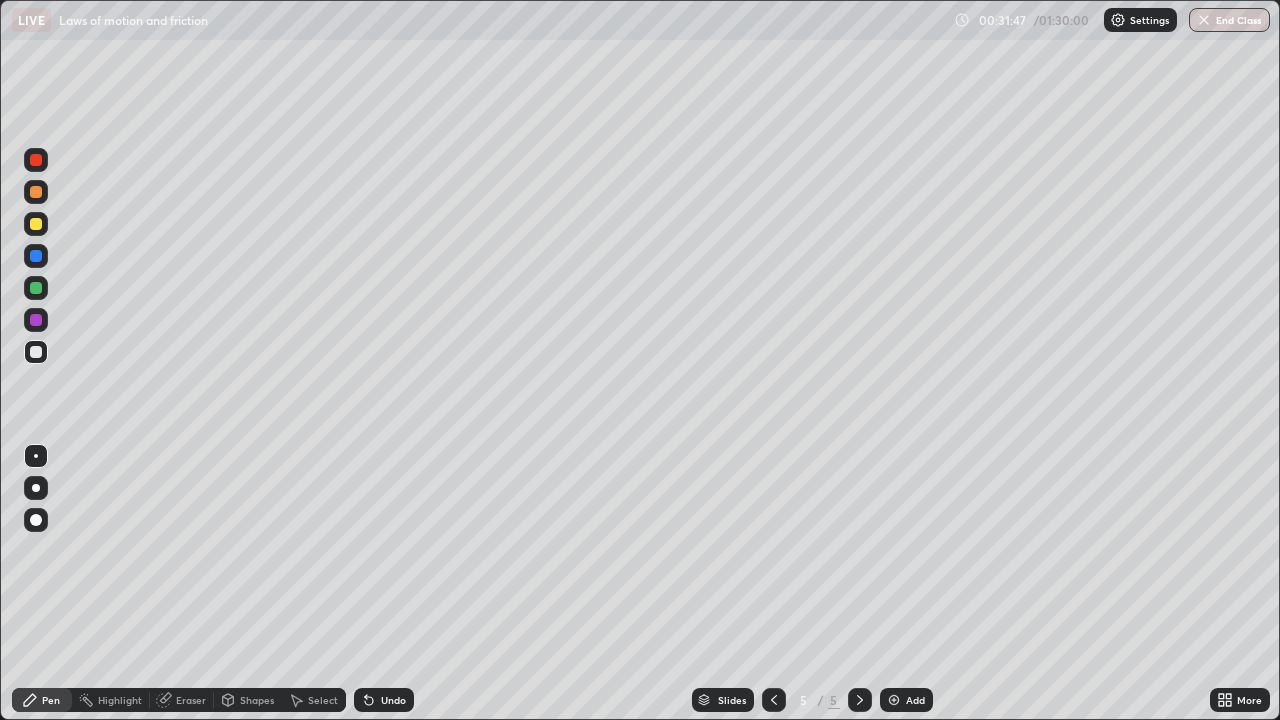 click at bounding box center [36, 224] 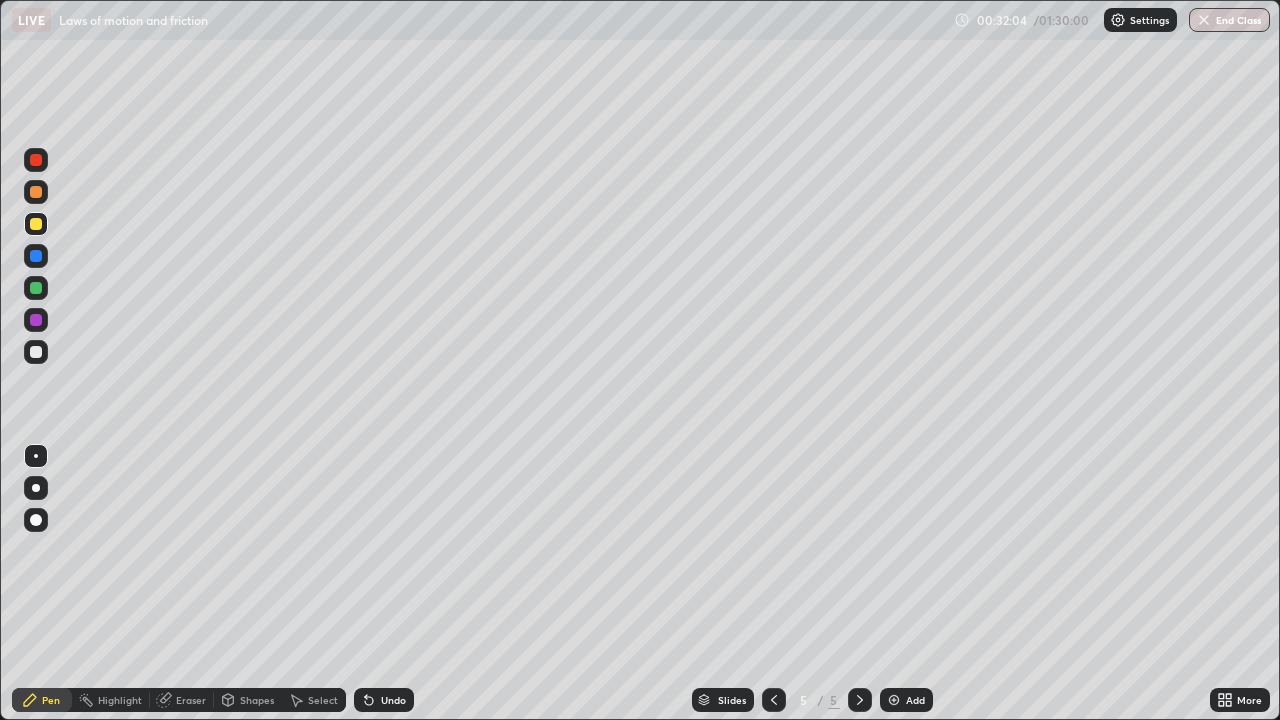 click on "Undo" at bounding box center [384, 700] 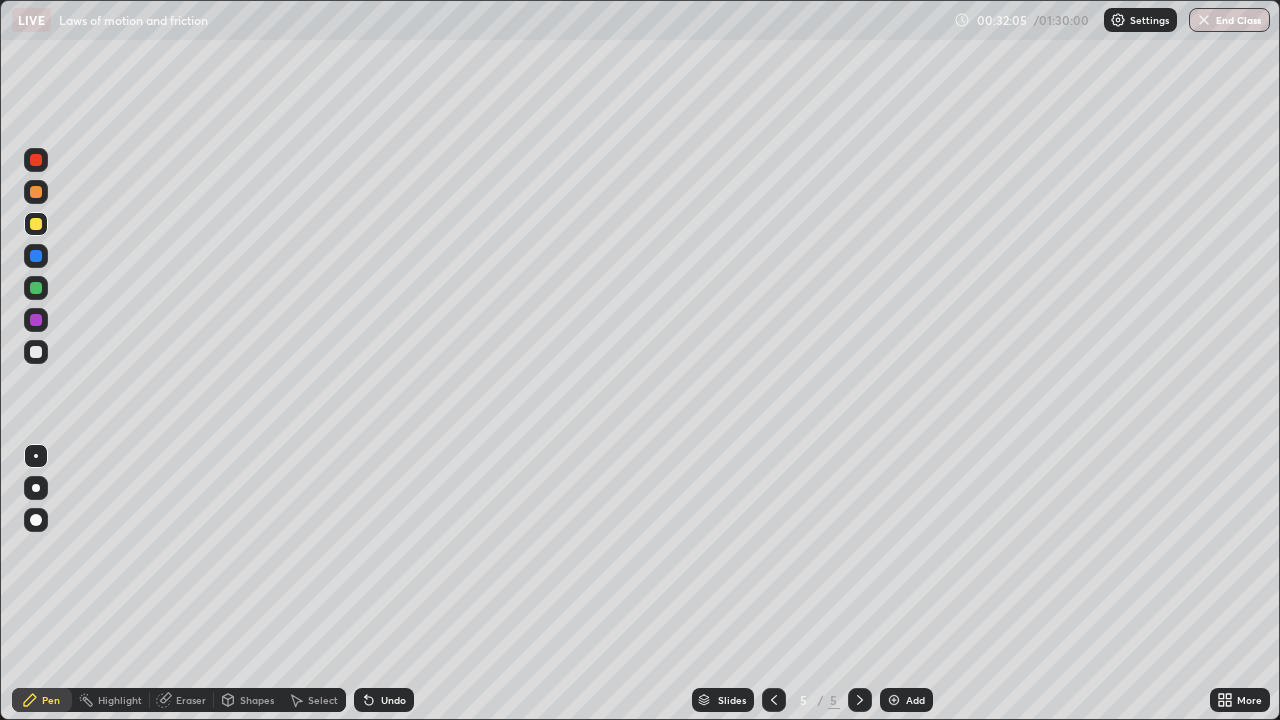 click on "Undo" at bounding box center [393, 700] 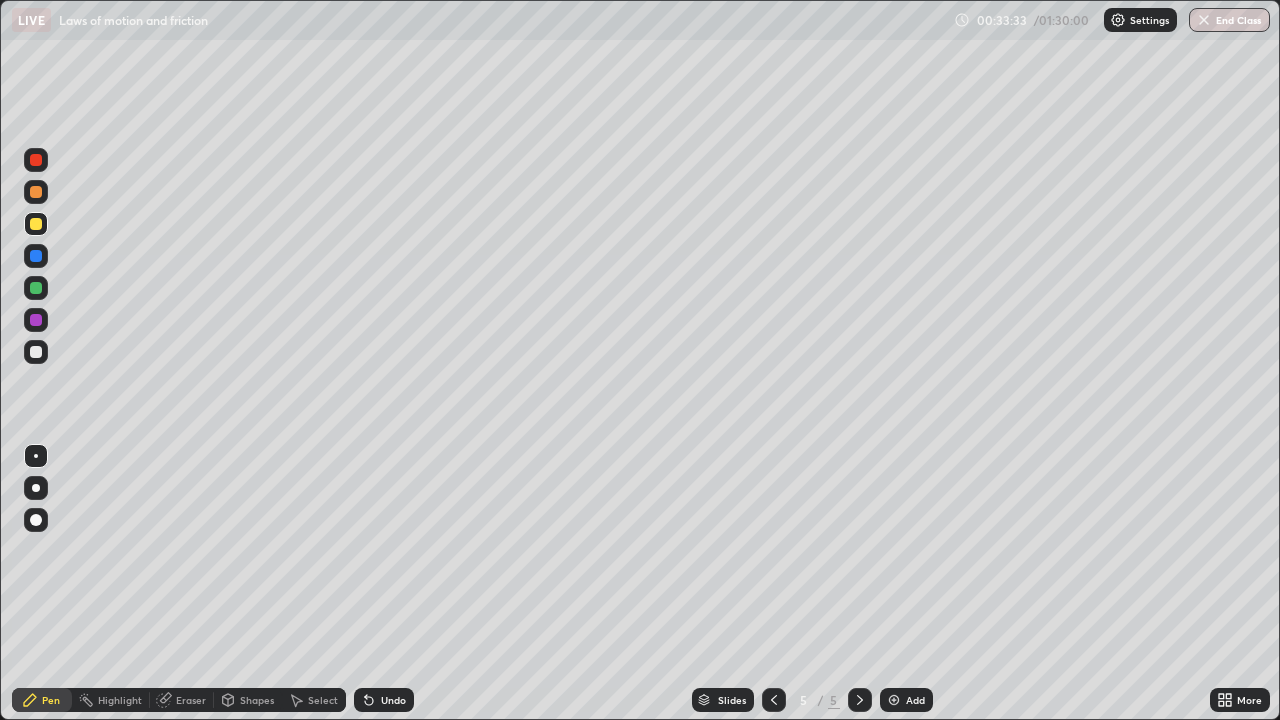 click at bounding box center [36, 352] 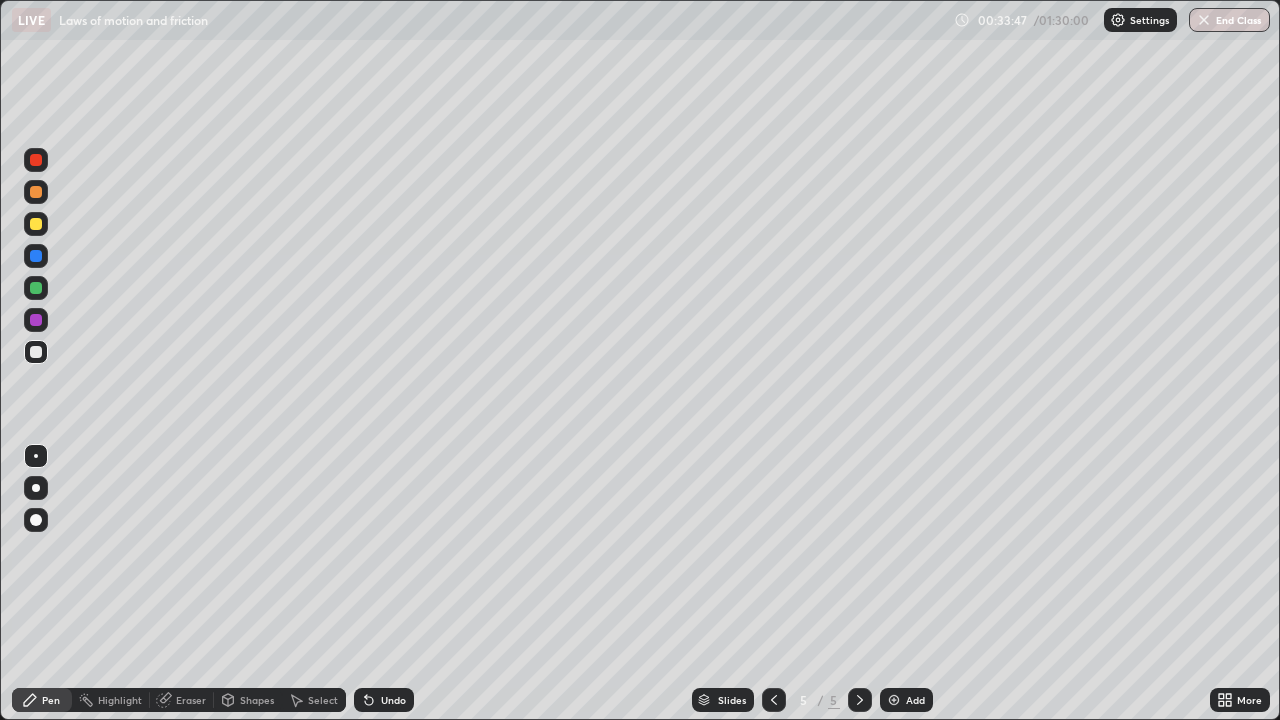 click at bounding box center [36, 288] 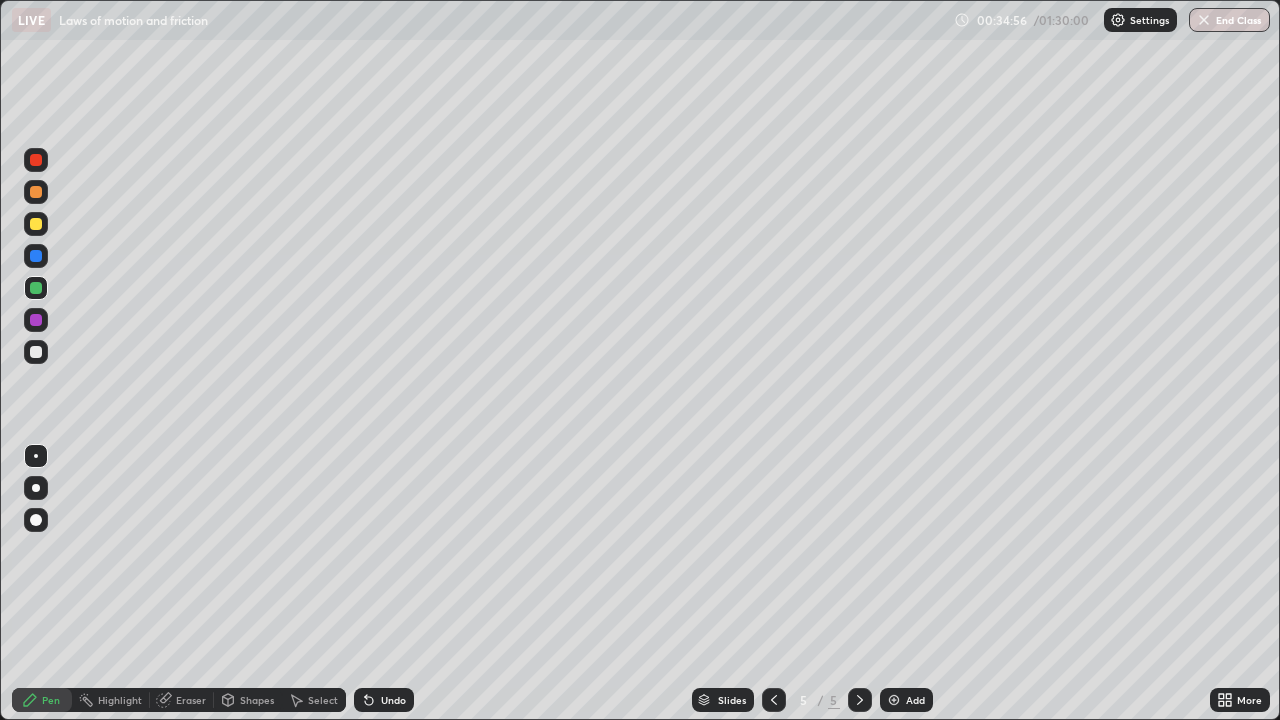 click at bounding box center (36, 352) 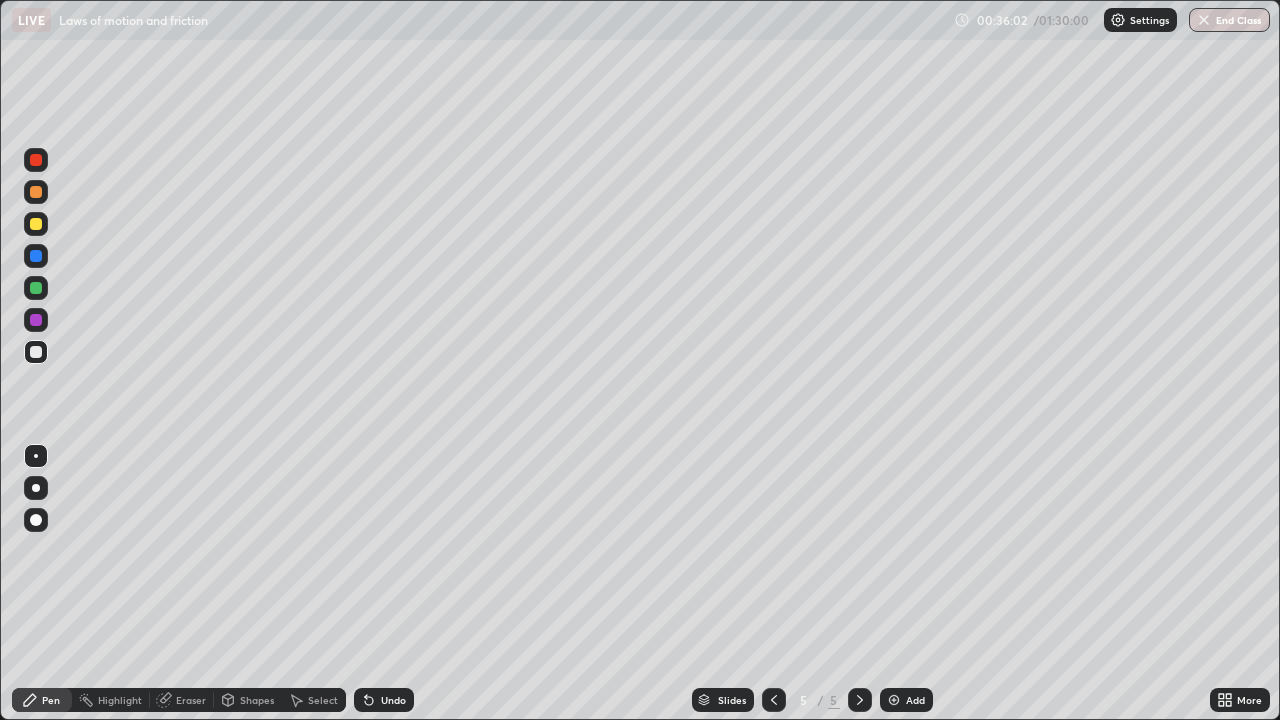 click at bounding box center [36, 320] 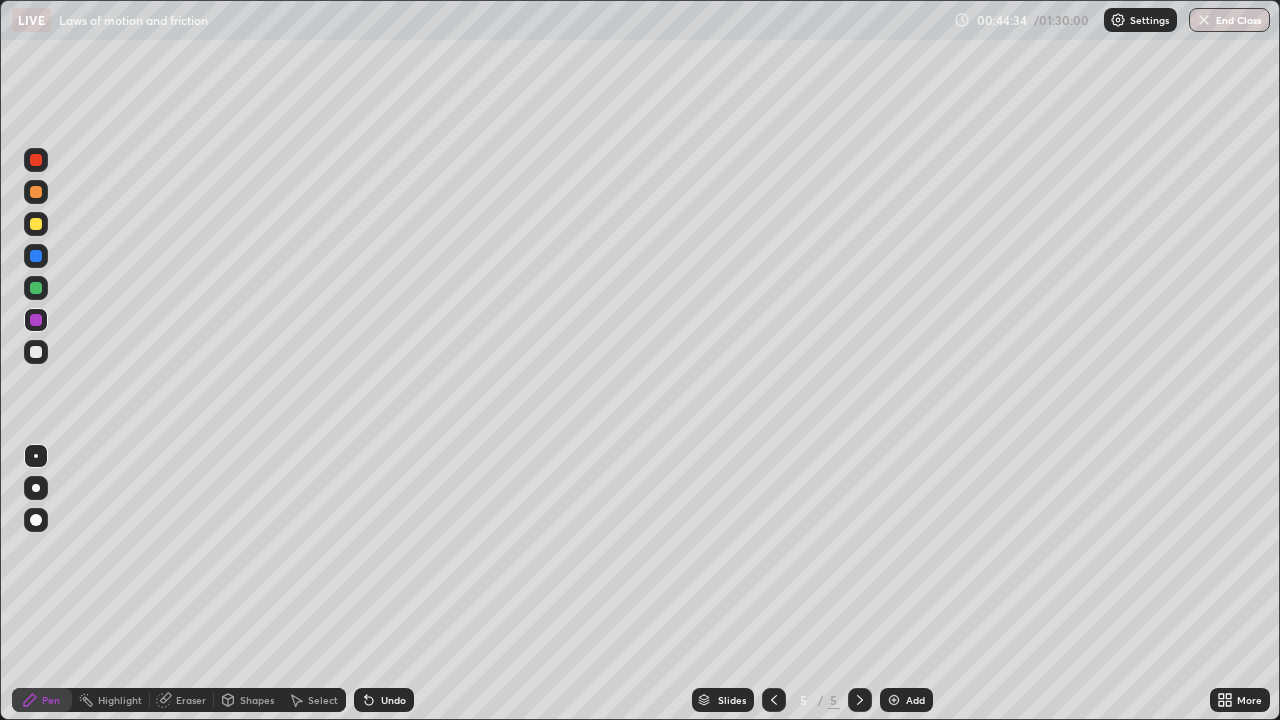 click 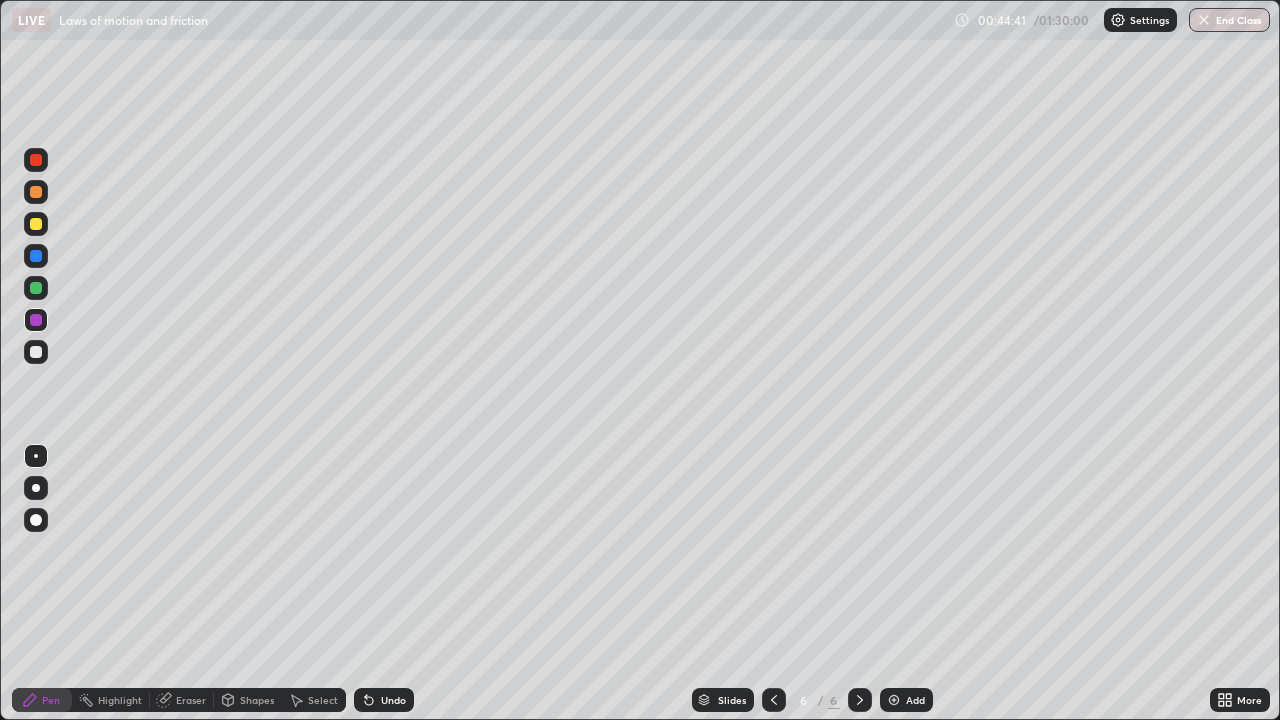 click at bounding box center (36, 256) 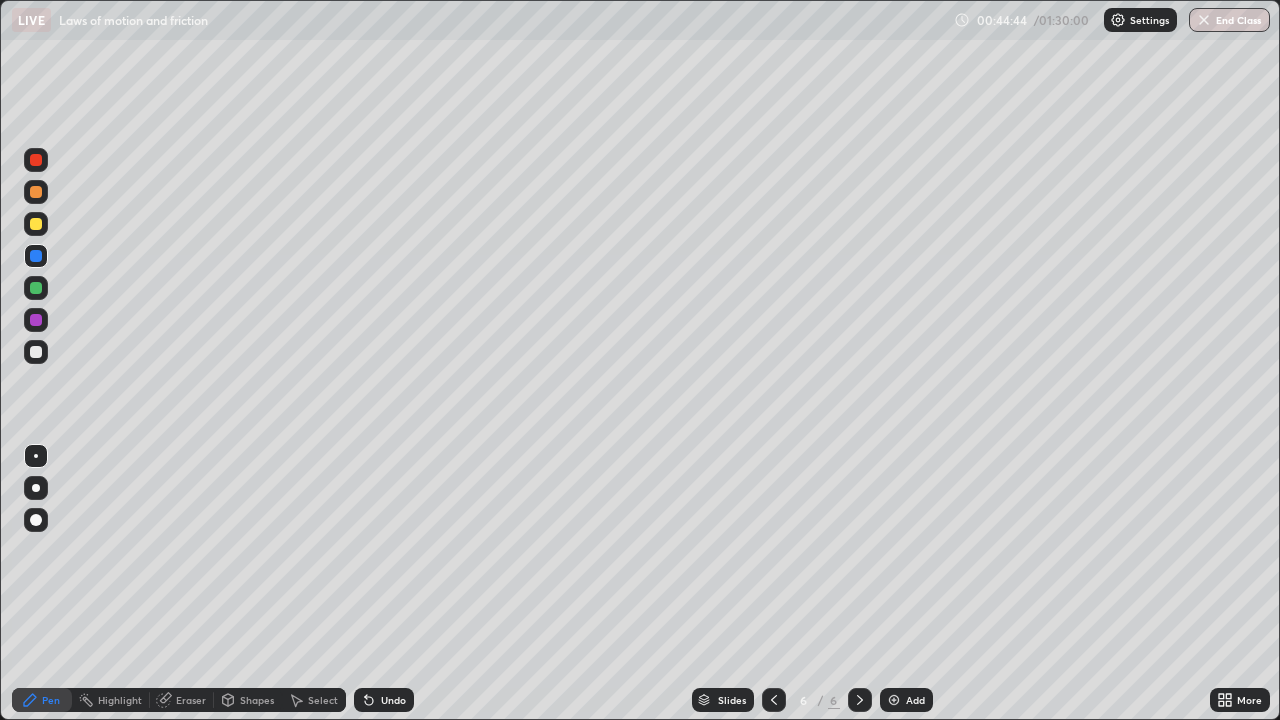 click on "Shapes" at bounding box center (248, 700) 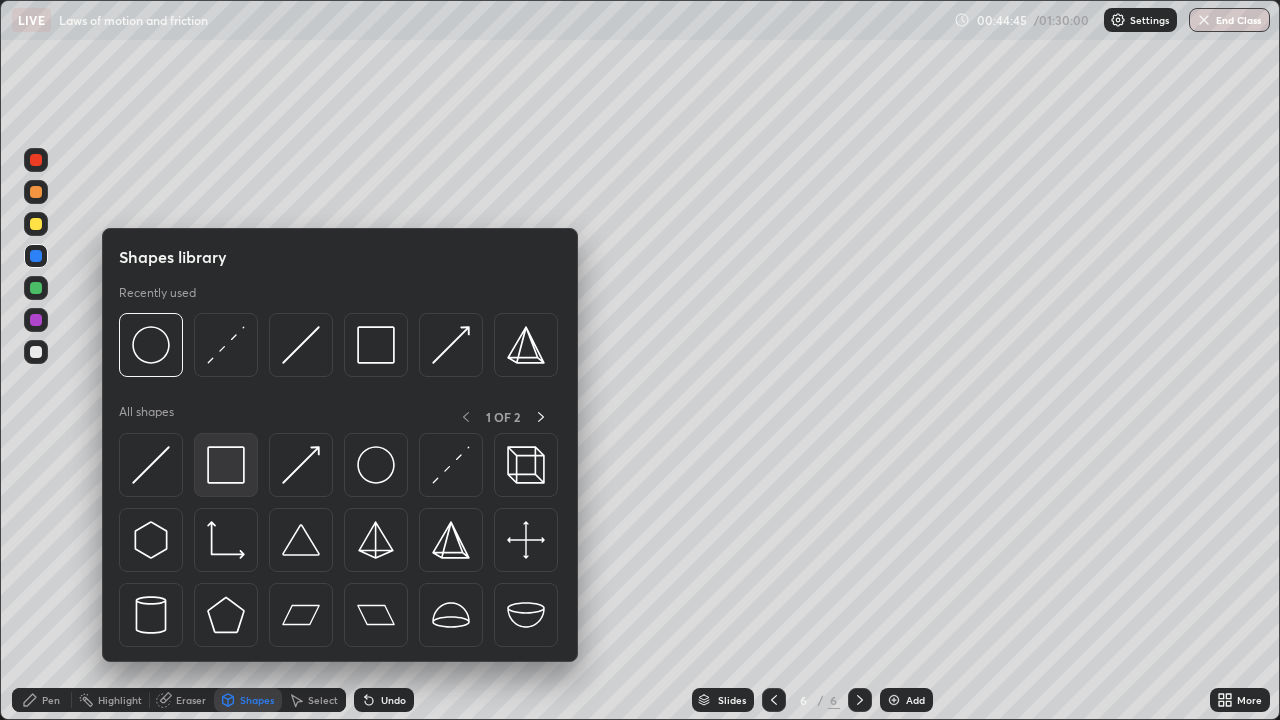 click at bounding box center (226, 465) 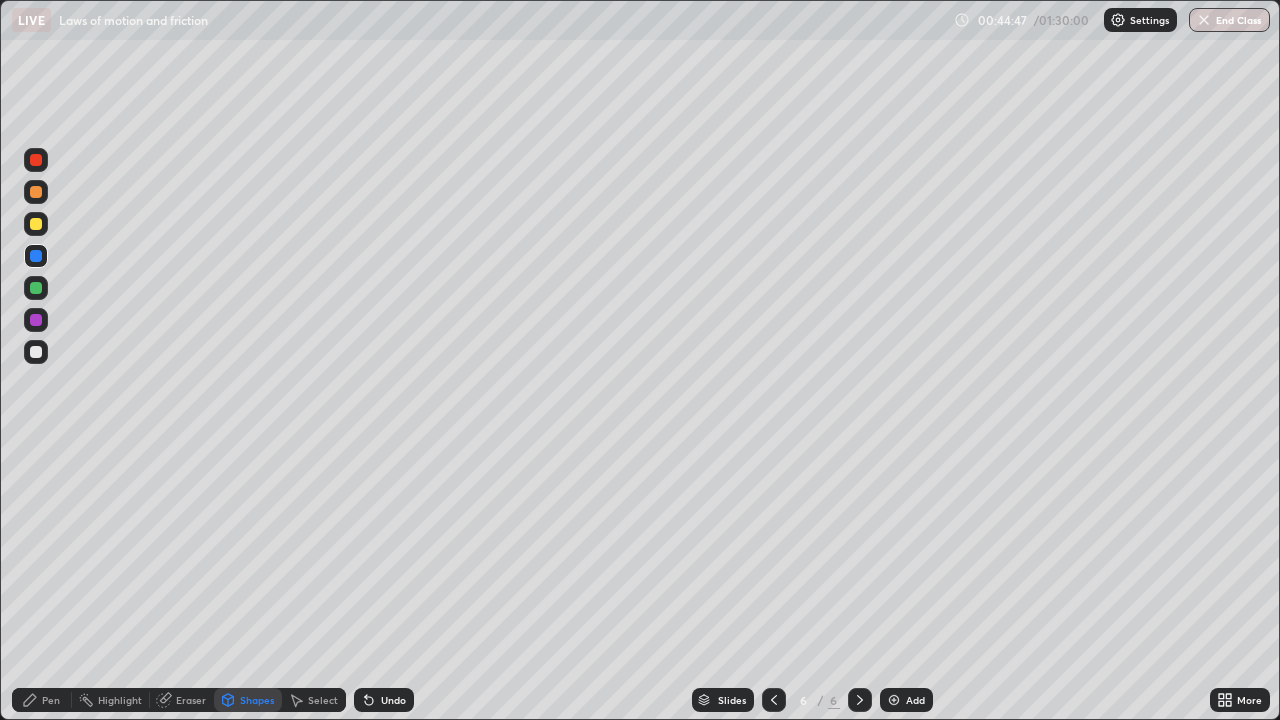 click at bounding box center (36, 288) 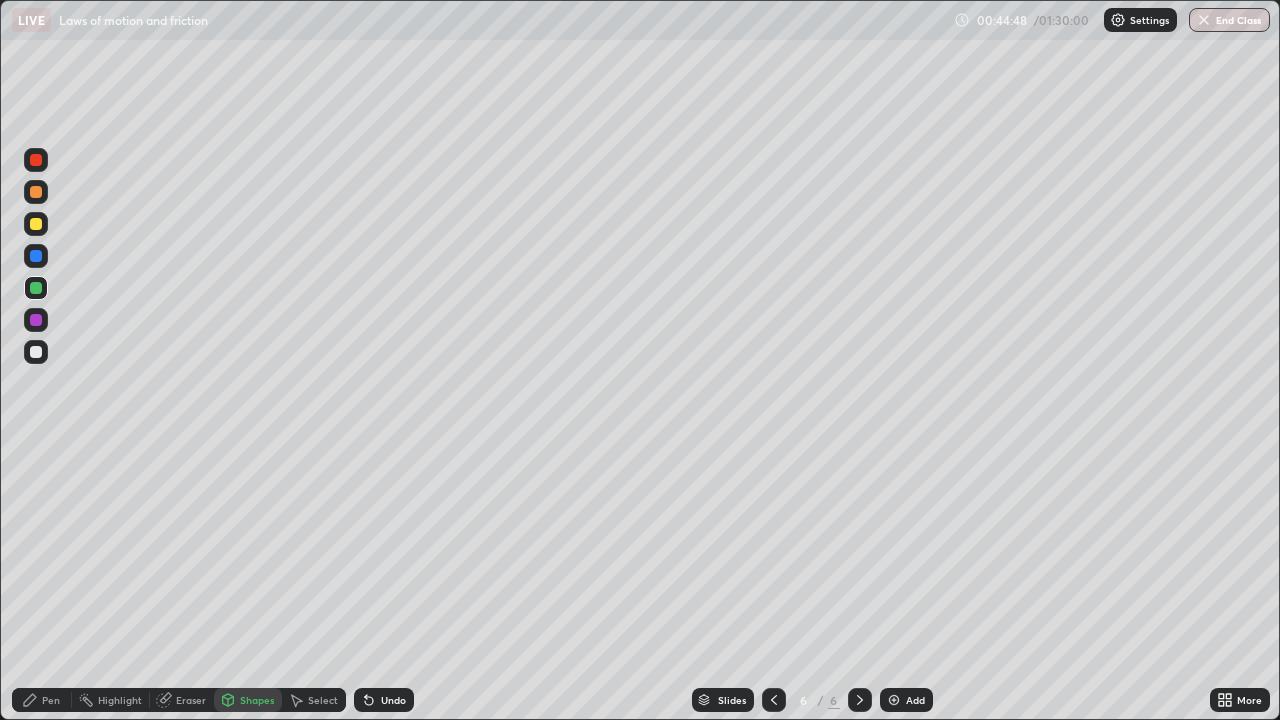 click on "Pen" at bounding box center [42, 700] 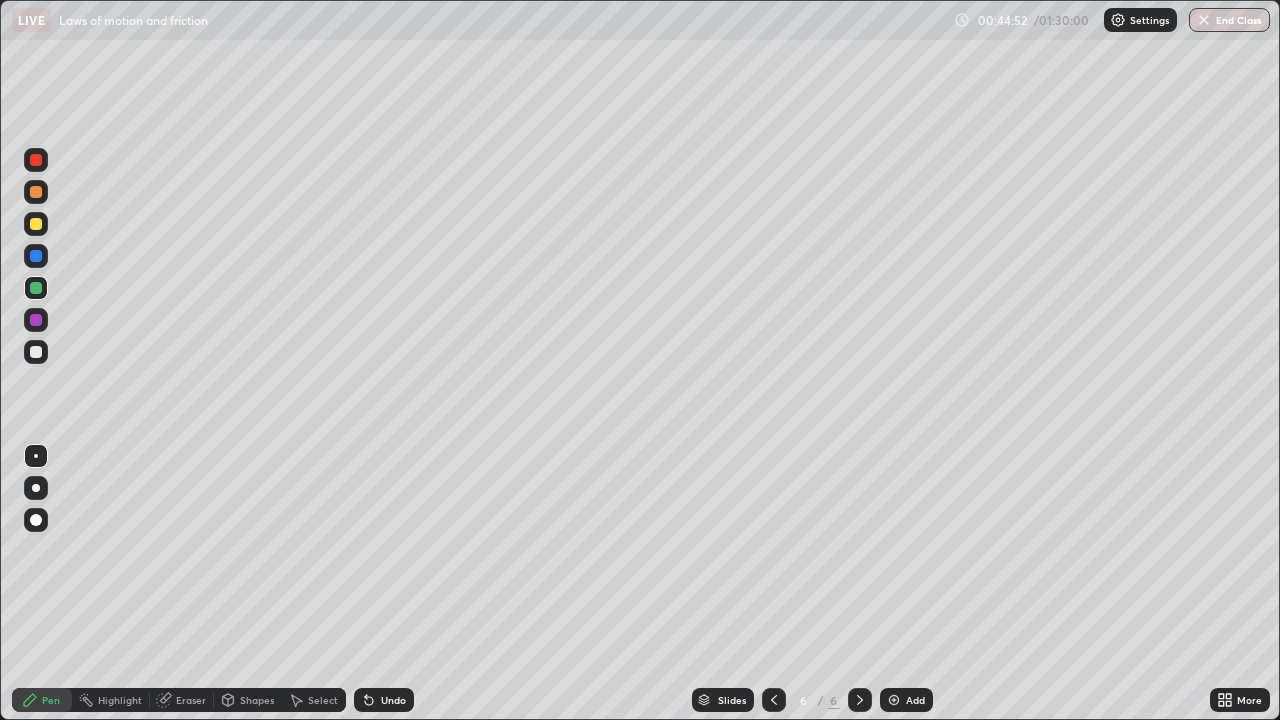 click on "Shapes" at bounding box center (257, 700) 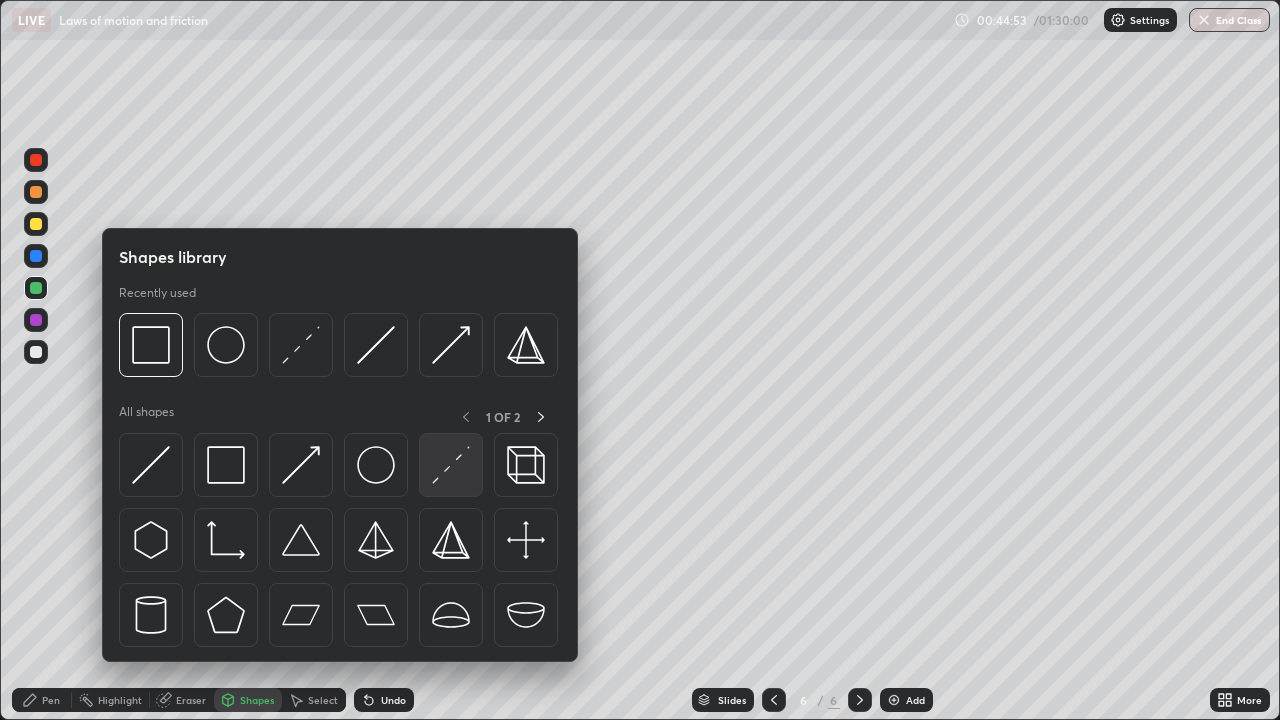 click at bounding box center [451, 465] 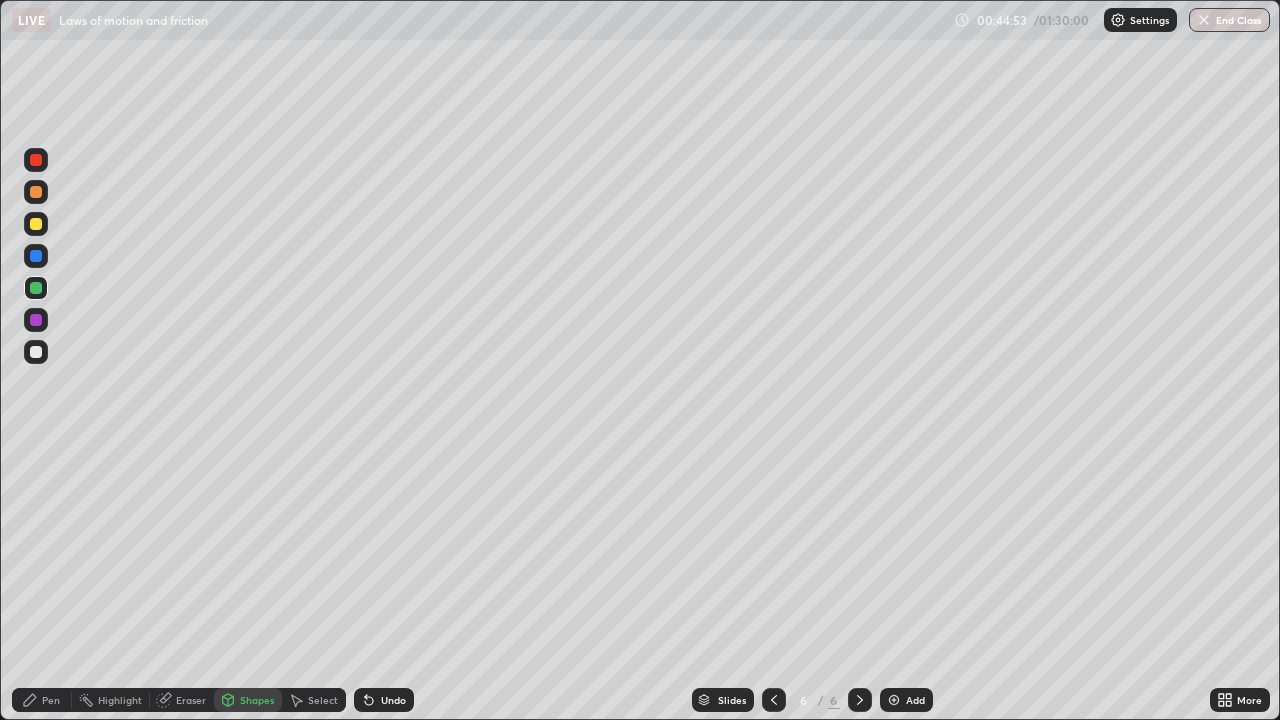 click at bounding box center (36, 352) 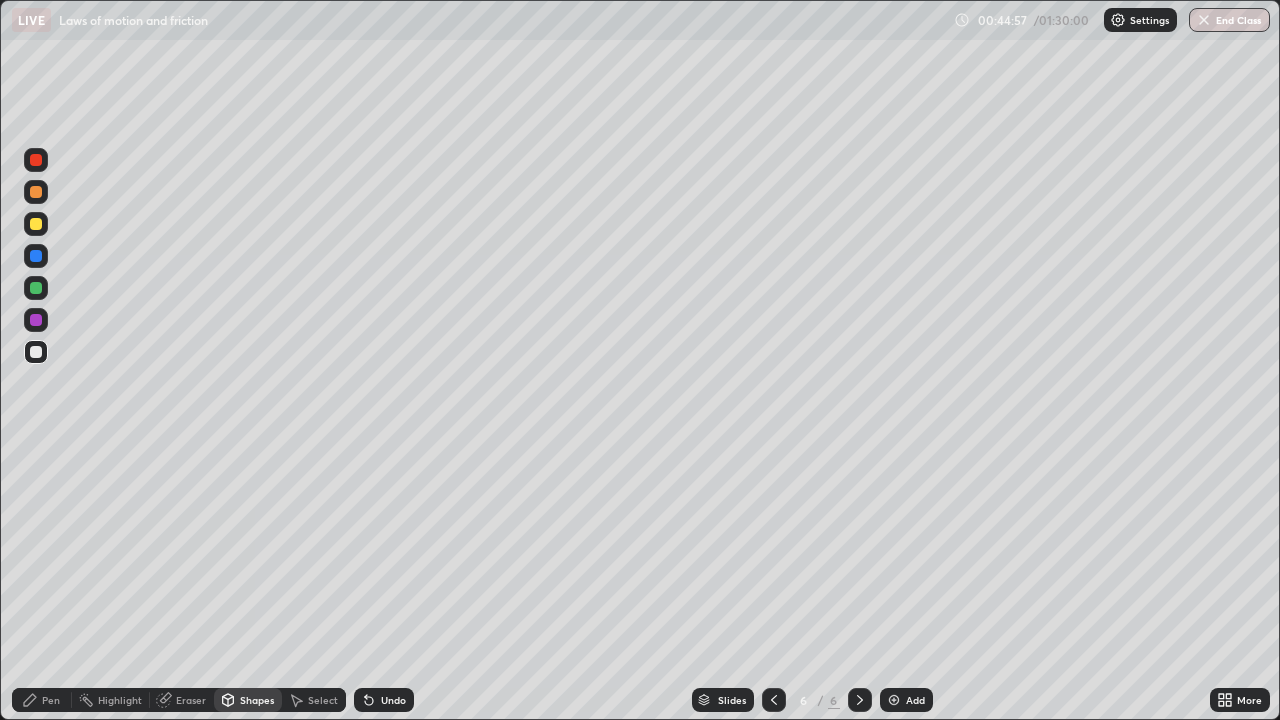 click at bounding box center (36, 224) 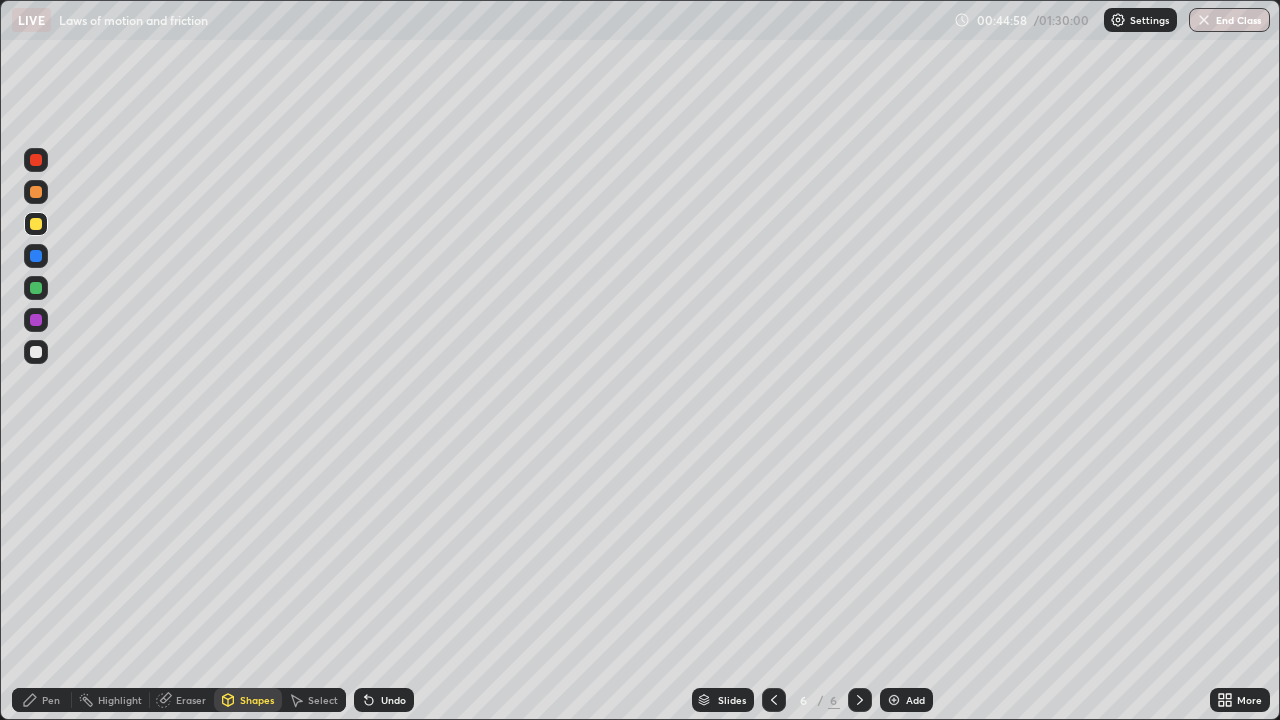 click 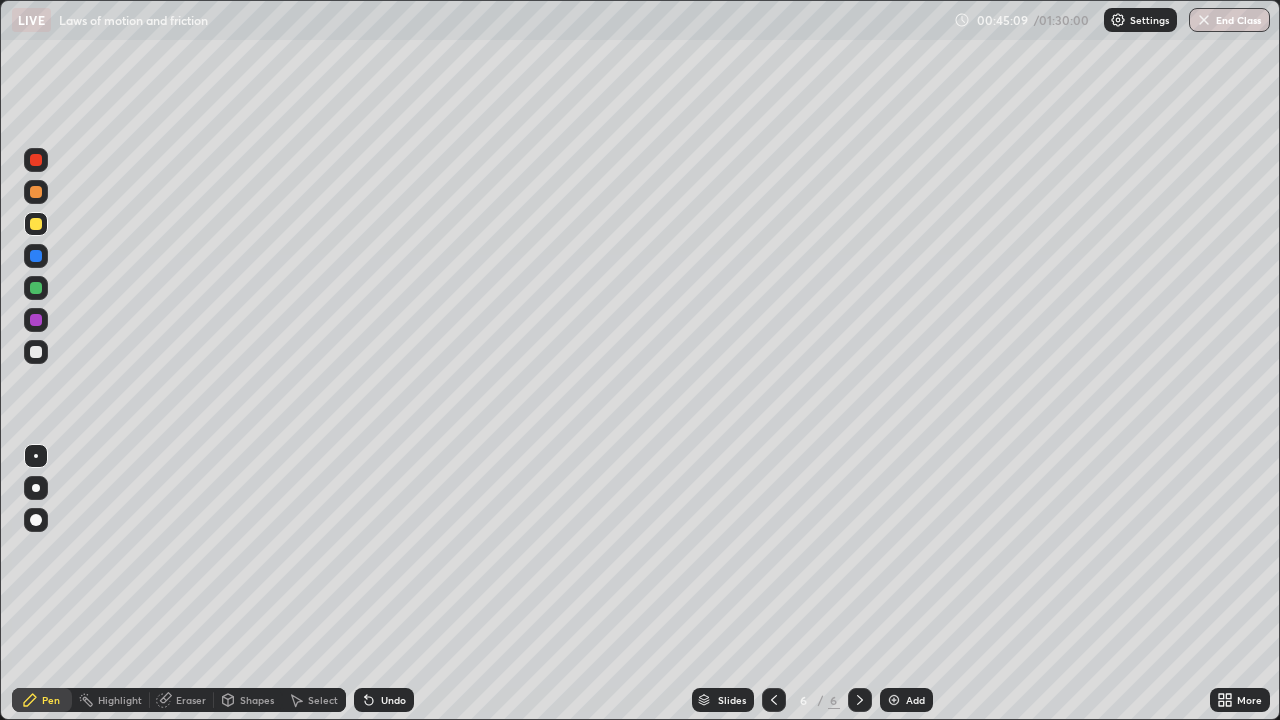 click on "Undo" at bounding box center [384, 700] 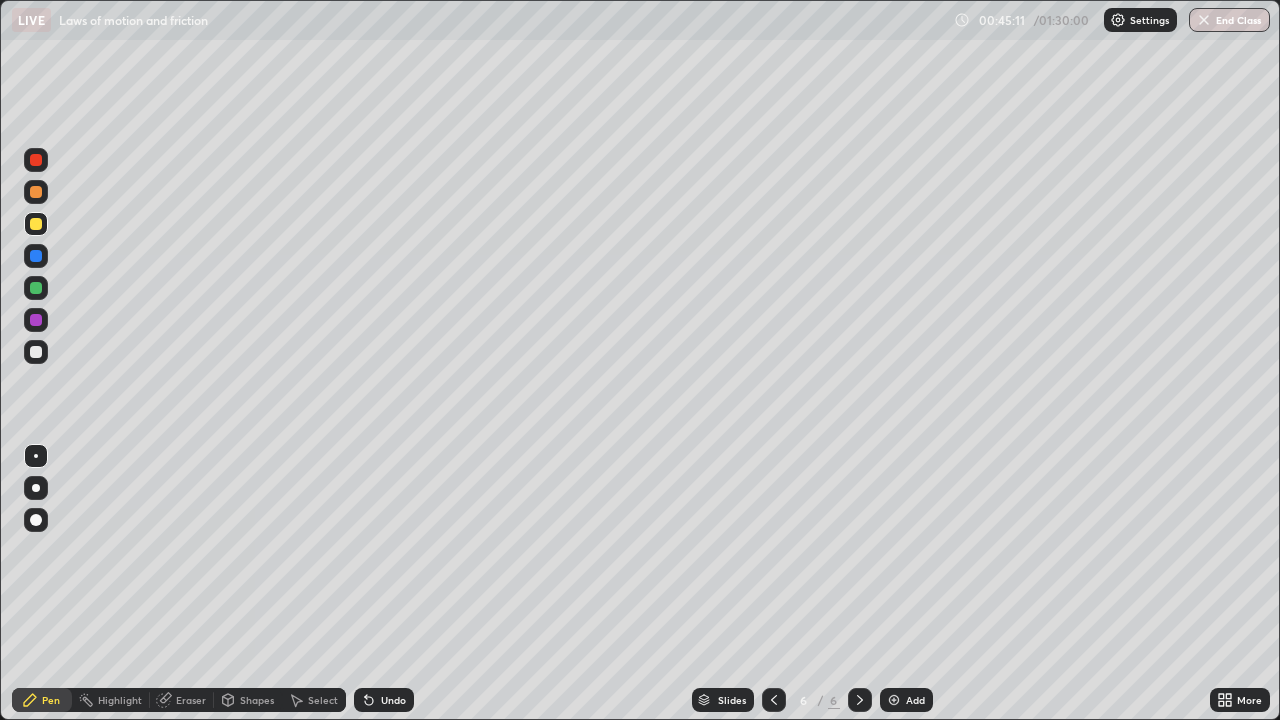 click on "Undo" at bounding box center (393, 700) 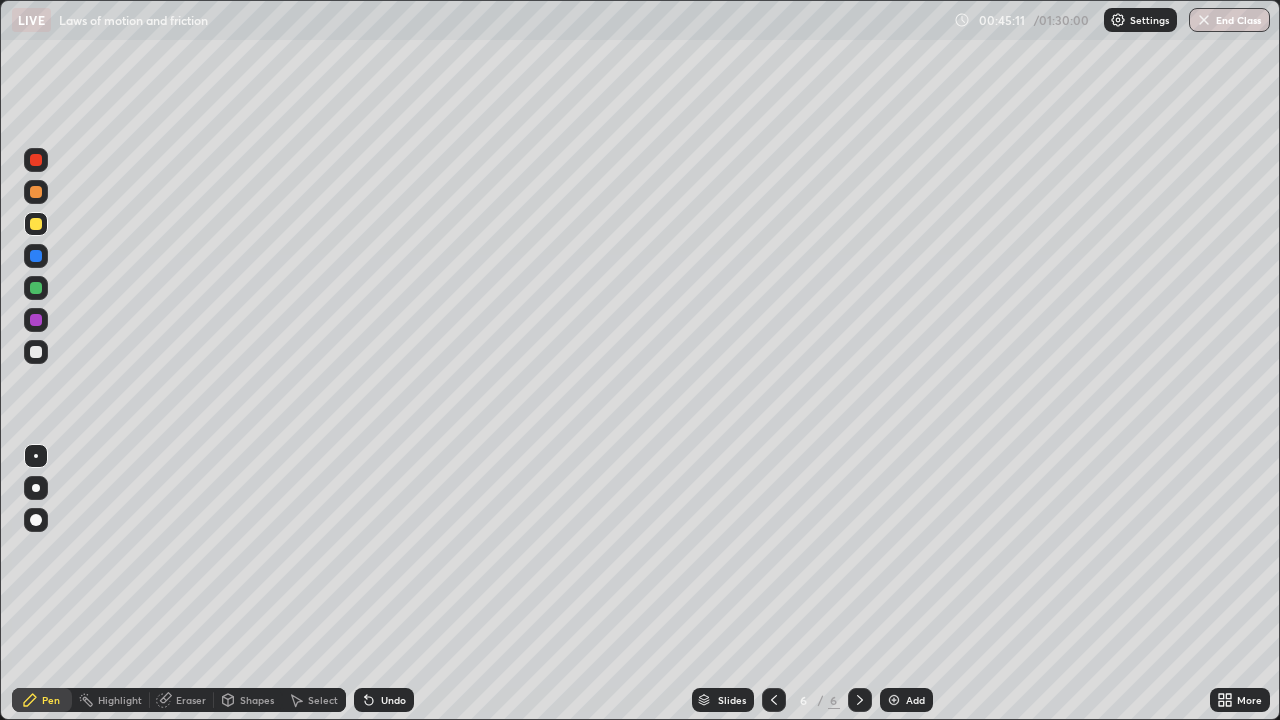 click on "Undo" at bounding box center (393, 700) 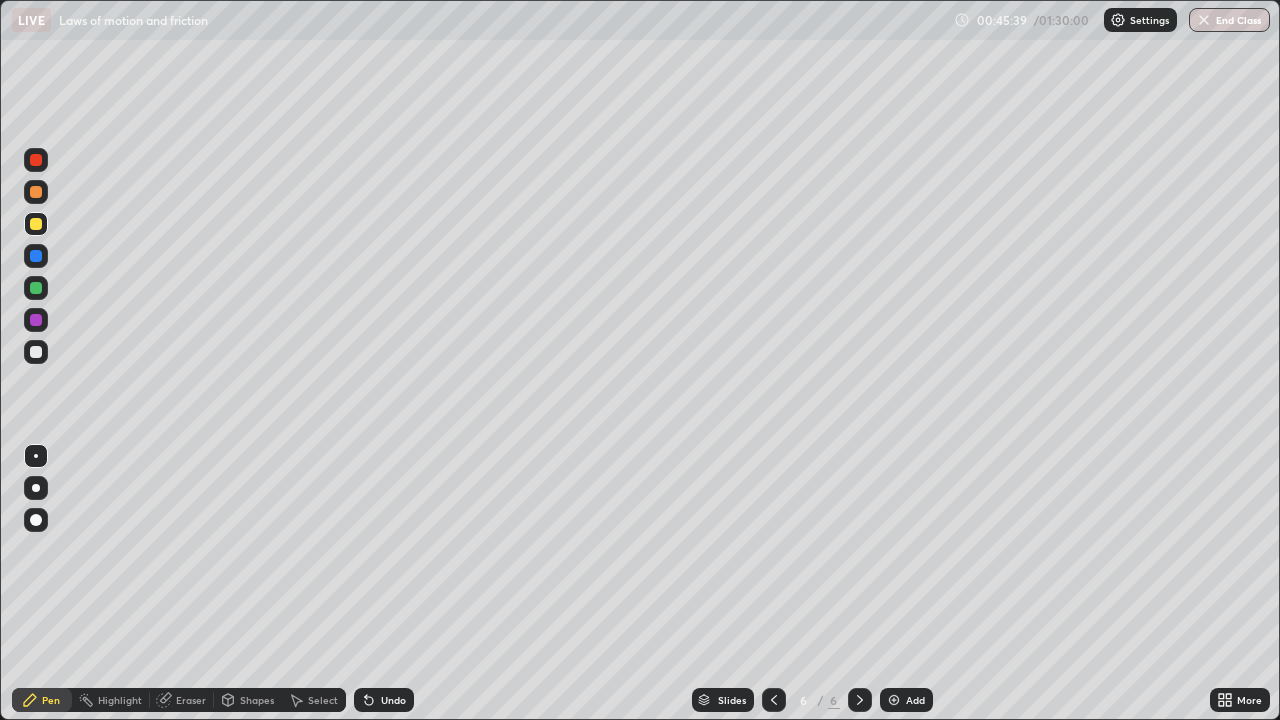 click at bounding box center (36, 320) 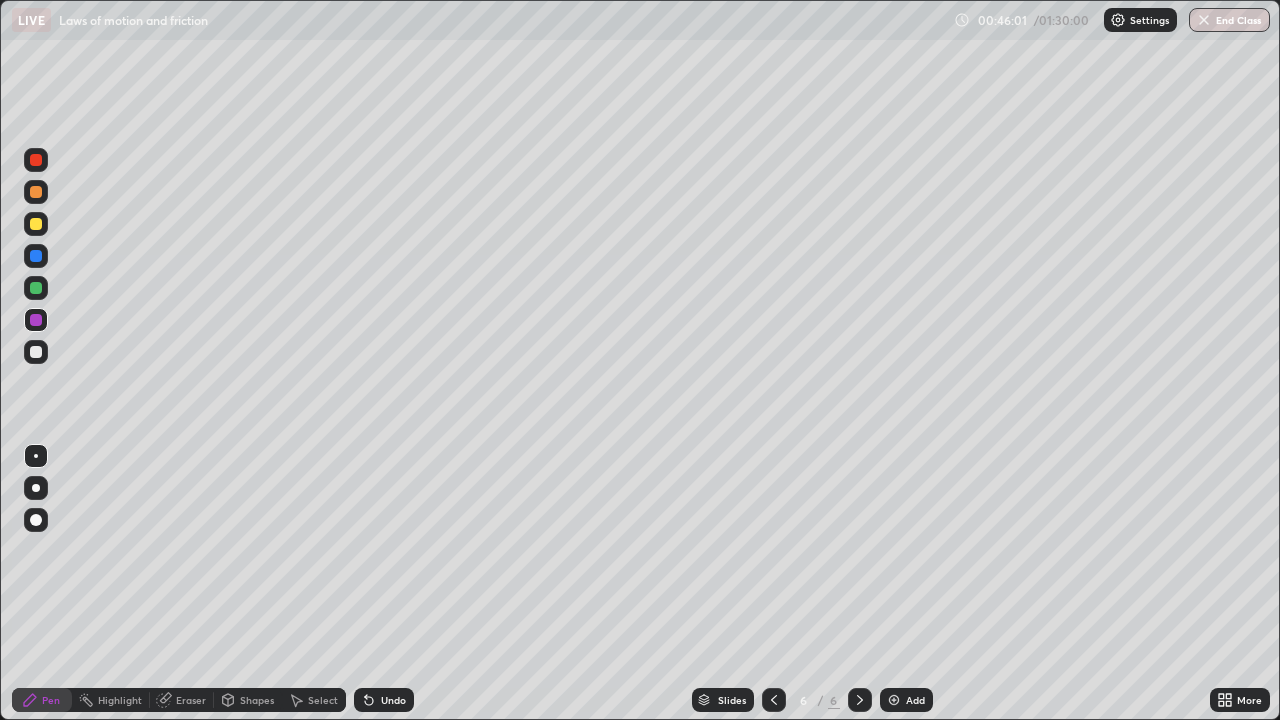 click on "Undo" at bounding box center [384, 700] 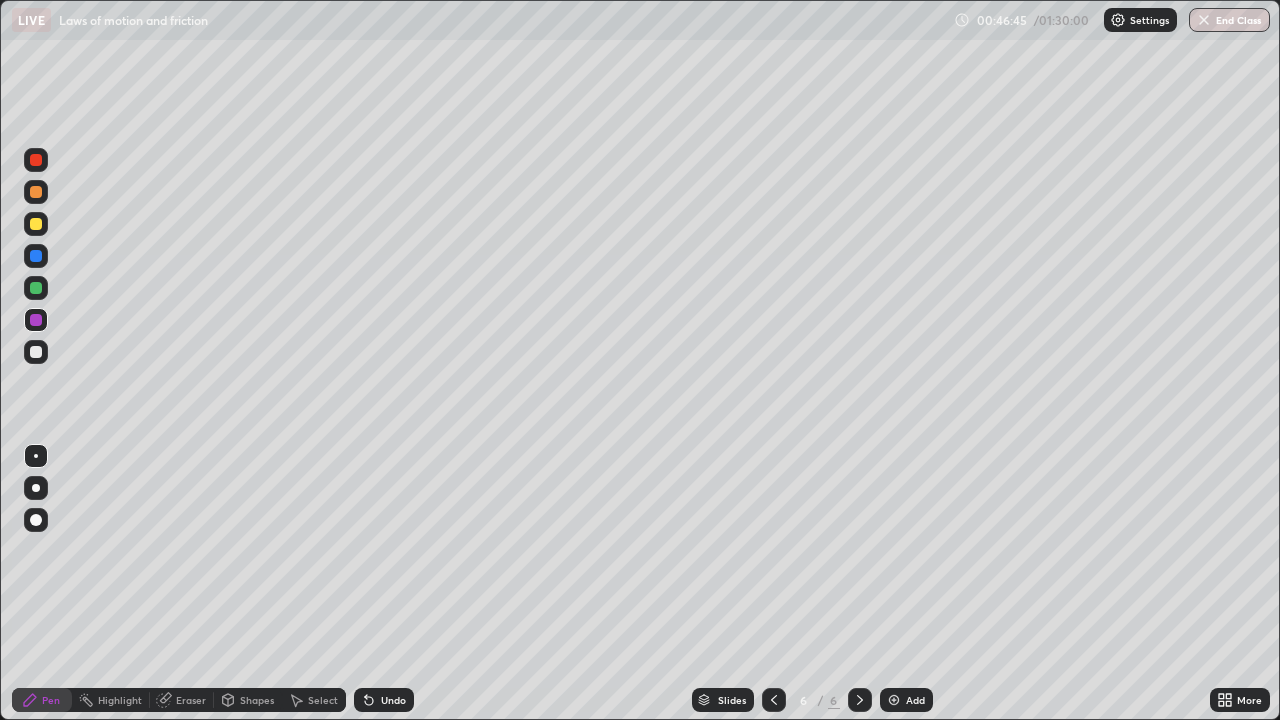 click at bounding box center (36, 288) 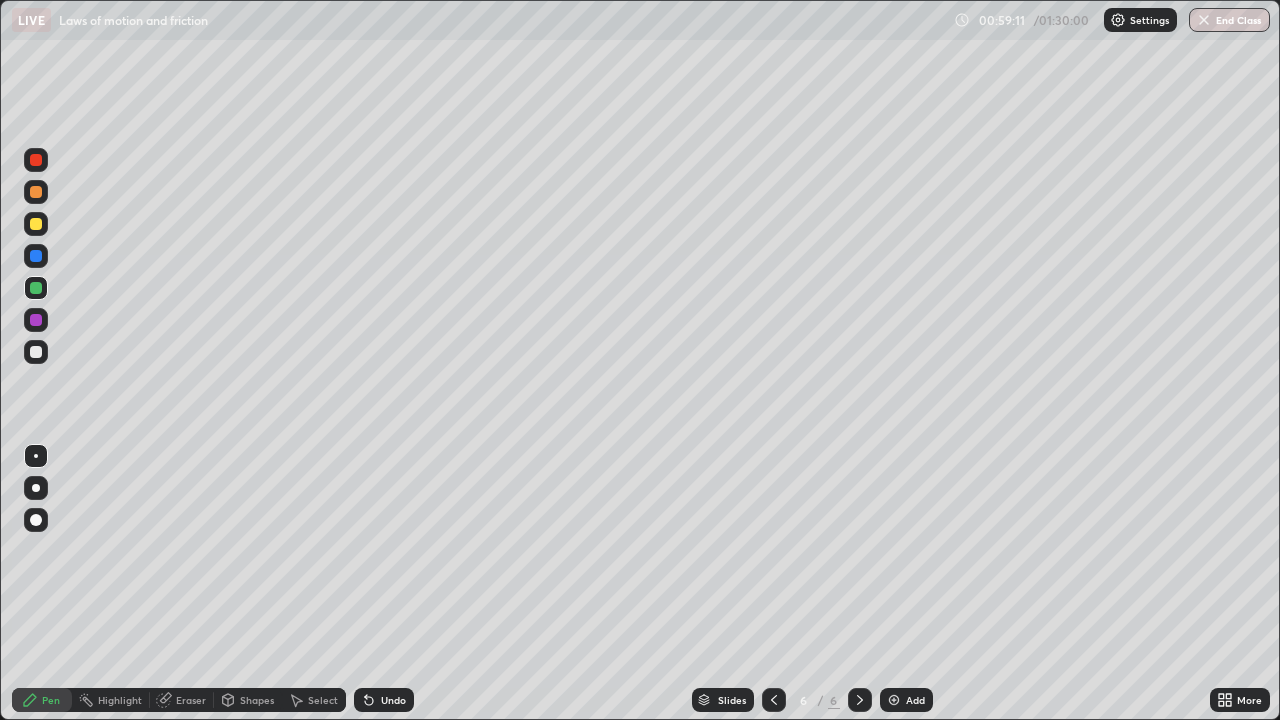 click at bounding box center (894, 700) 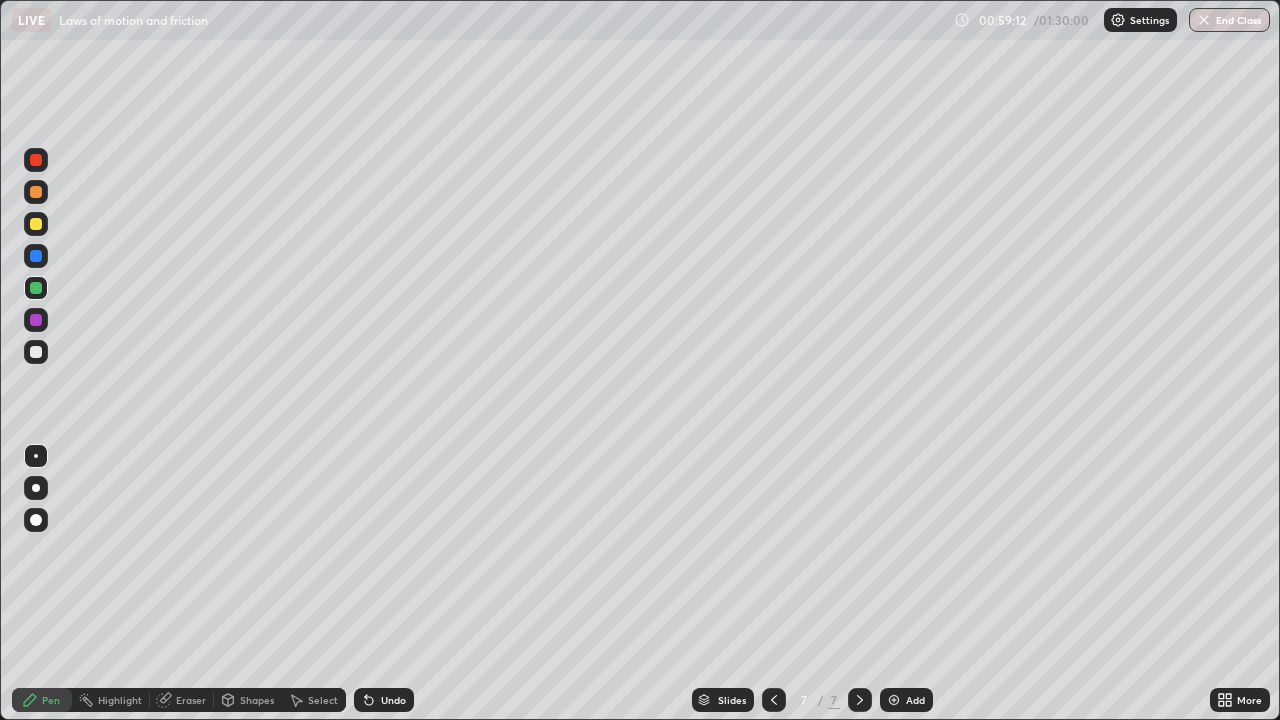 click 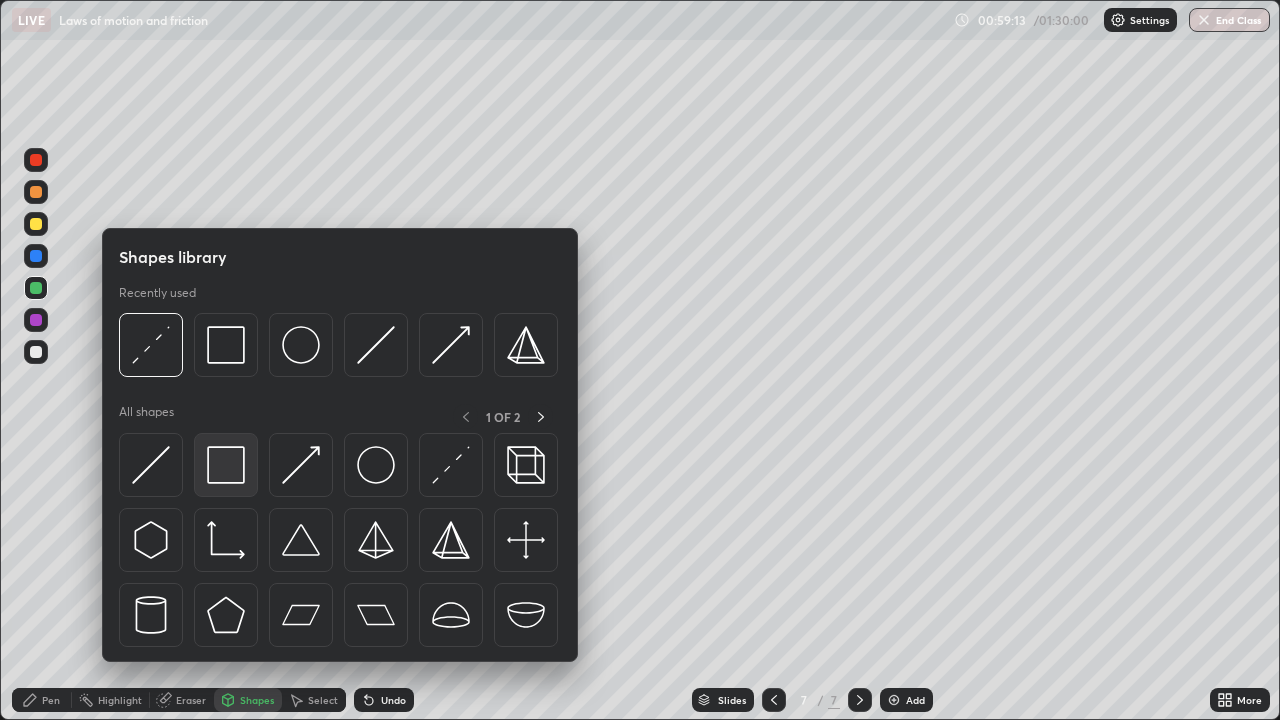 click at bounding box center (226, 465) 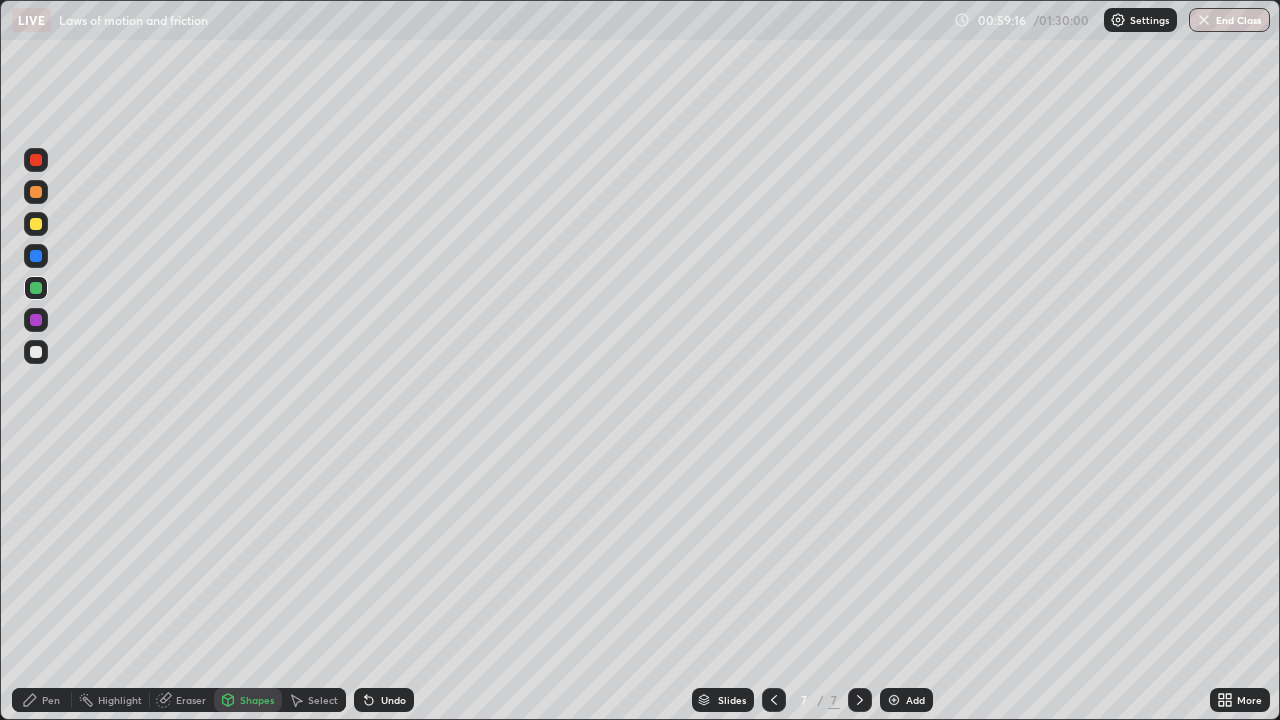 click on "Shapes" at bounding box center (257, 700) 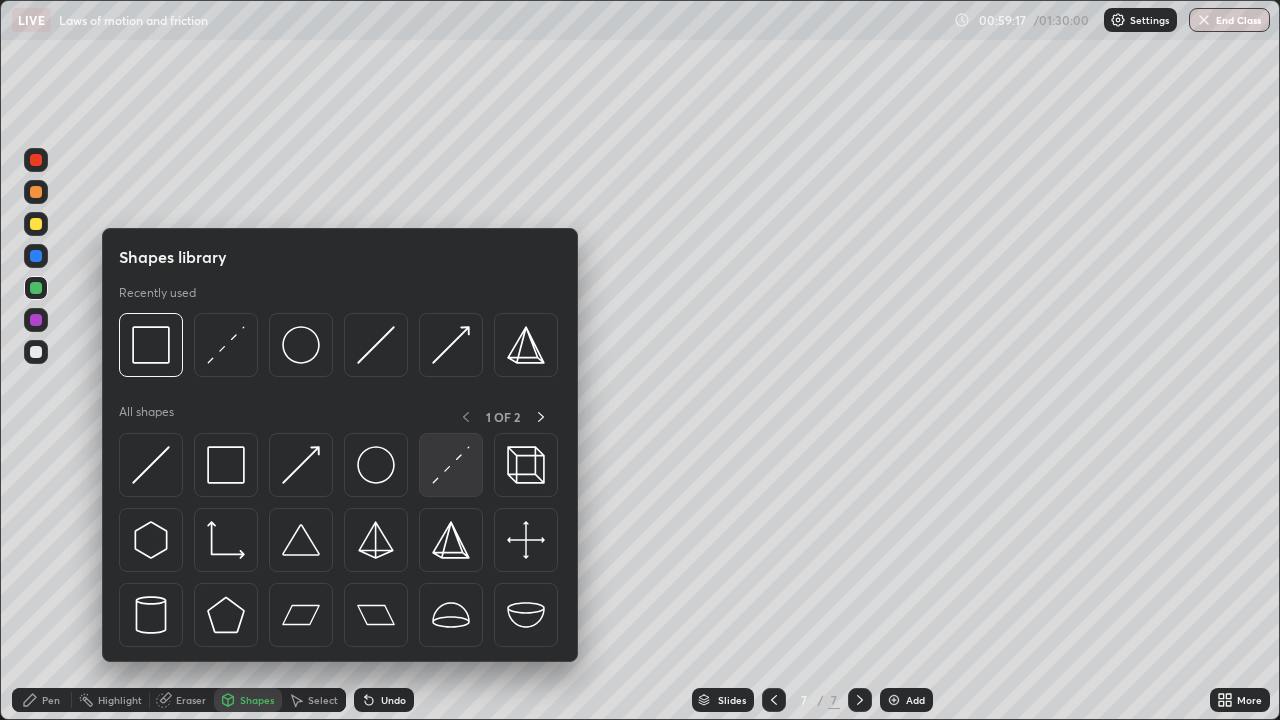 click at bounding box center (451, 465) 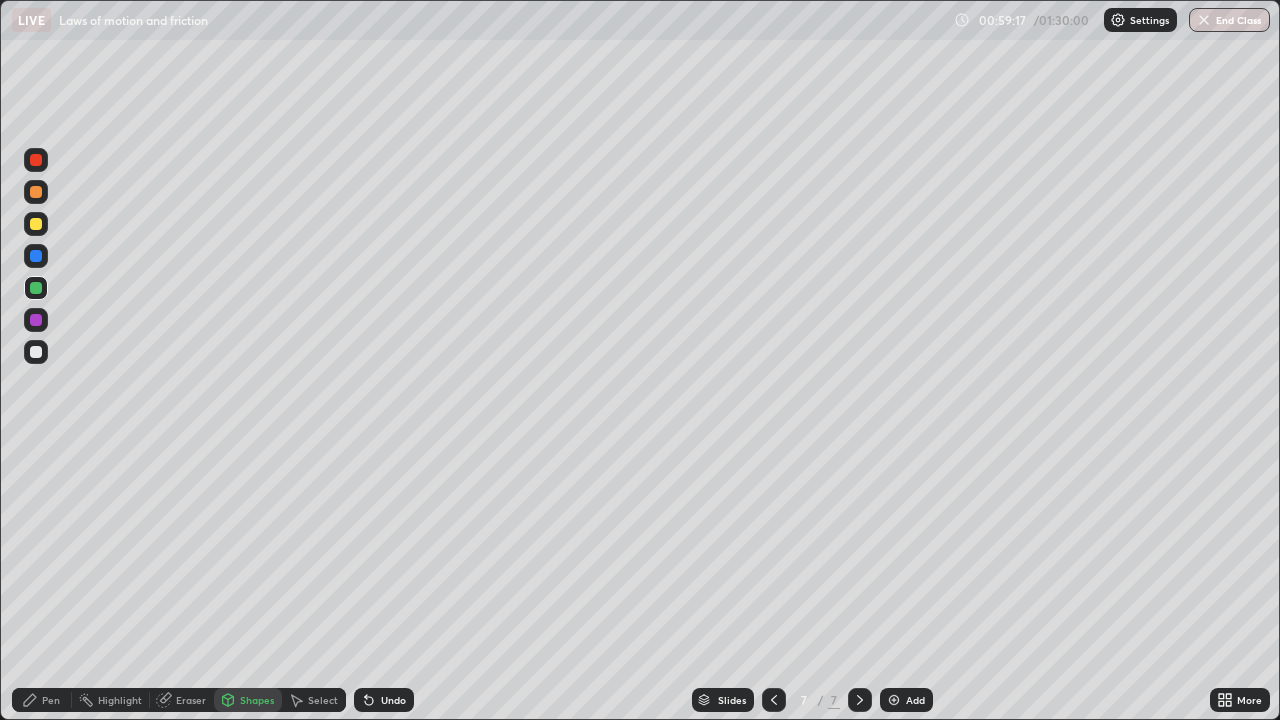 click at bounding box center (36, 352) 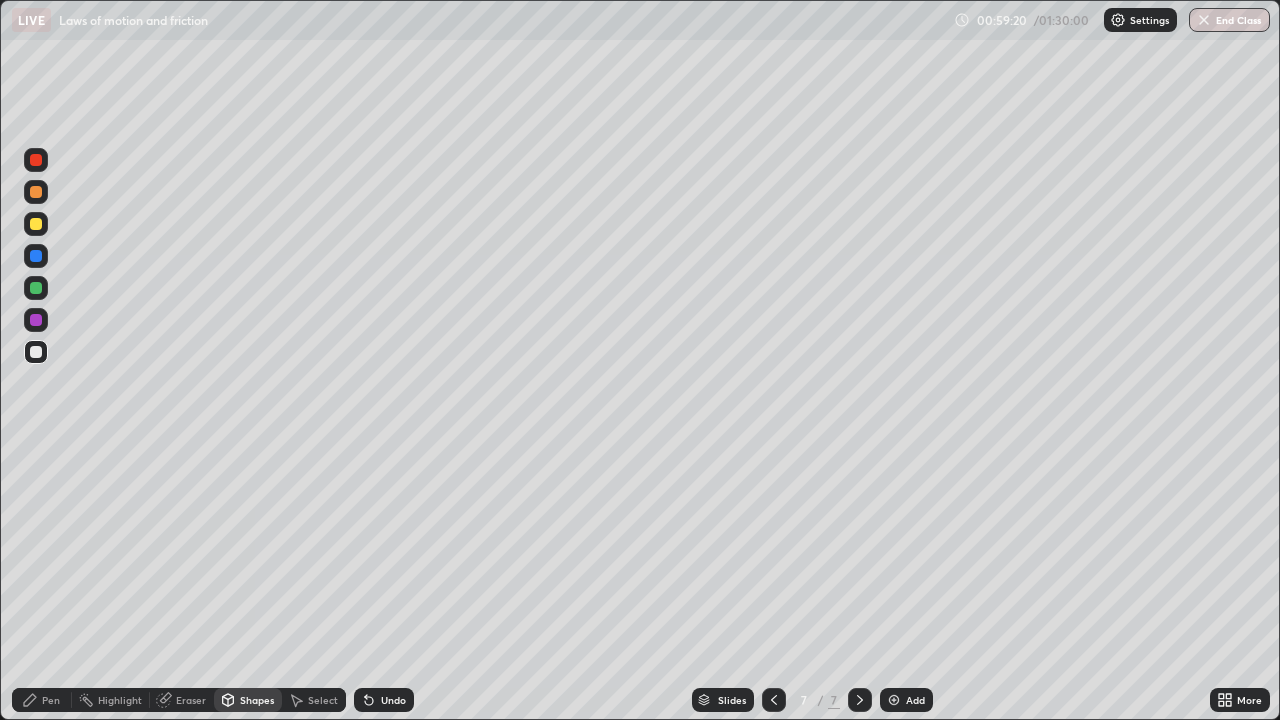 click at bounding box center (36, 256) 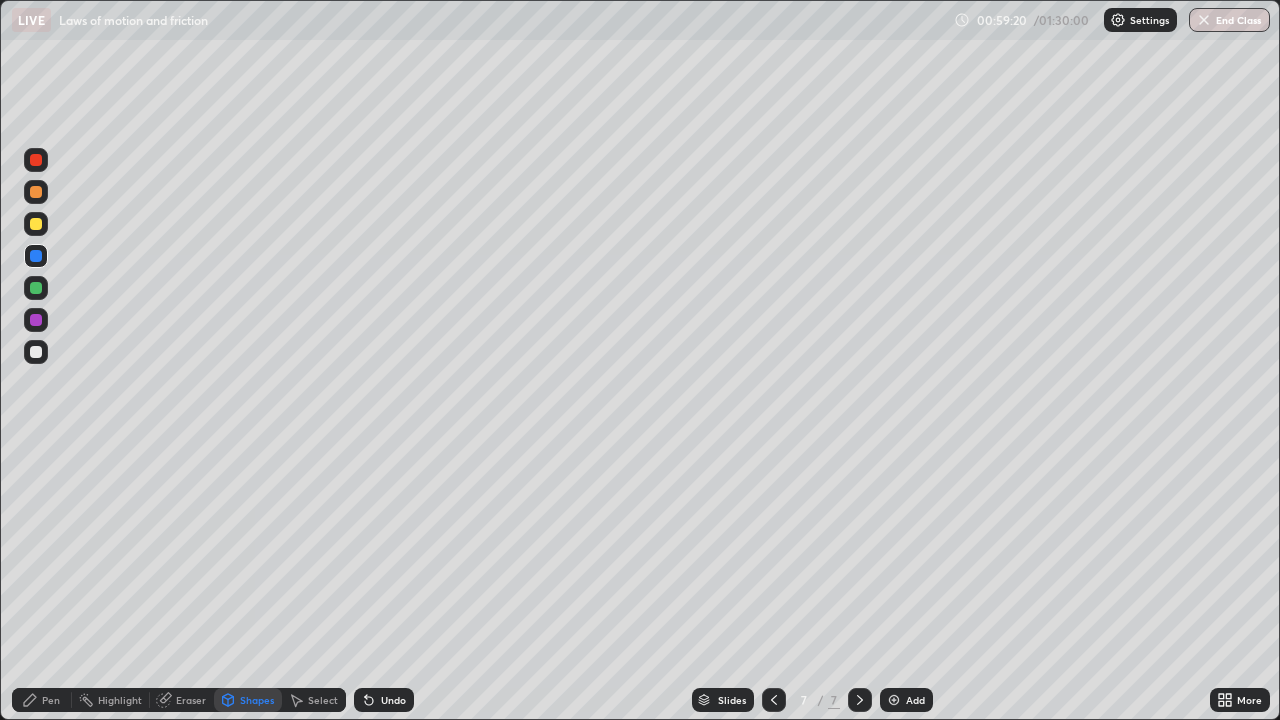 click on "Pen" at bounding box center (51, 700) 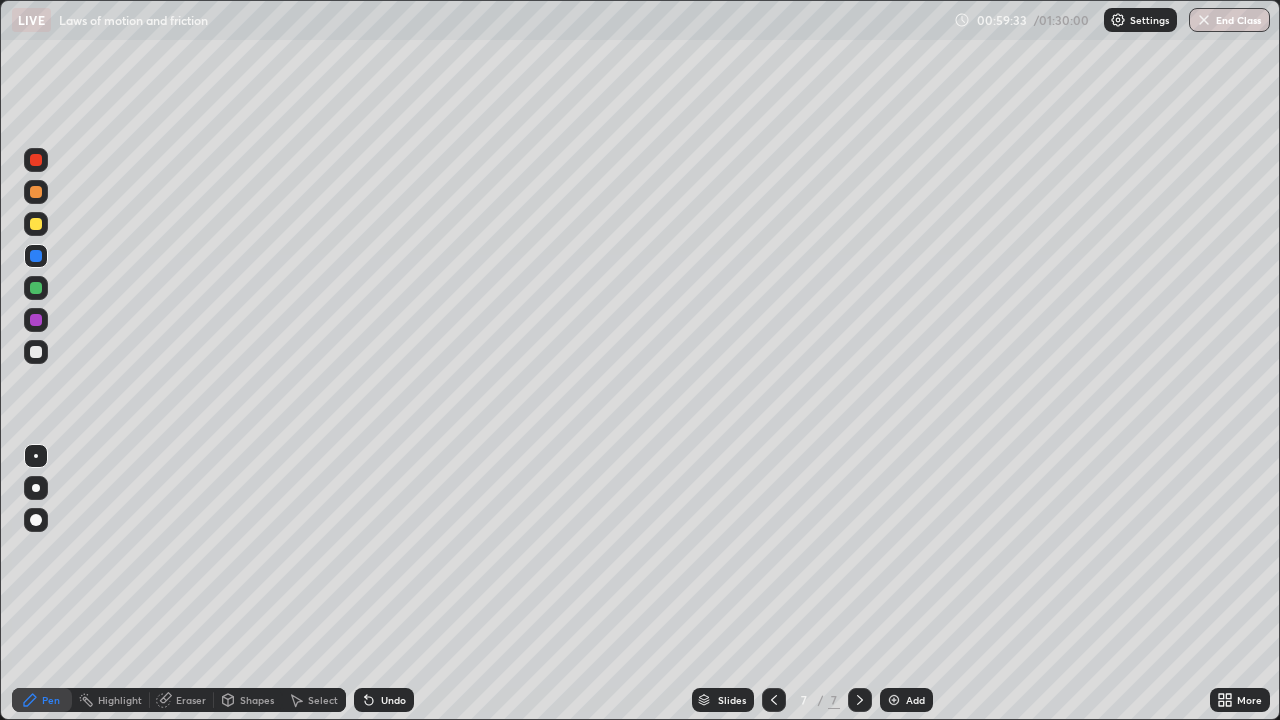 click at bounding box center [36, 224] 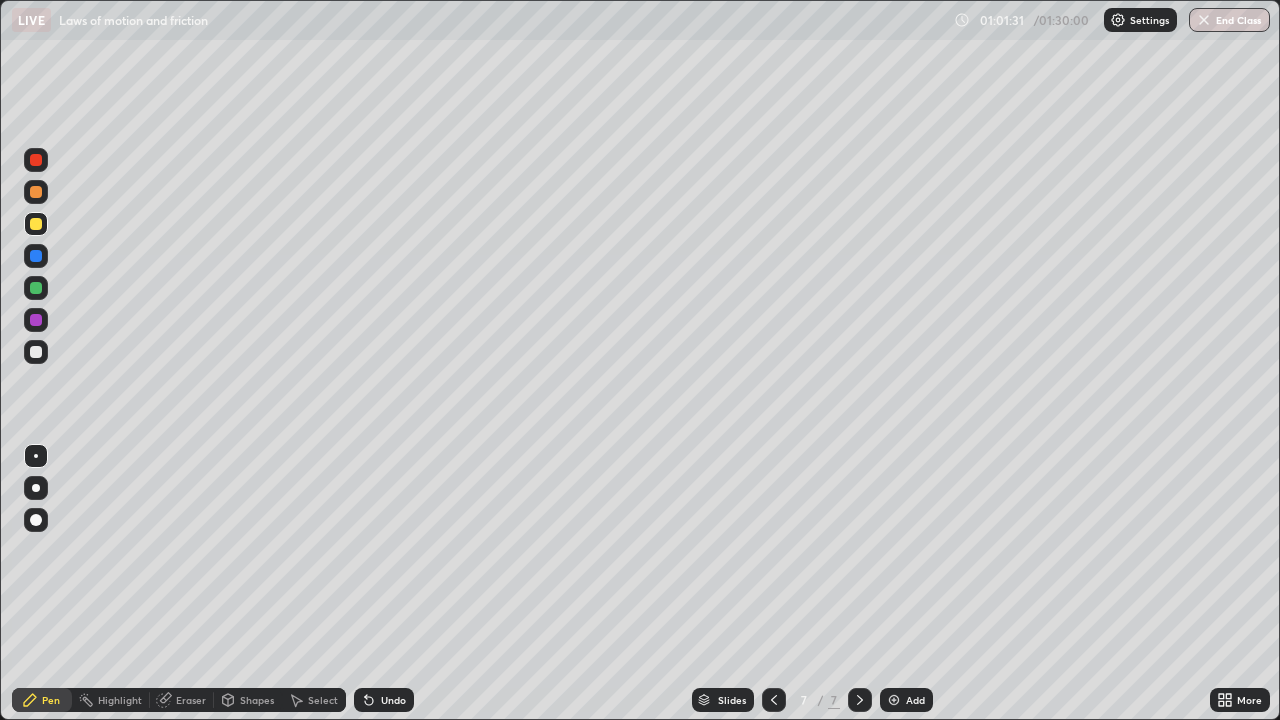 click at bounding box center [36, 352] 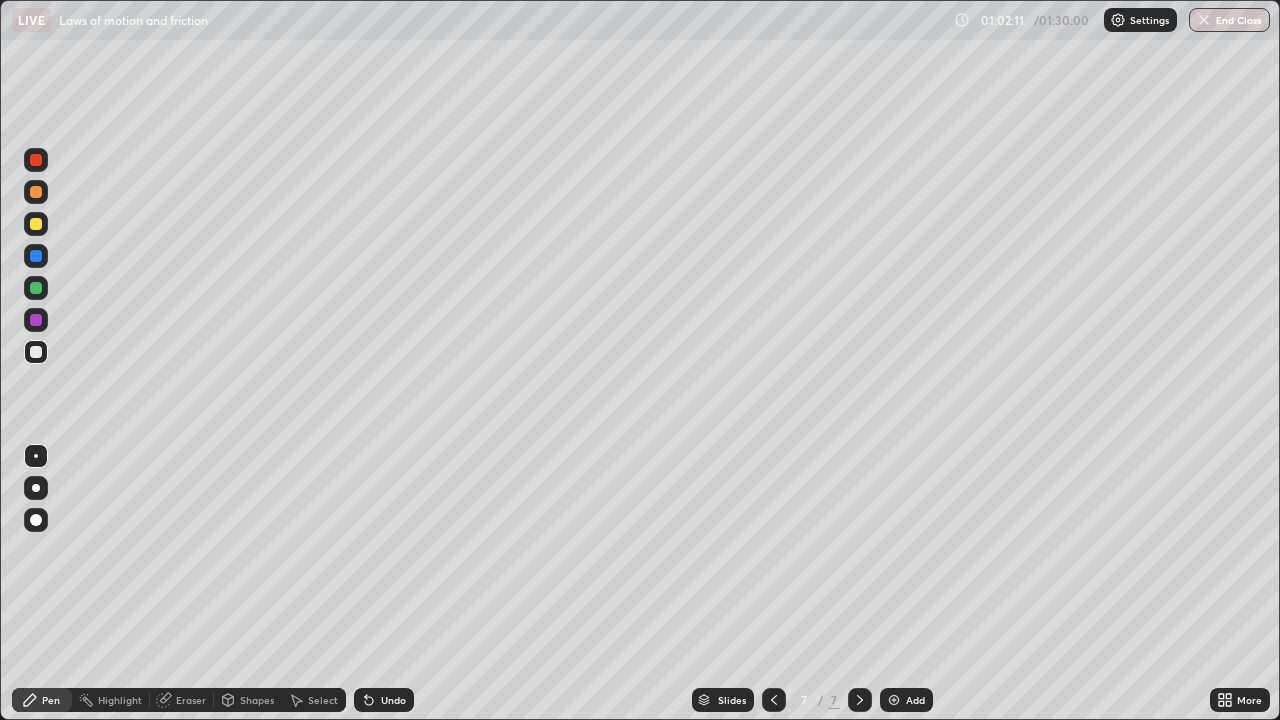 click 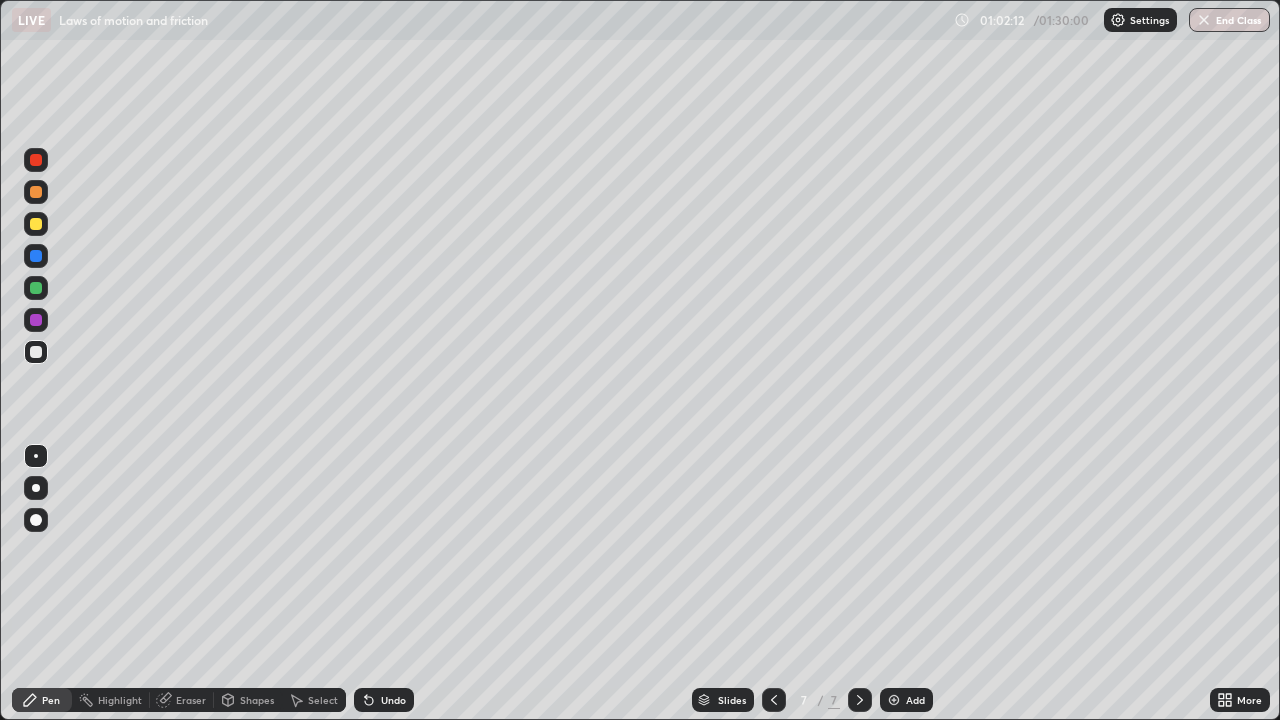 click at bounding box center [894, 700] 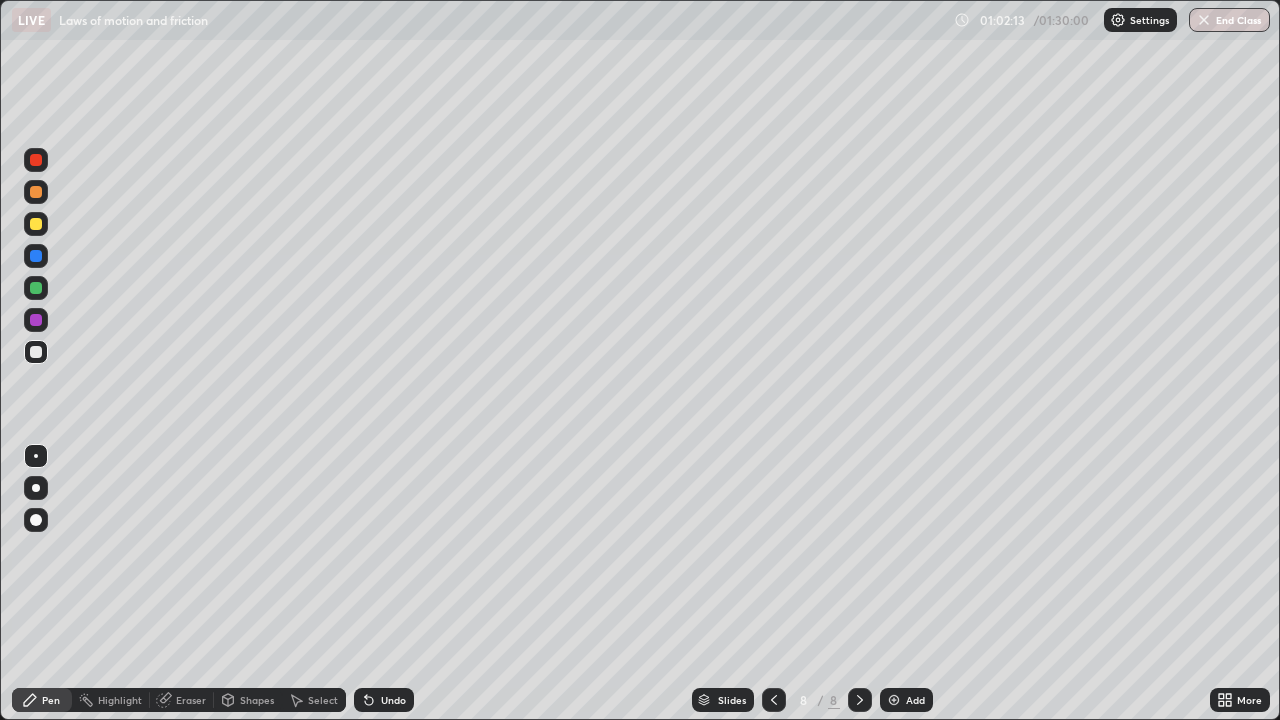 click on "Shapes" at bounding box center [257, 700] 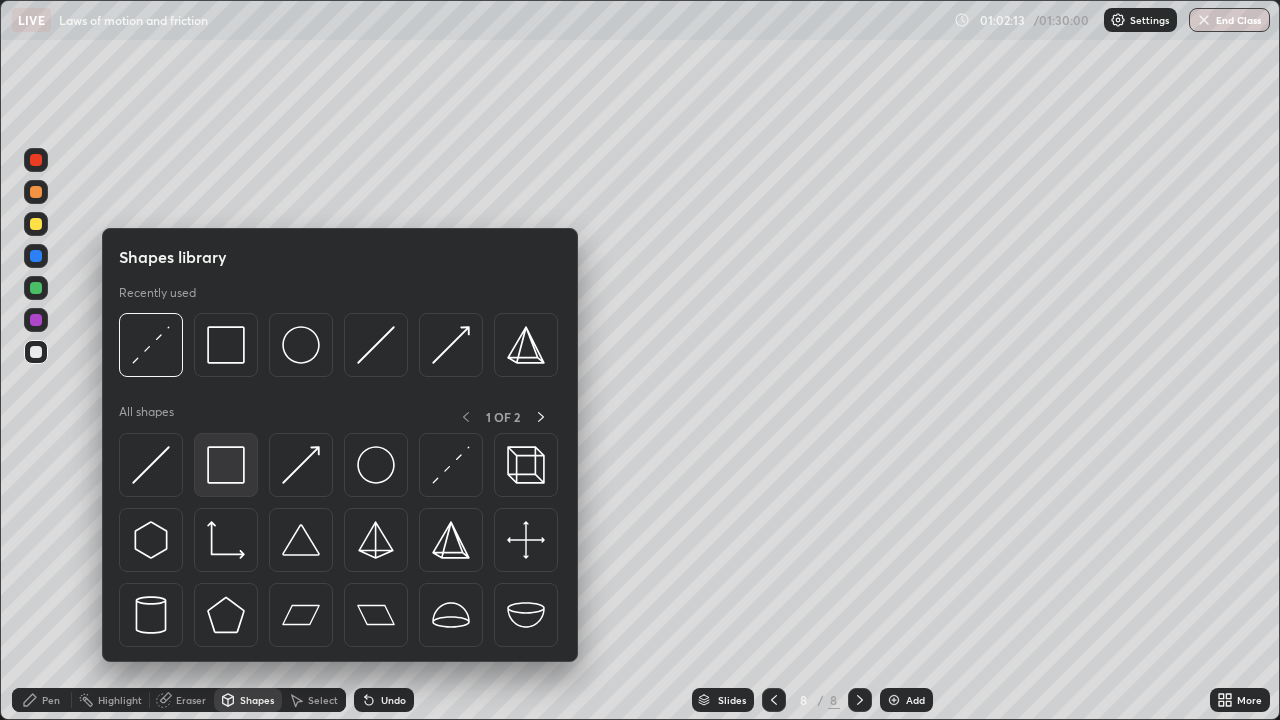 click at bounding box center (226, 465) 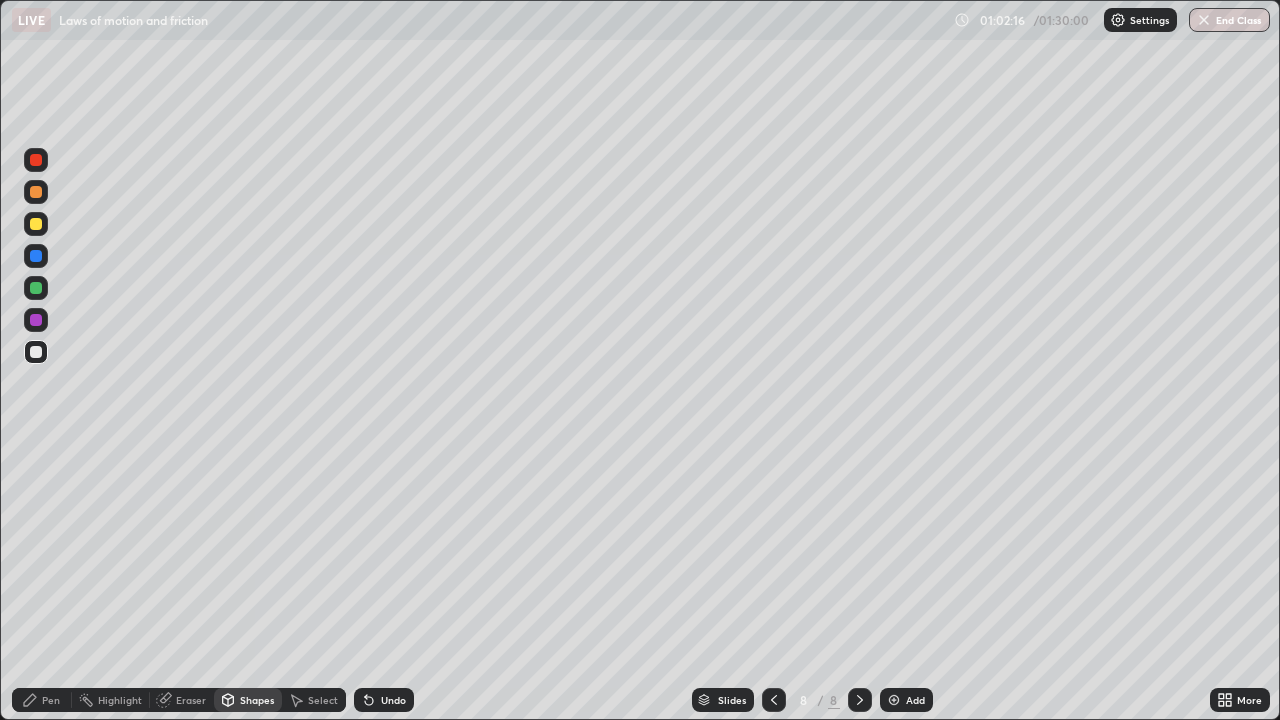 click 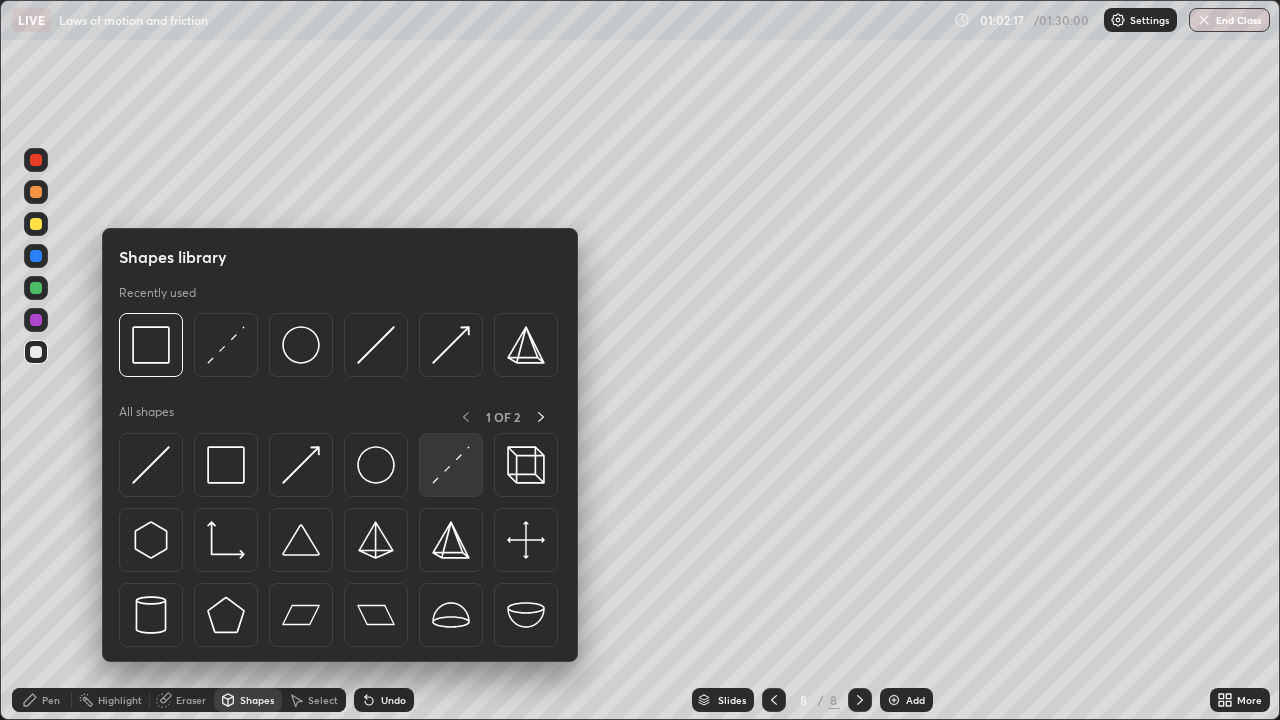click at bounding box center [451, 465] 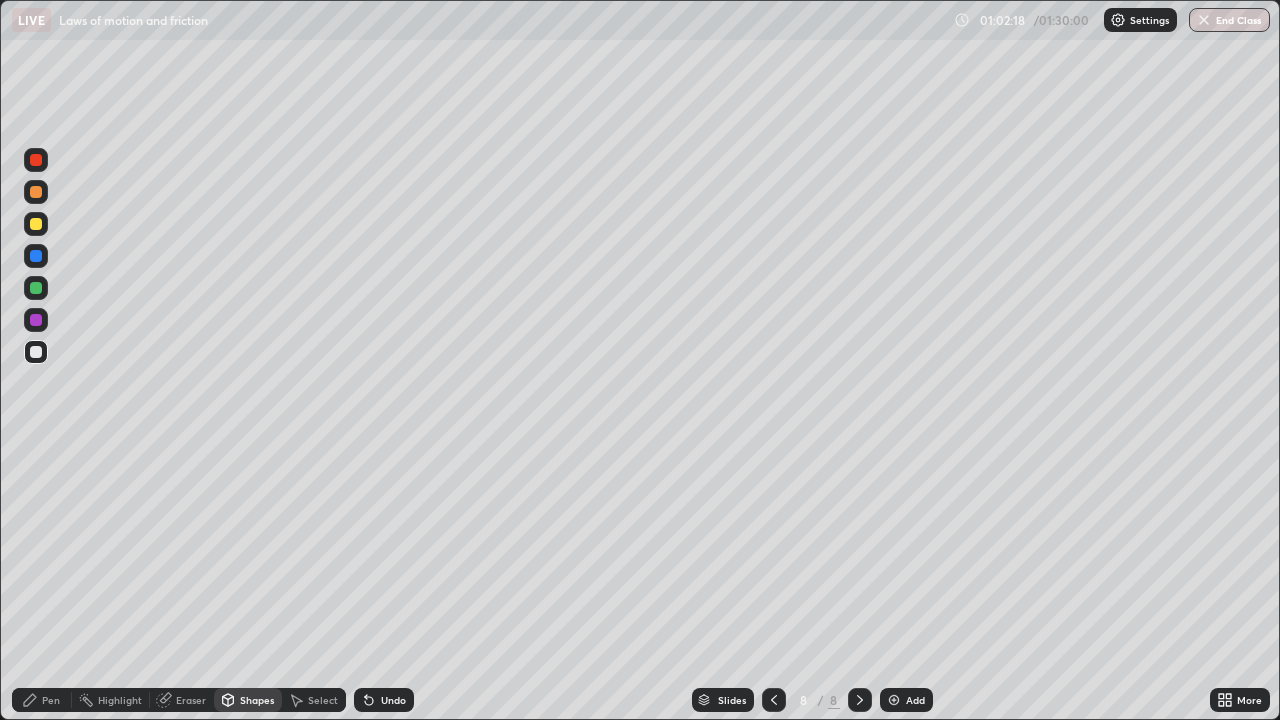click at bounding box center [36, 288] 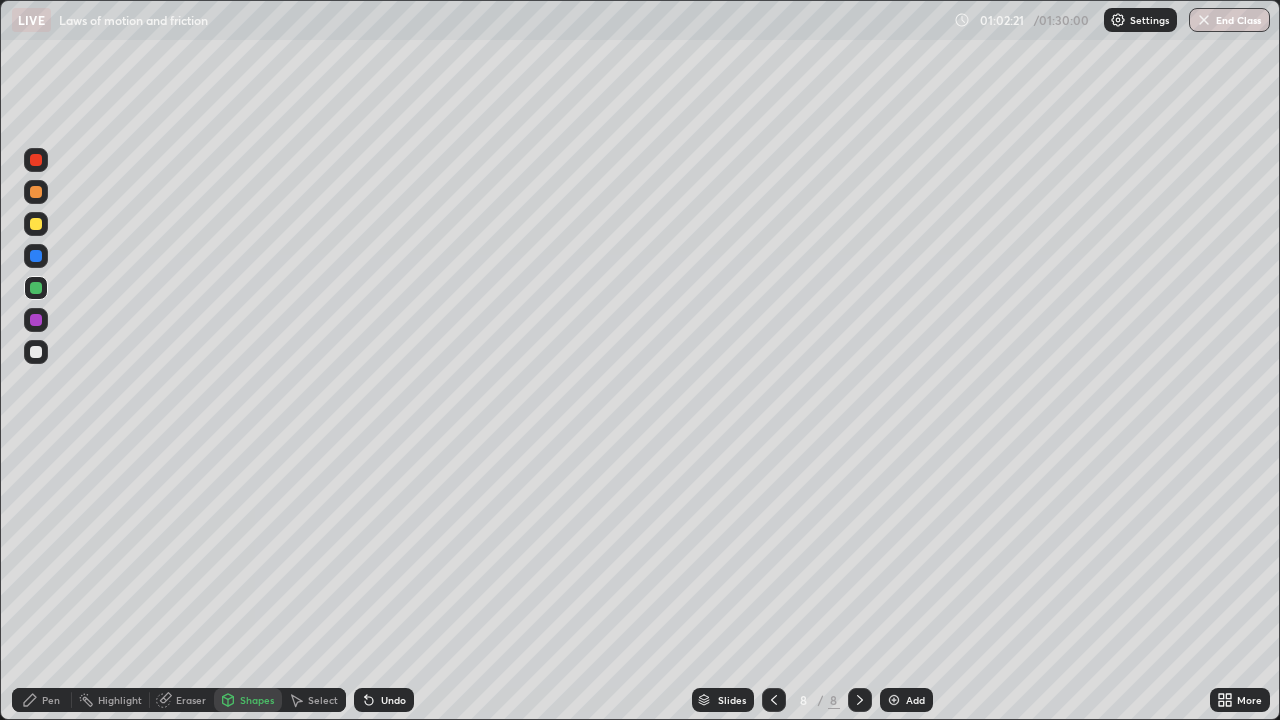 click at bounding box center (36, 224) 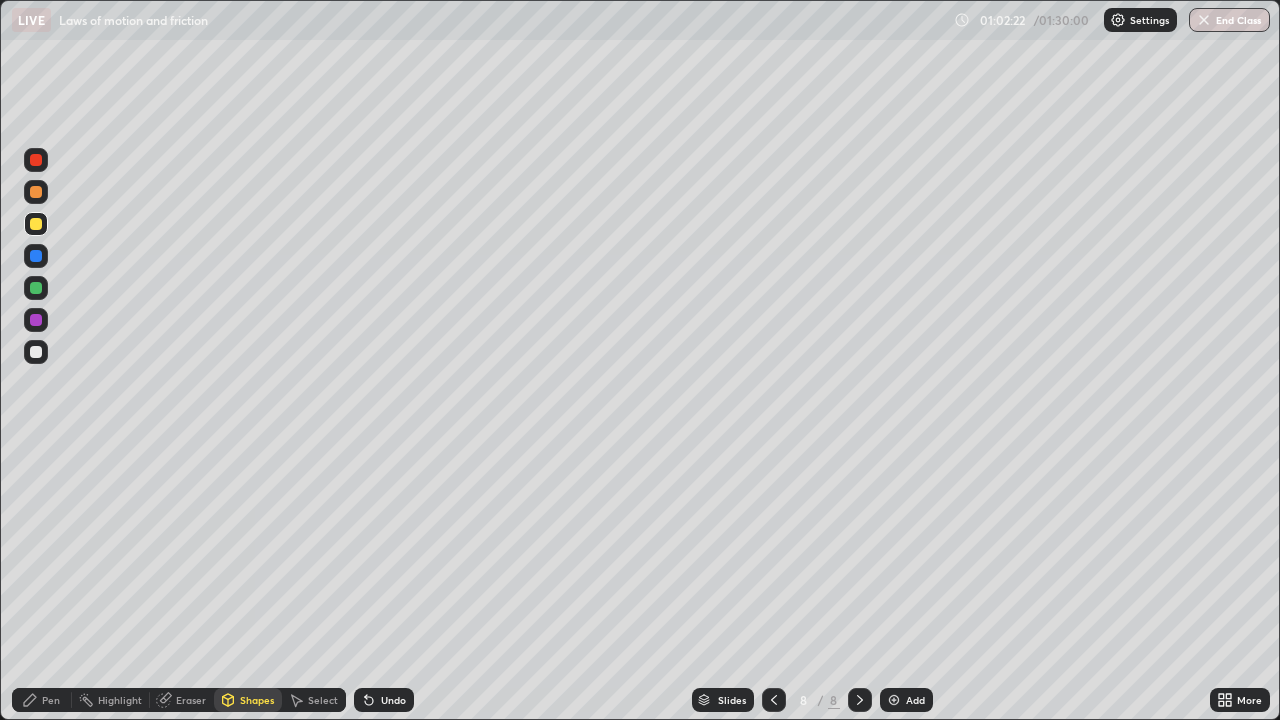 click on "Pen" at bounding box center (42, 700) 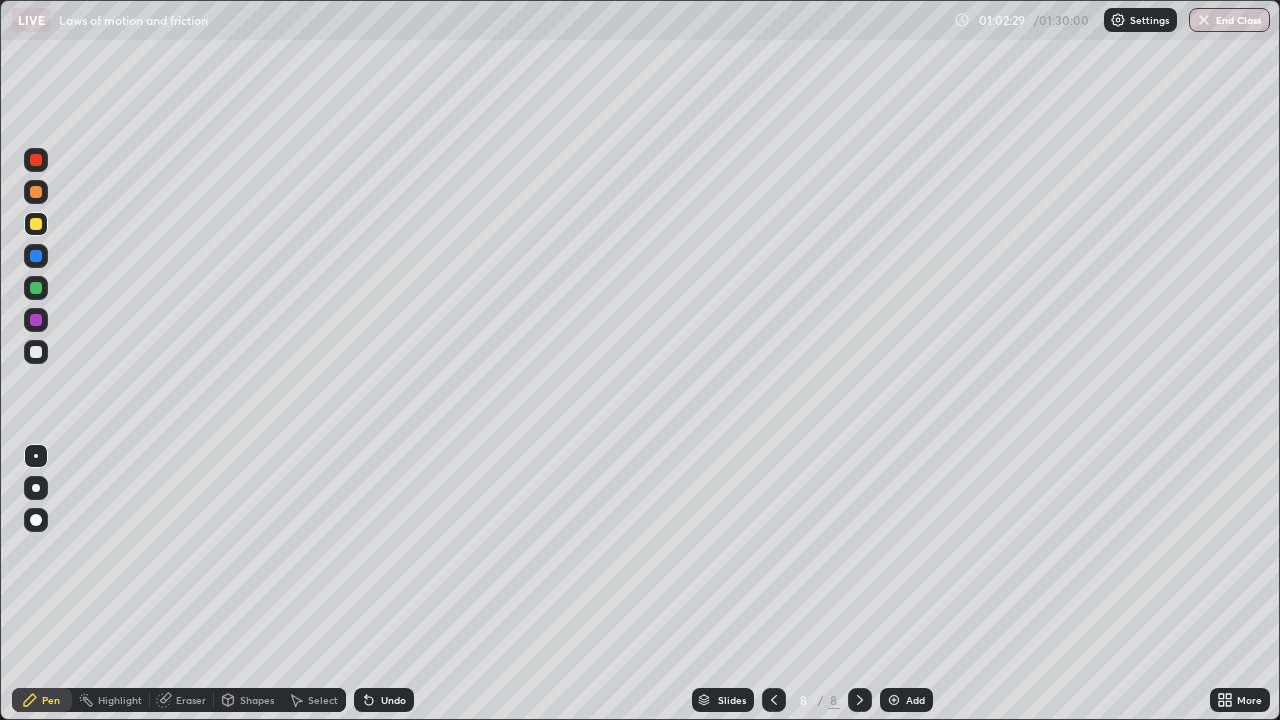 click at bounding box center [36, 288] 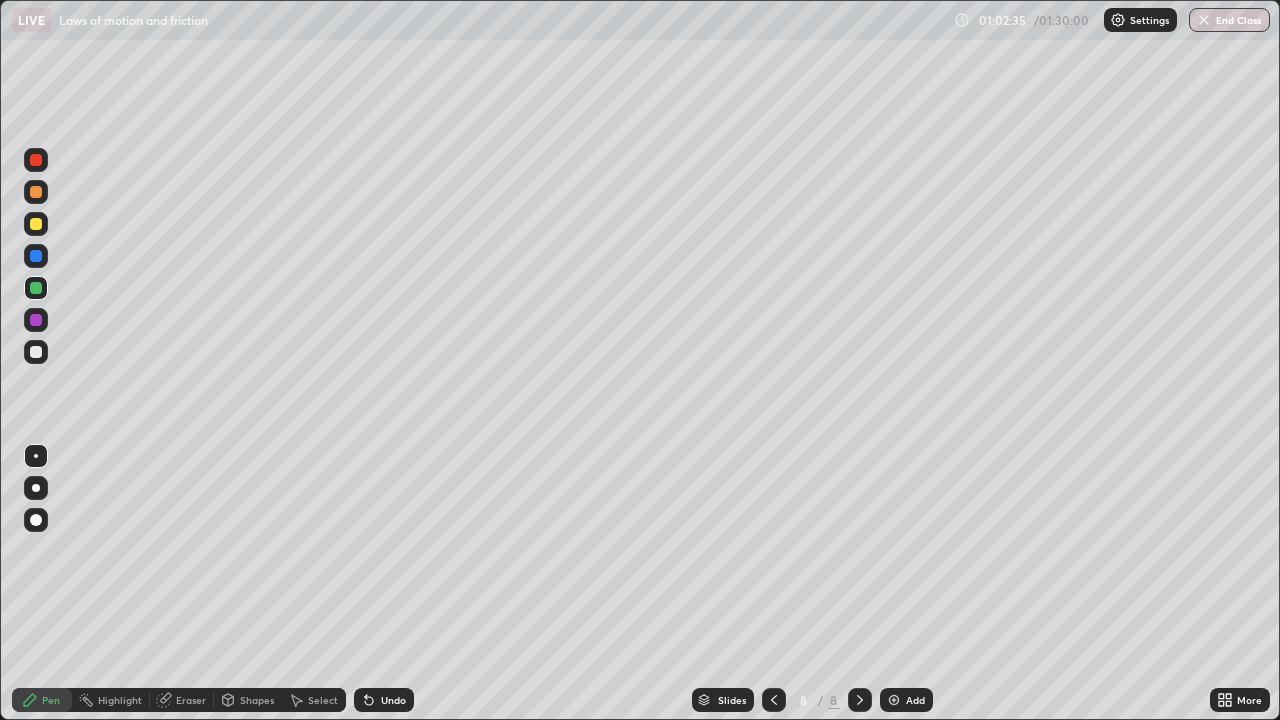 click at bounding box center [36, 192] 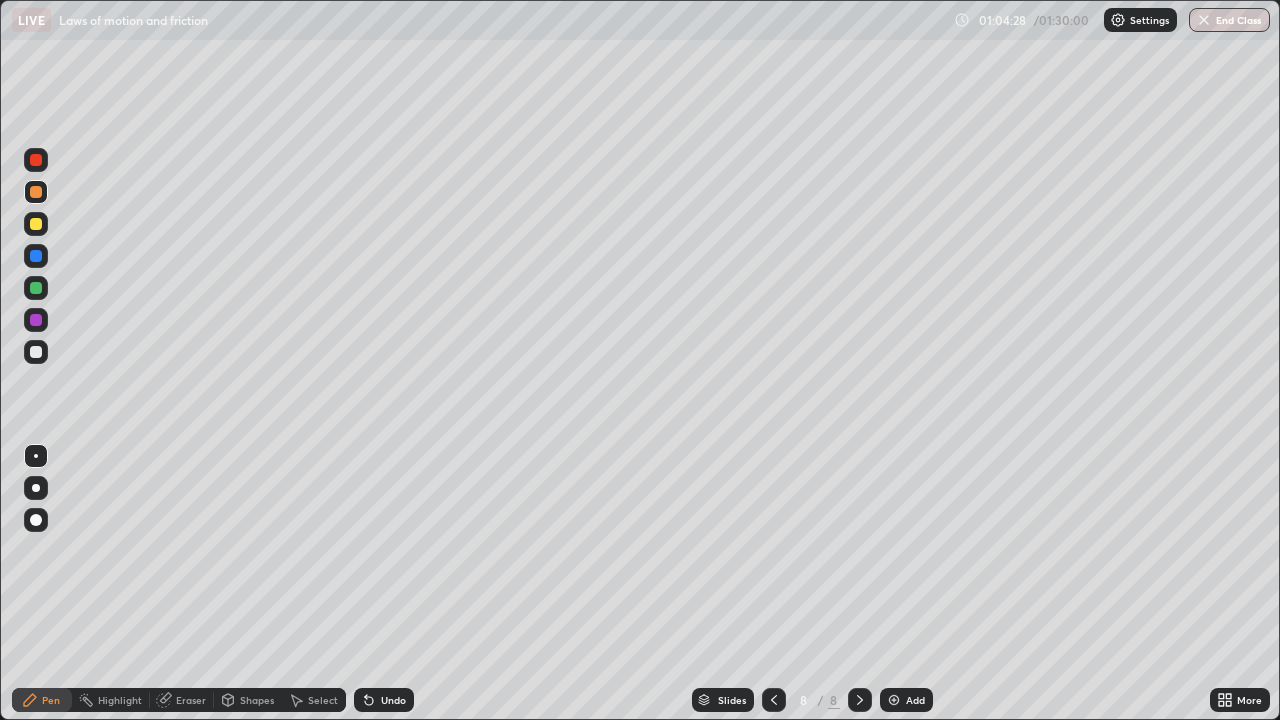 click at bounding box center [36, 256] 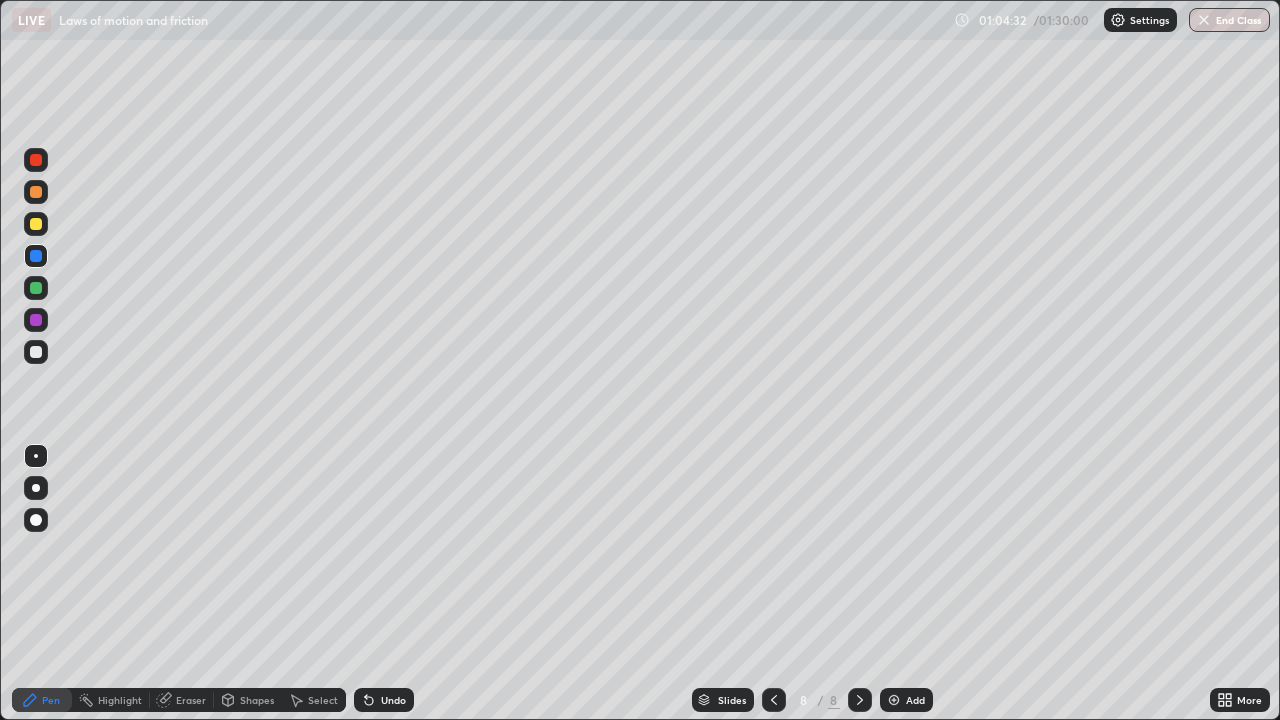 click at bounding box center (36, 192) 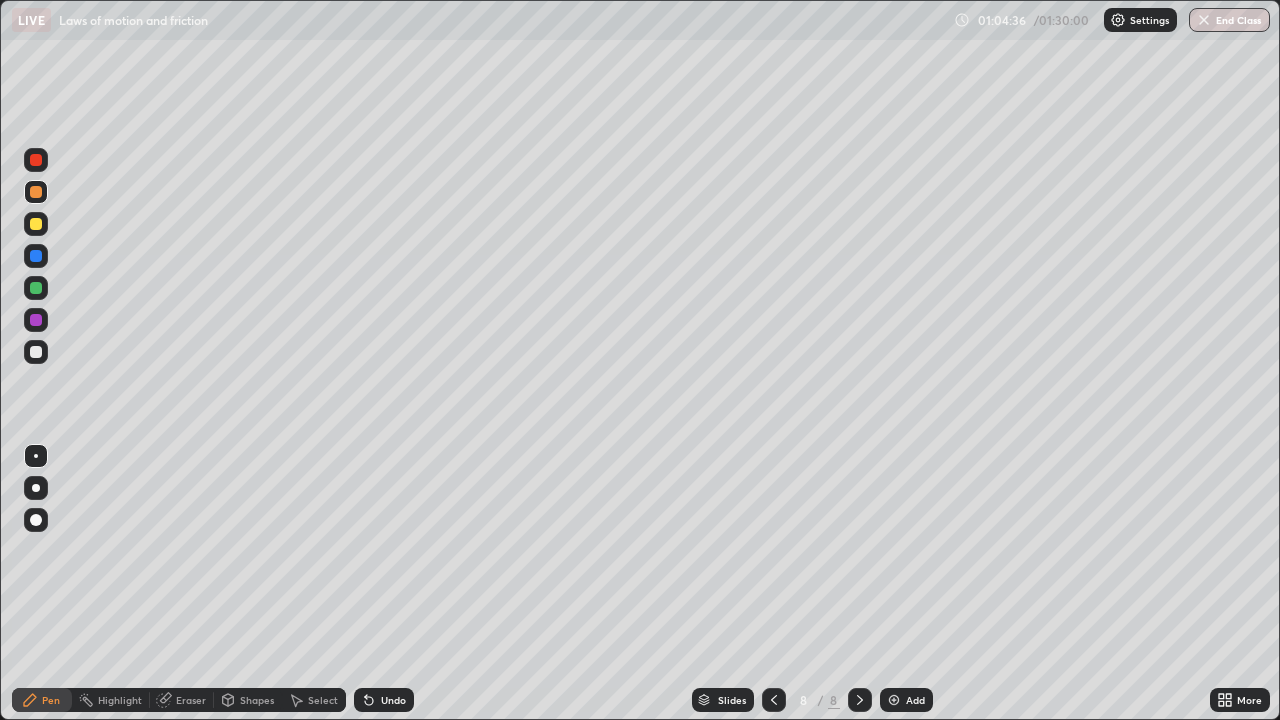 click 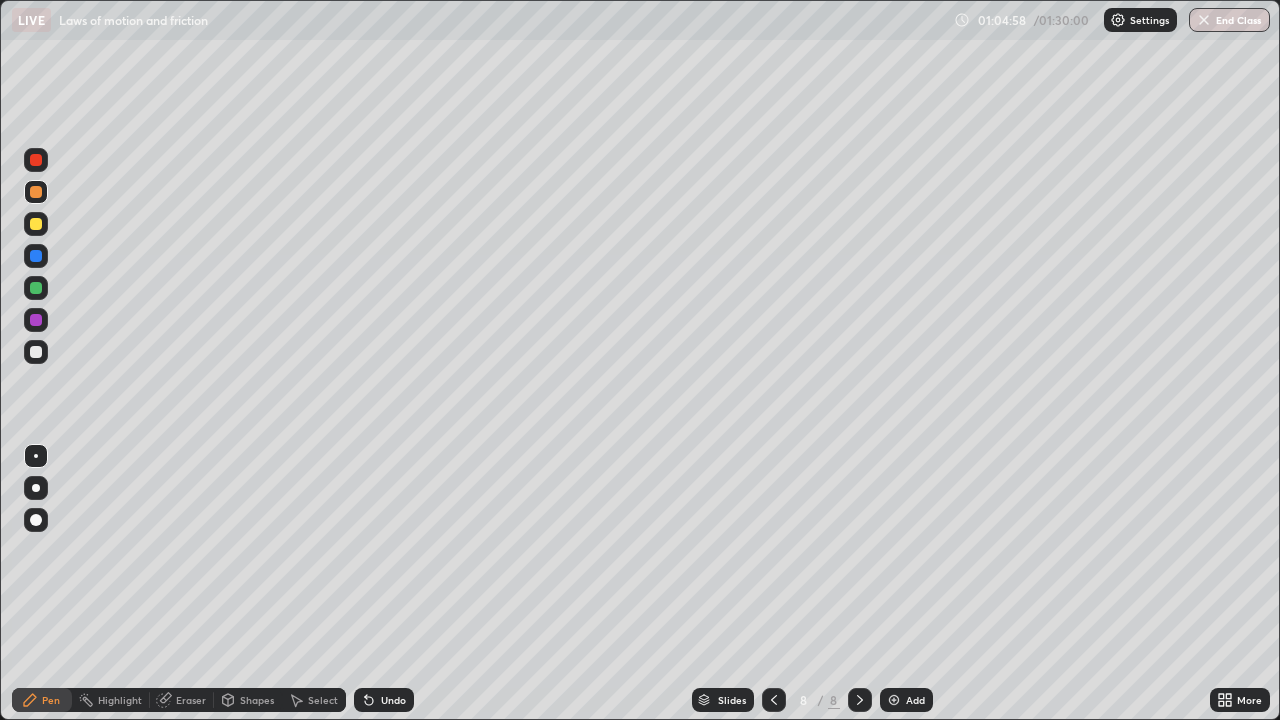 click at bounding box center [36, 160] 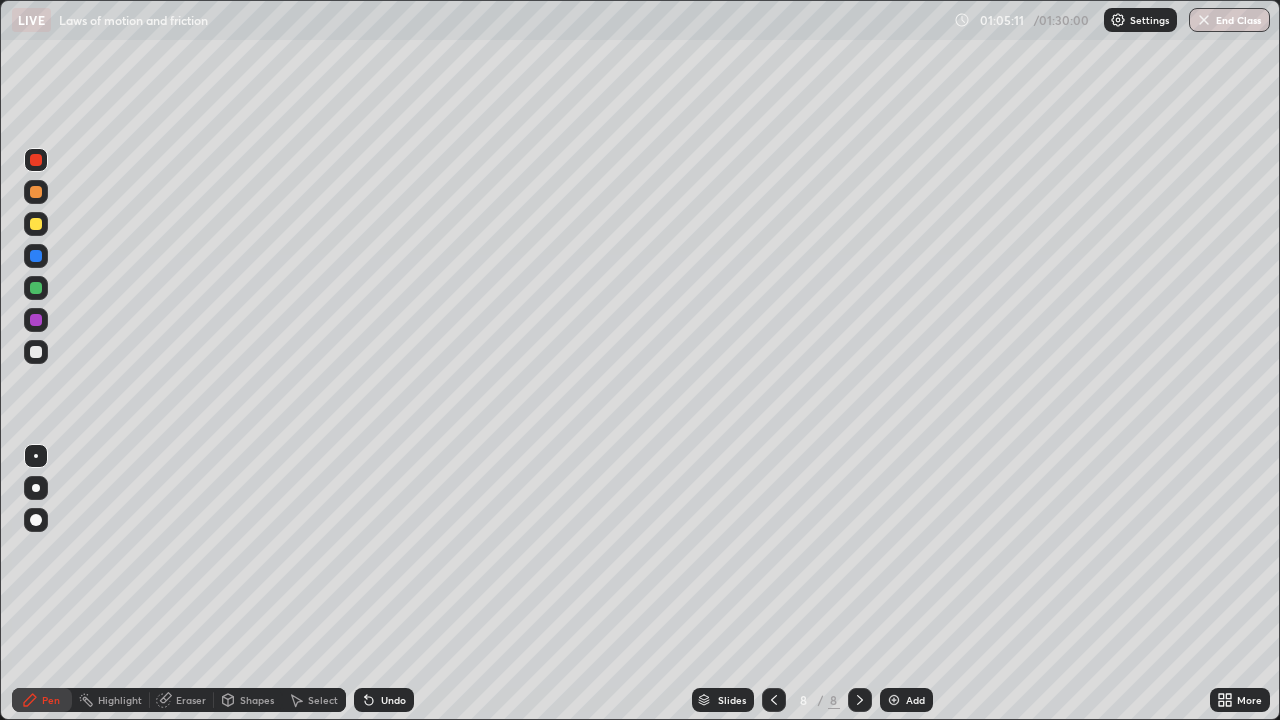 click on "Select" at bounding box center (323, 700) 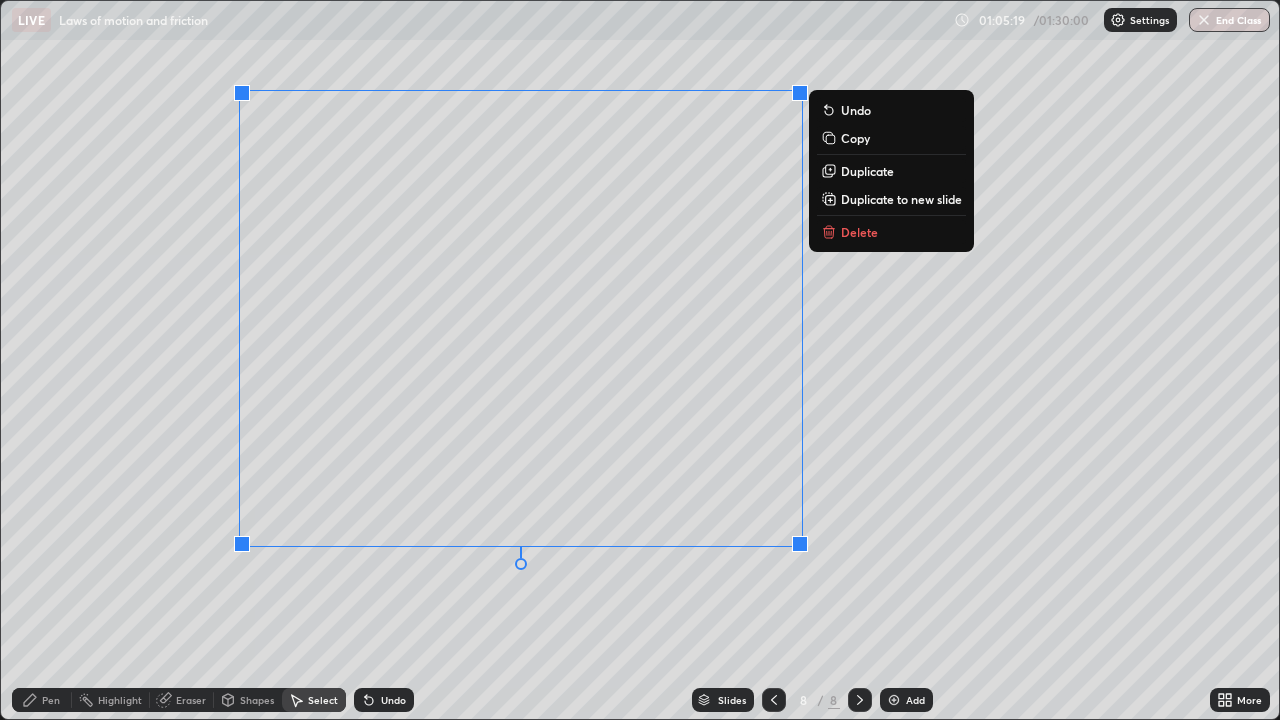 click 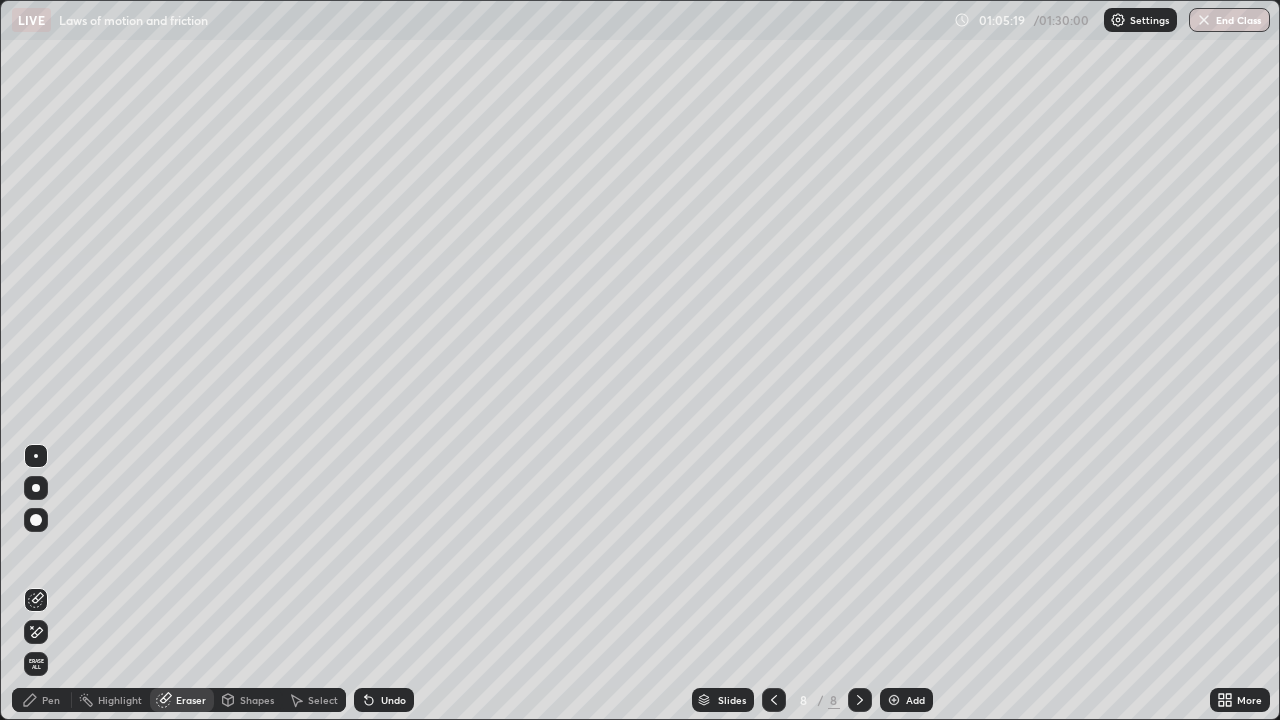 click 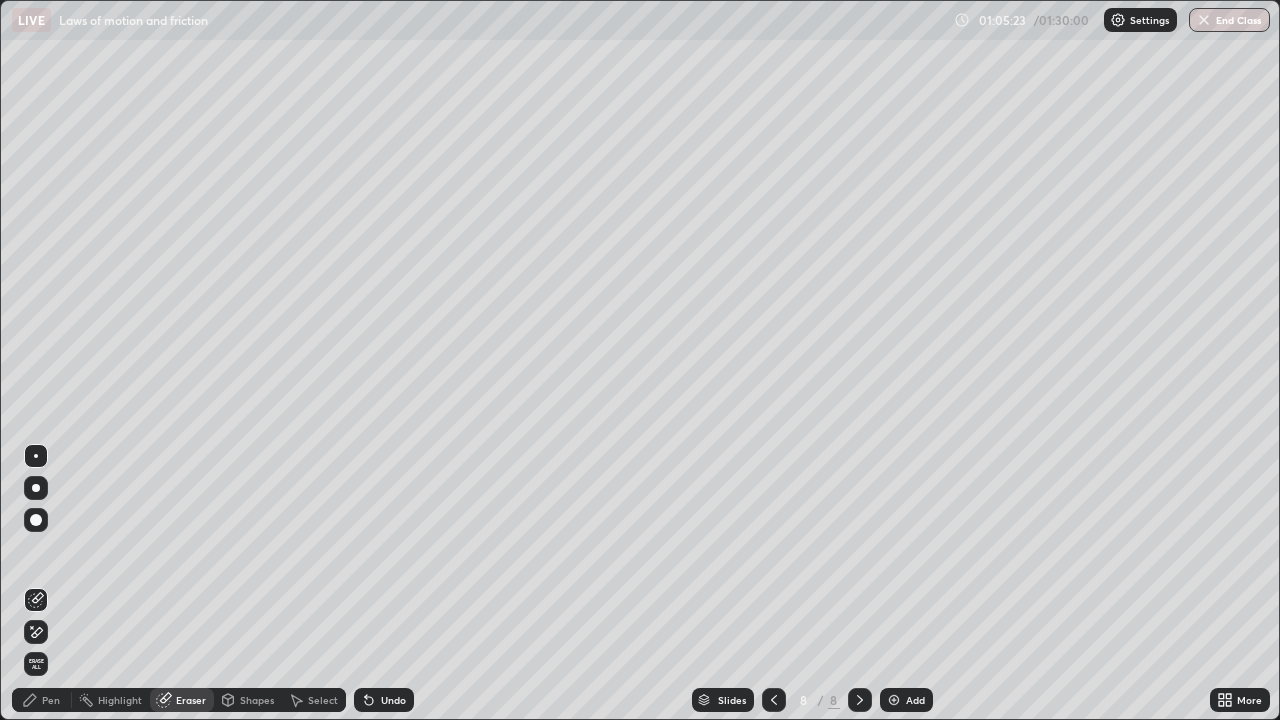 click on "Pen" at bounding box center [51, 700] 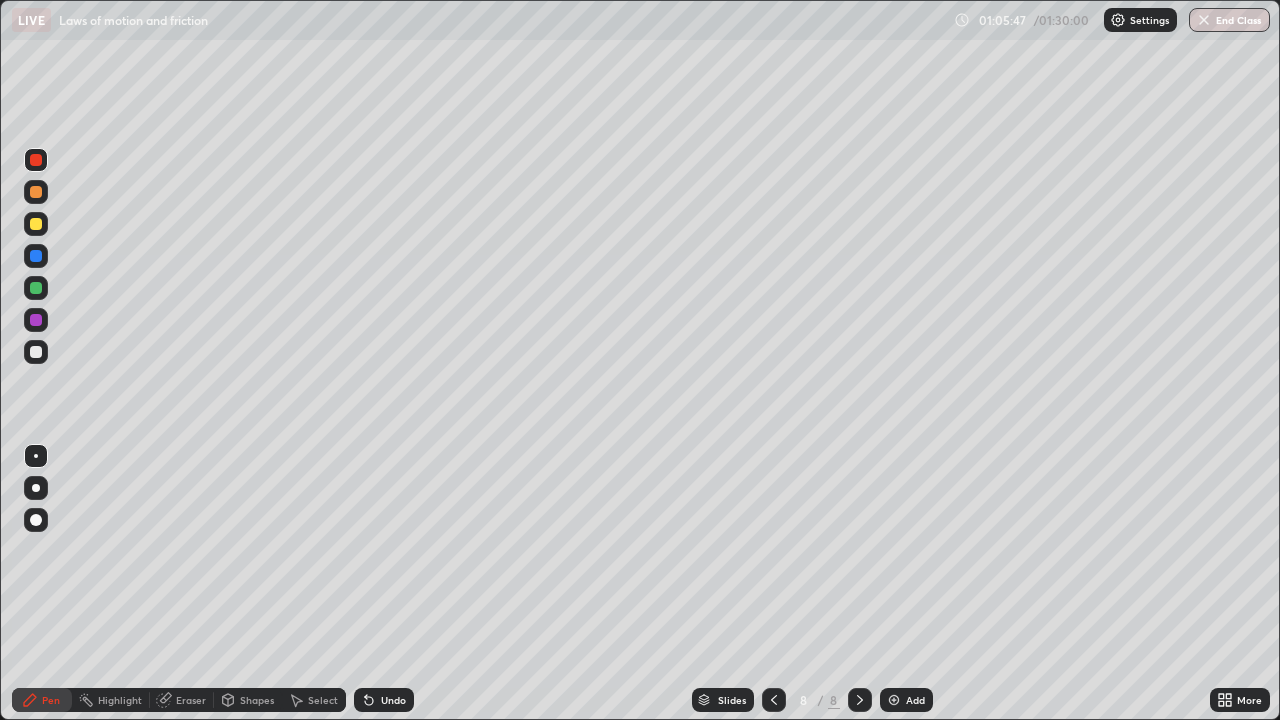 click at bounding box center (36, 192) 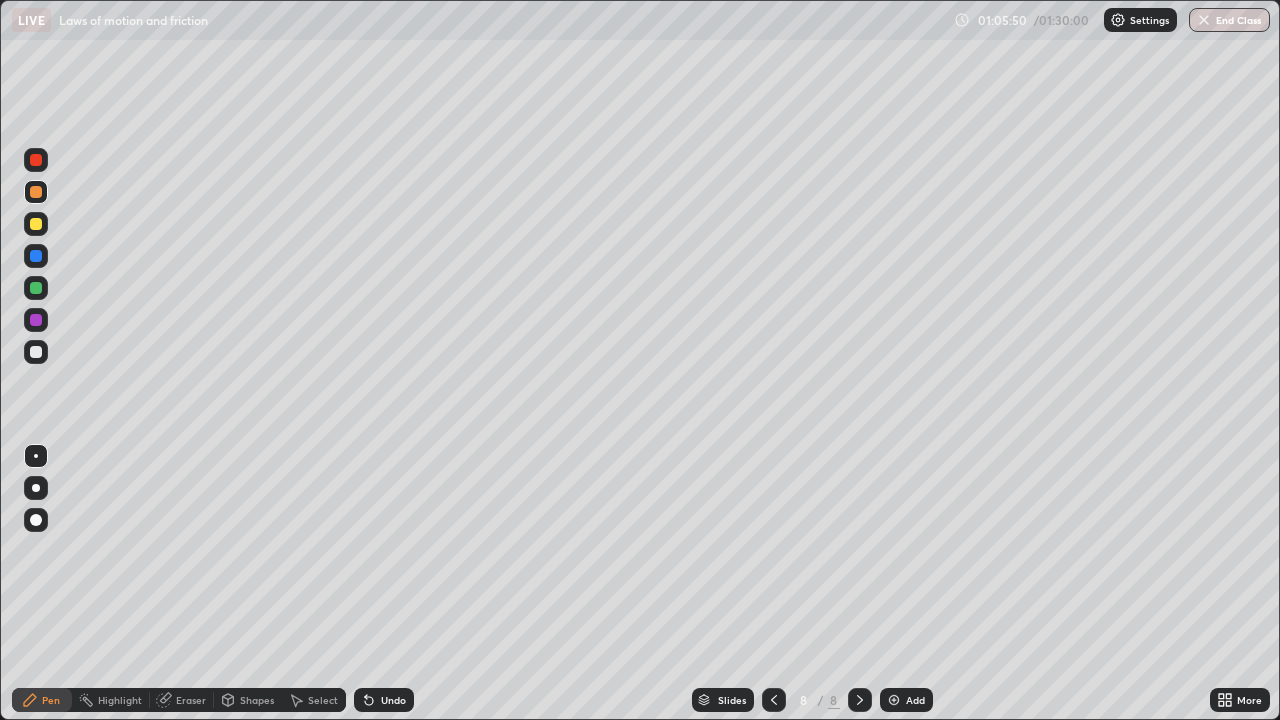 click on "Pen" at bounding box center (42, 700) 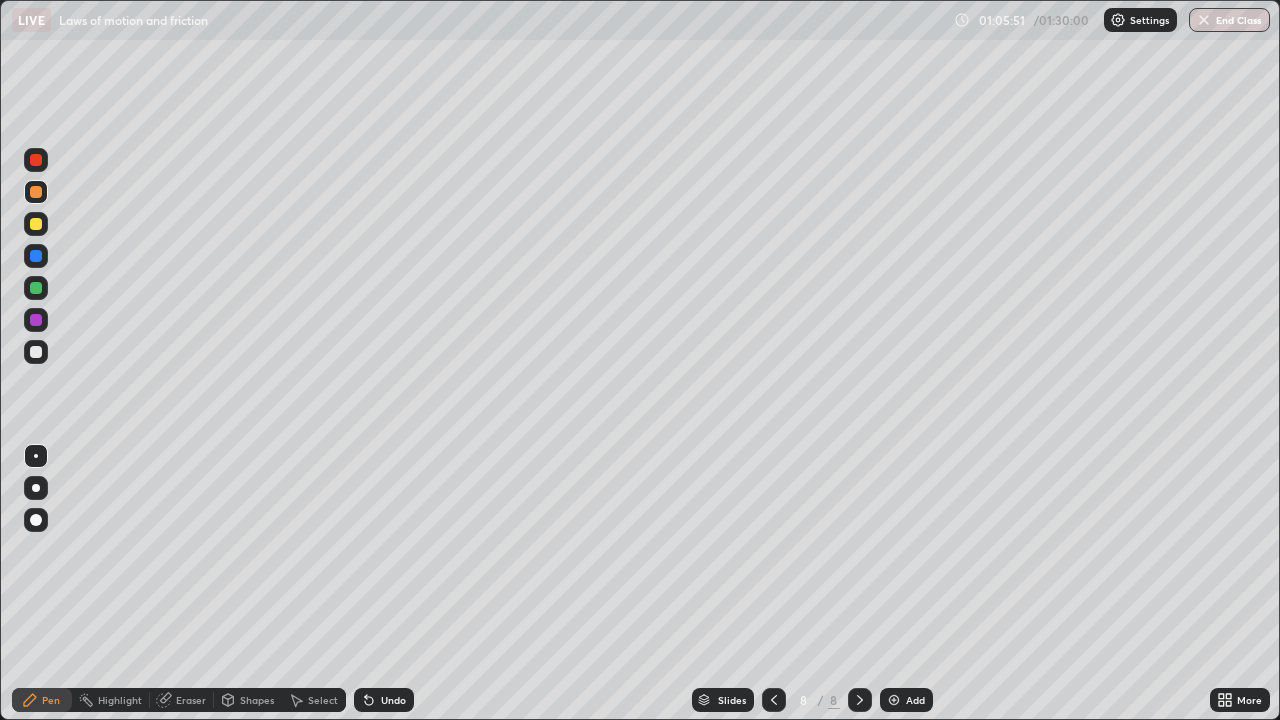 click at bounding box center (36, 352) 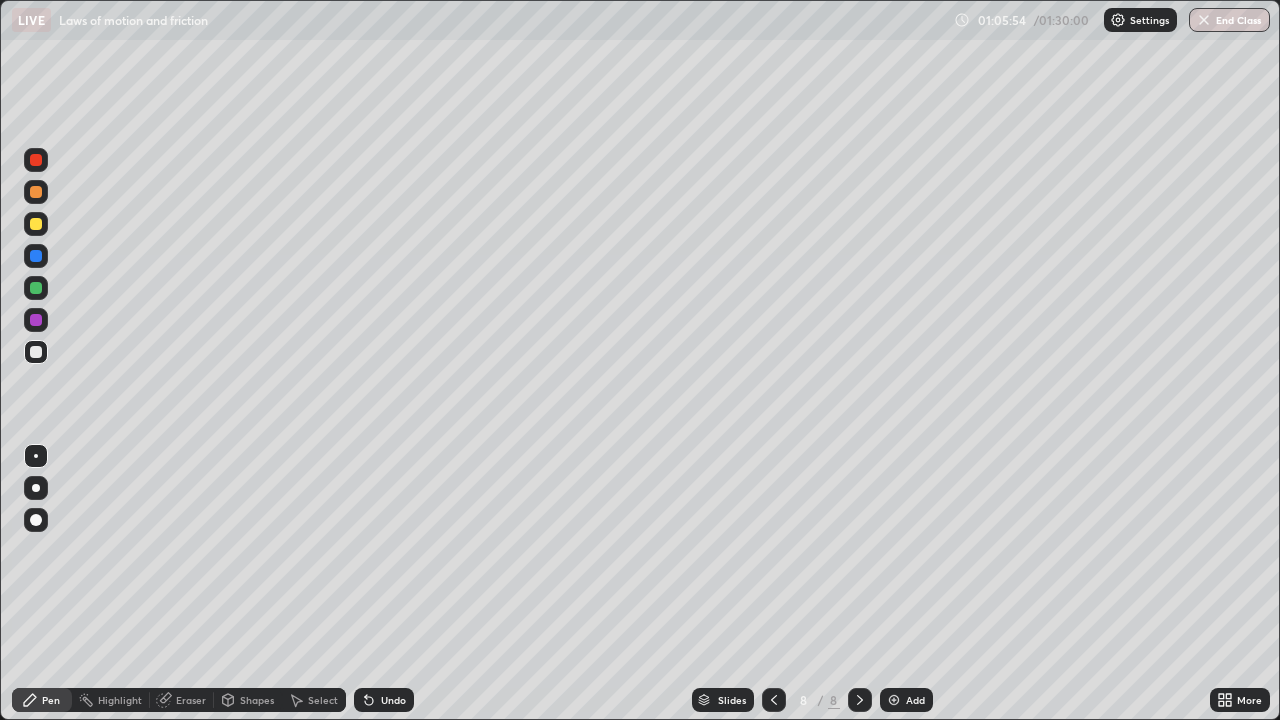 click at bounding box center [36, 288] 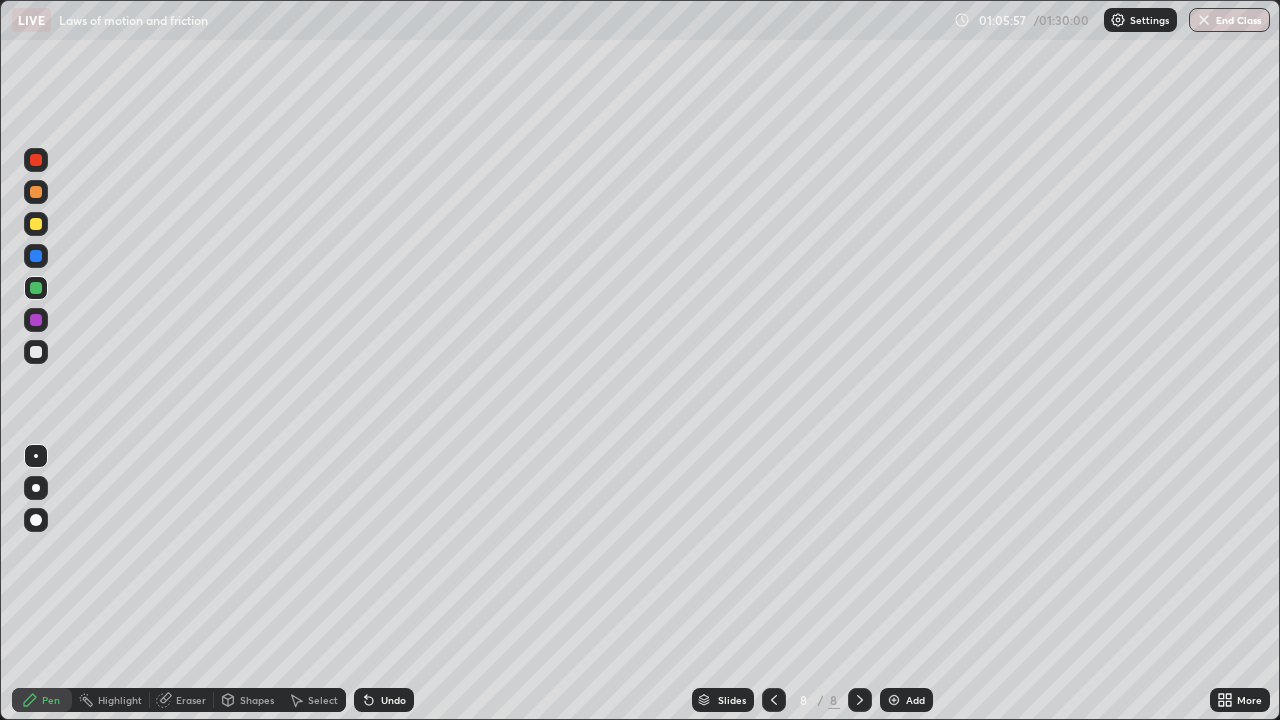 click at bounding box center (36, 160) 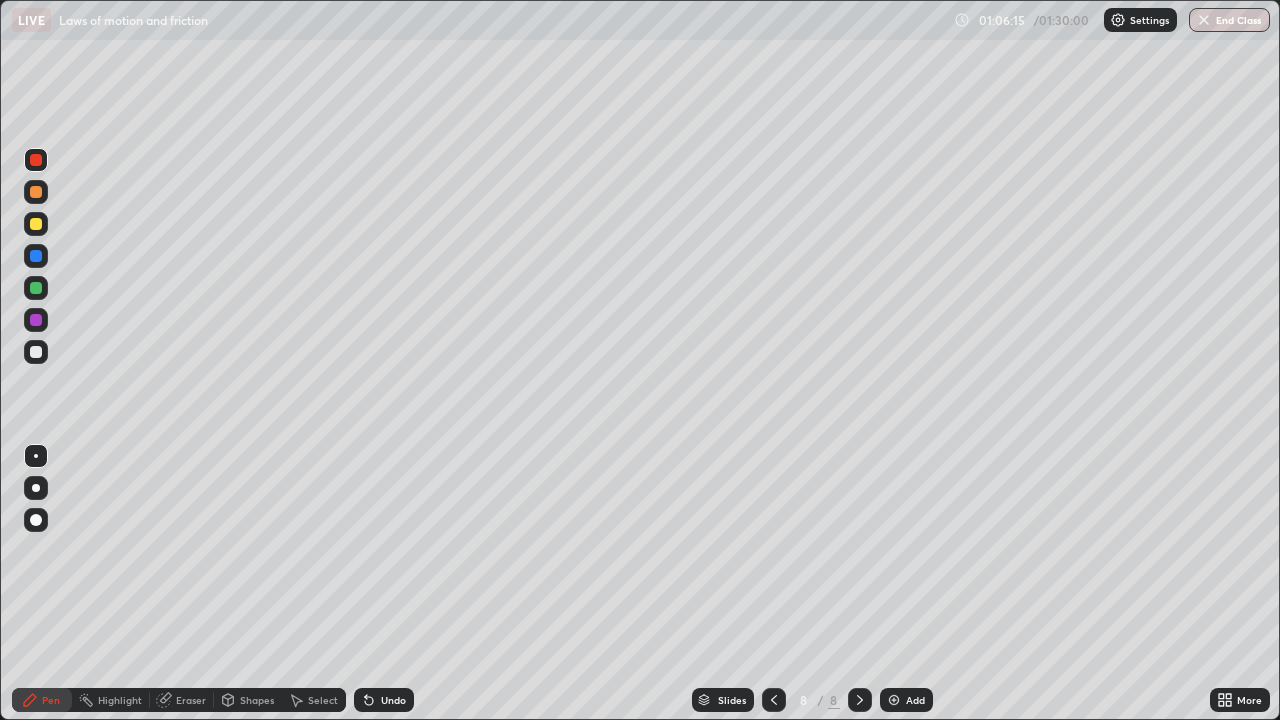 click on "Undo" at bounding box center [384, 700] 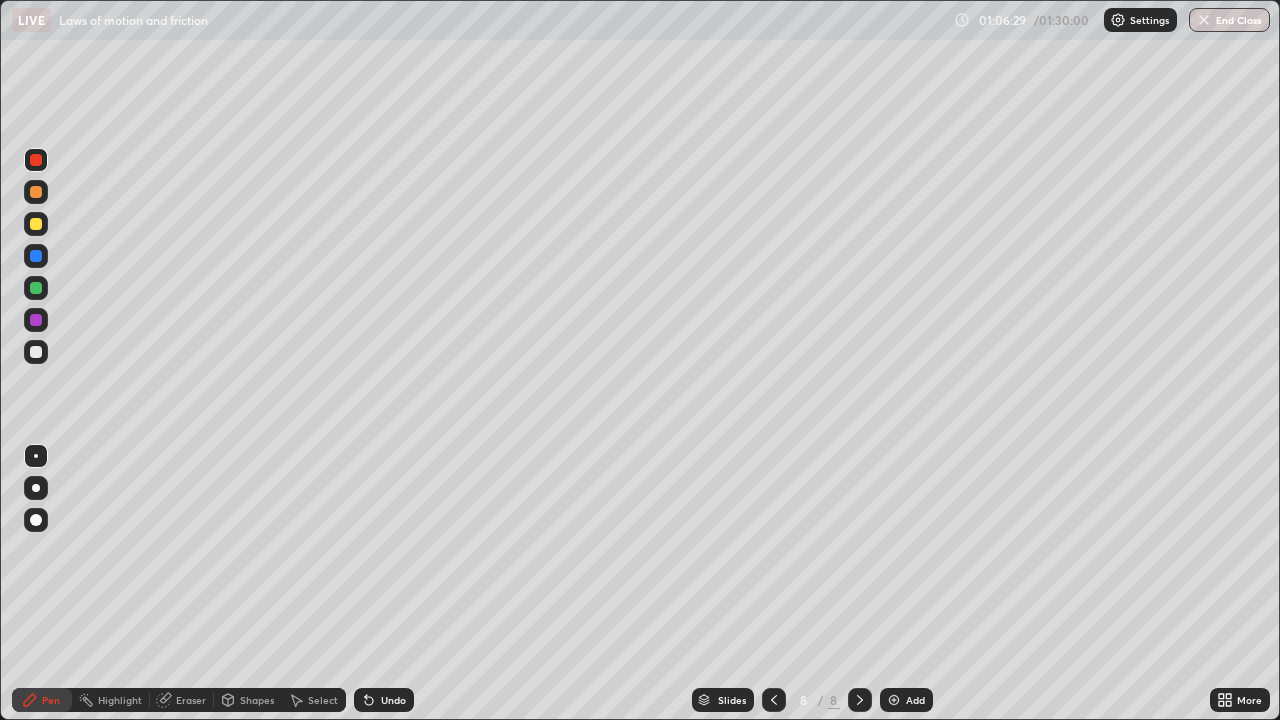 click on "Undo" at bounding box center (384, 700) 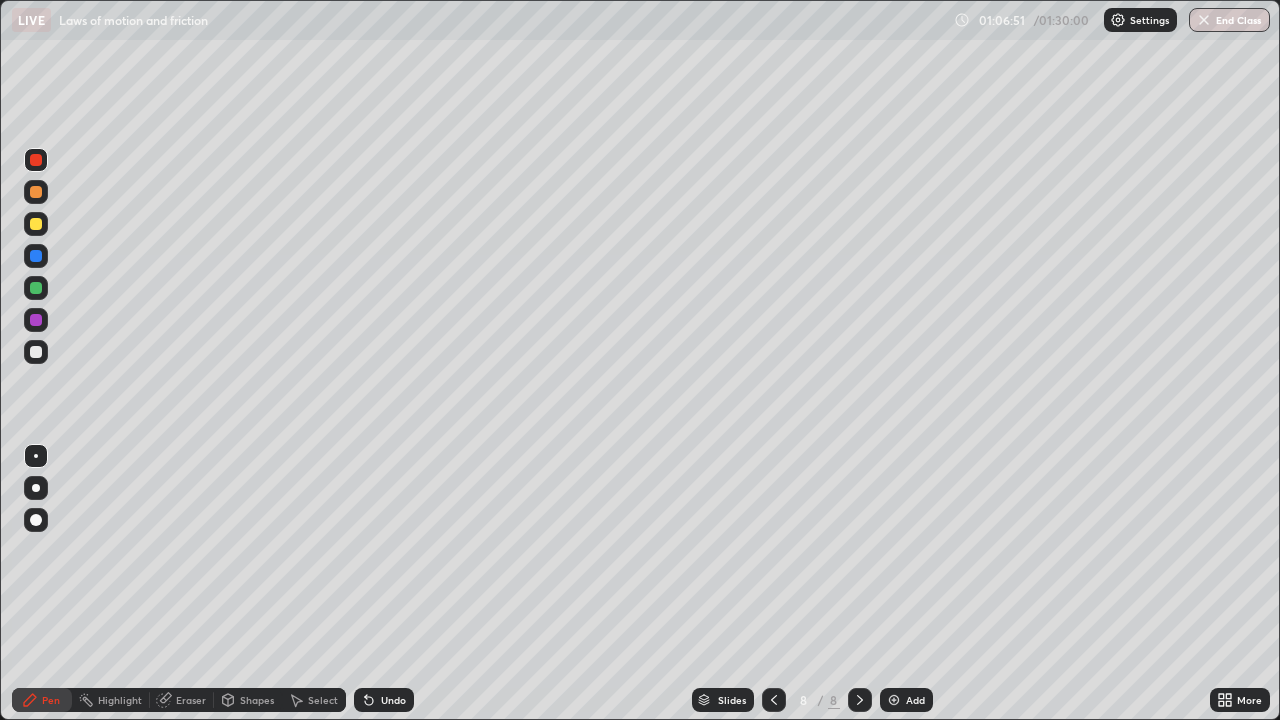 click at bounding box center (36, 288) 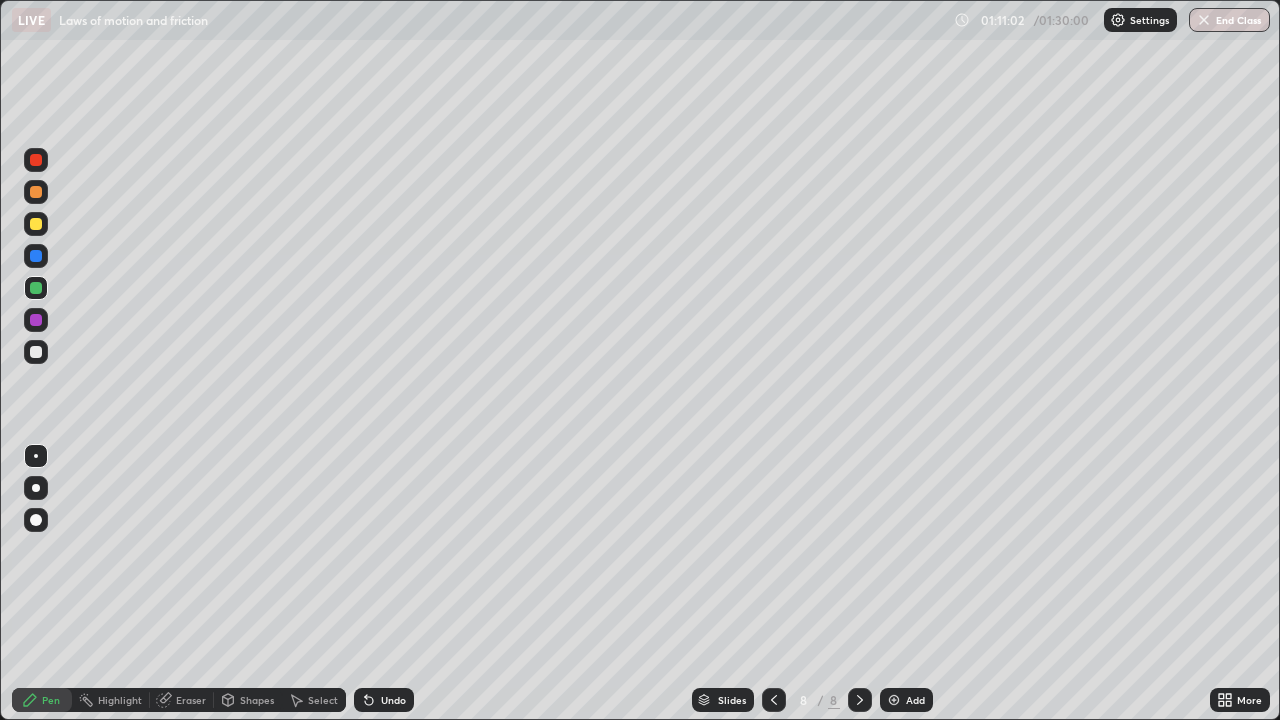 click 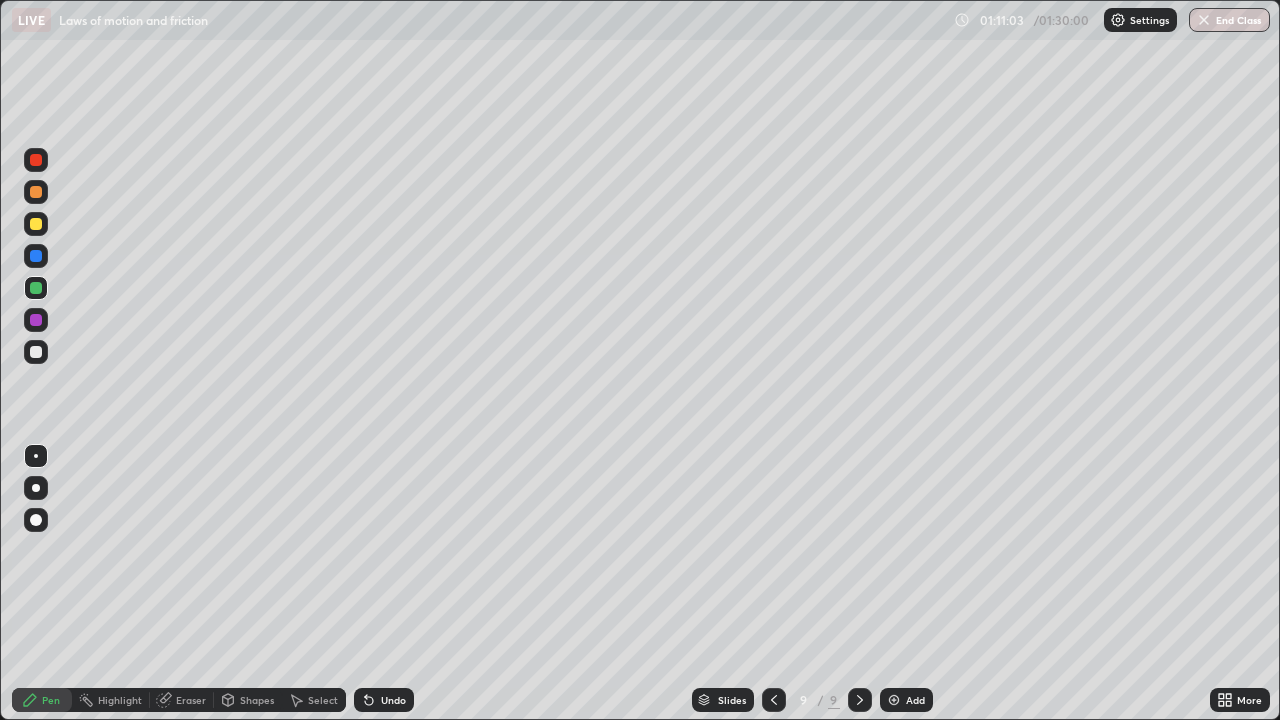 click 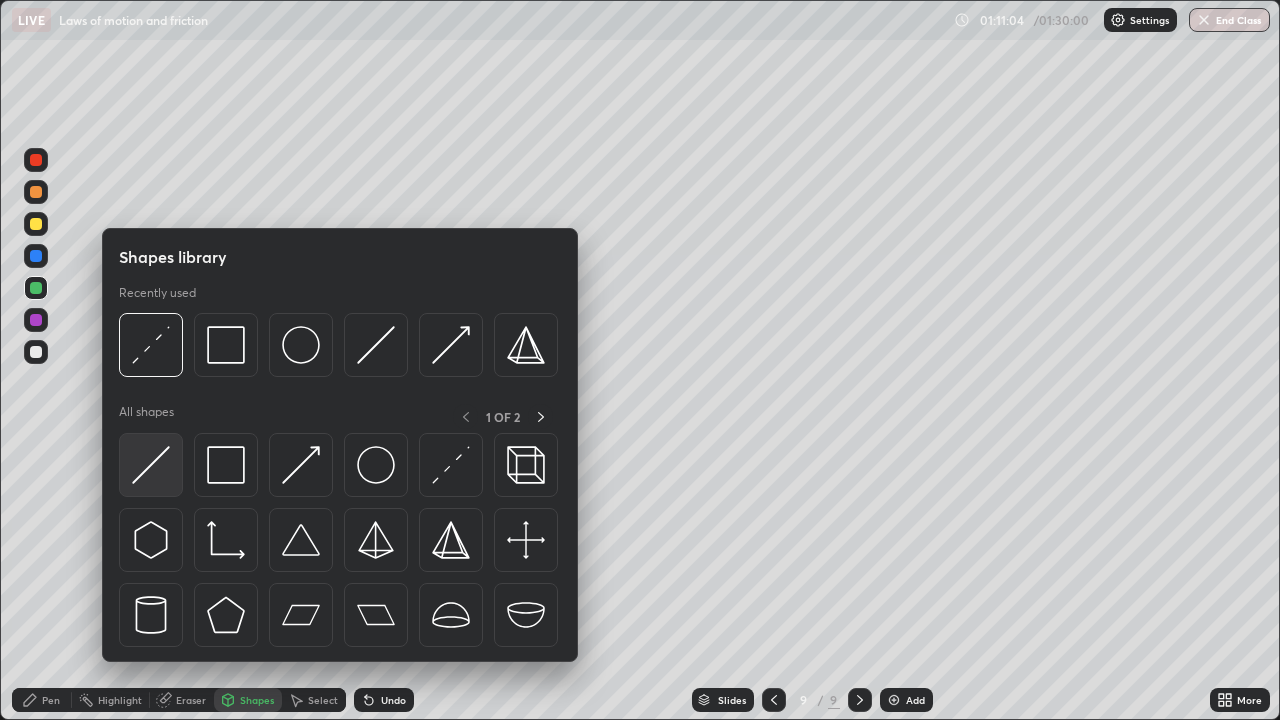 click at bounding box center [151, 465] 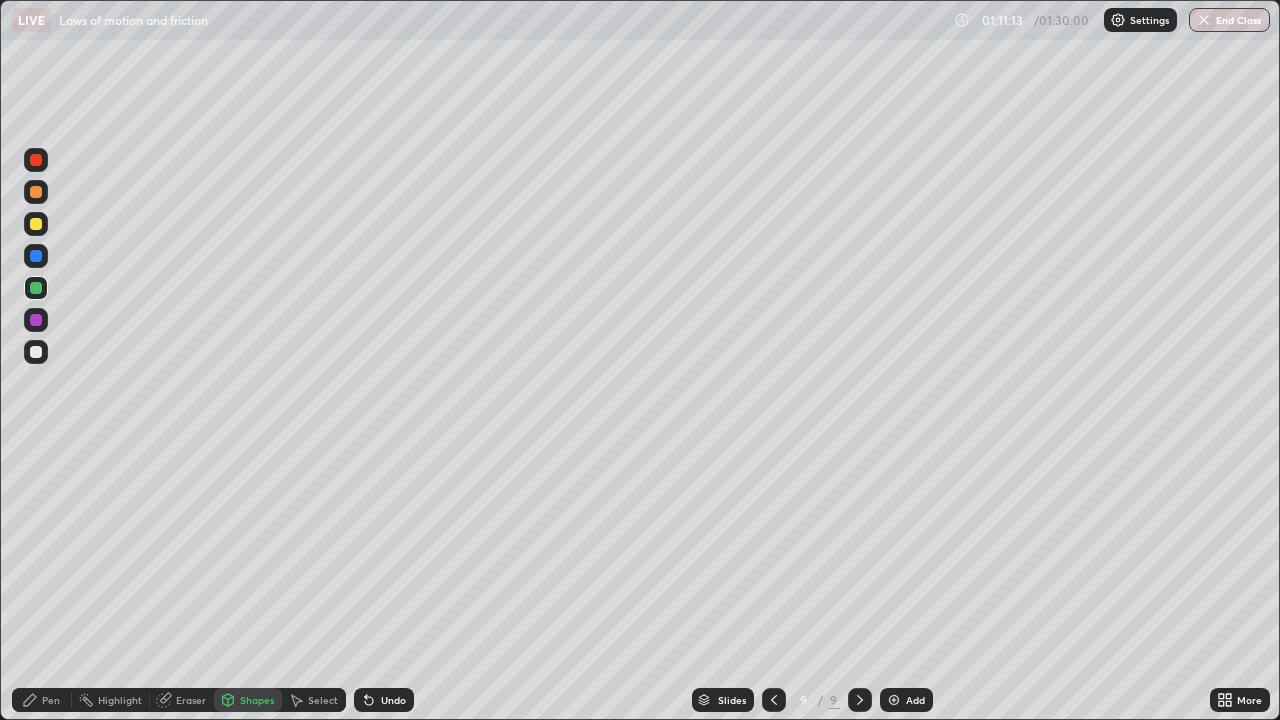 click at bounding box center [36, 352] 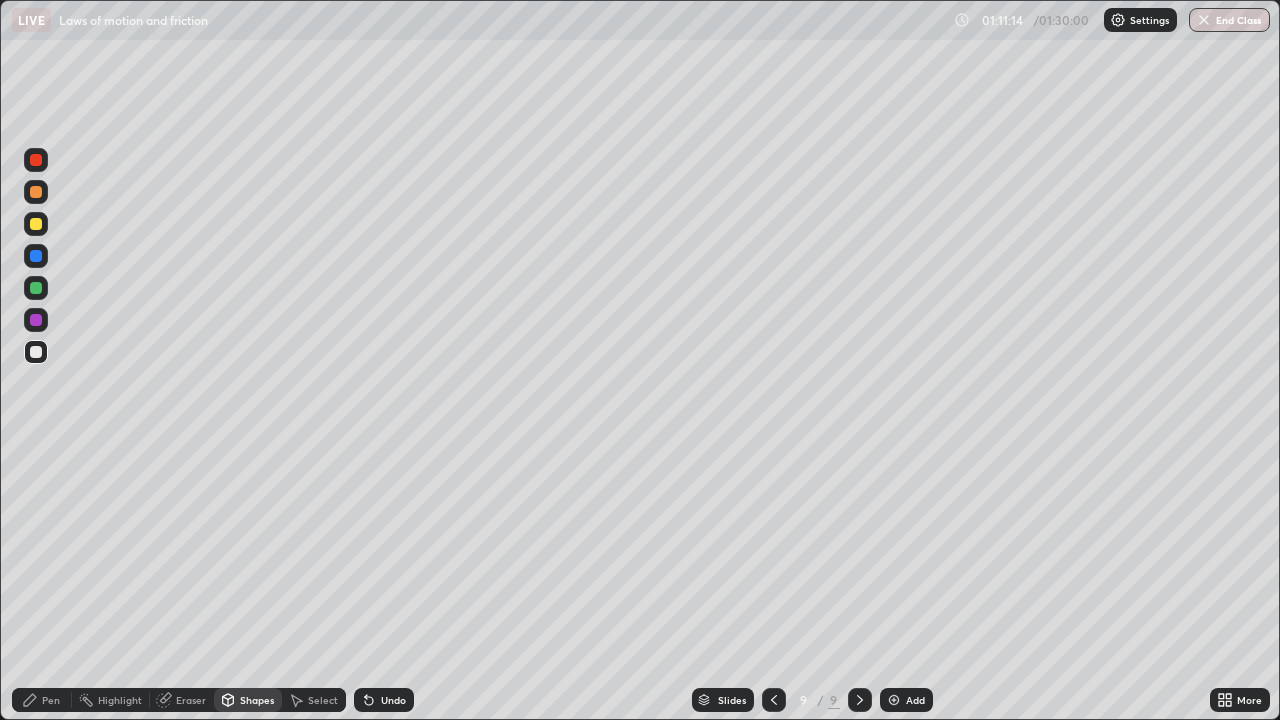 click on "Pen" at bounding box center [42, 700] 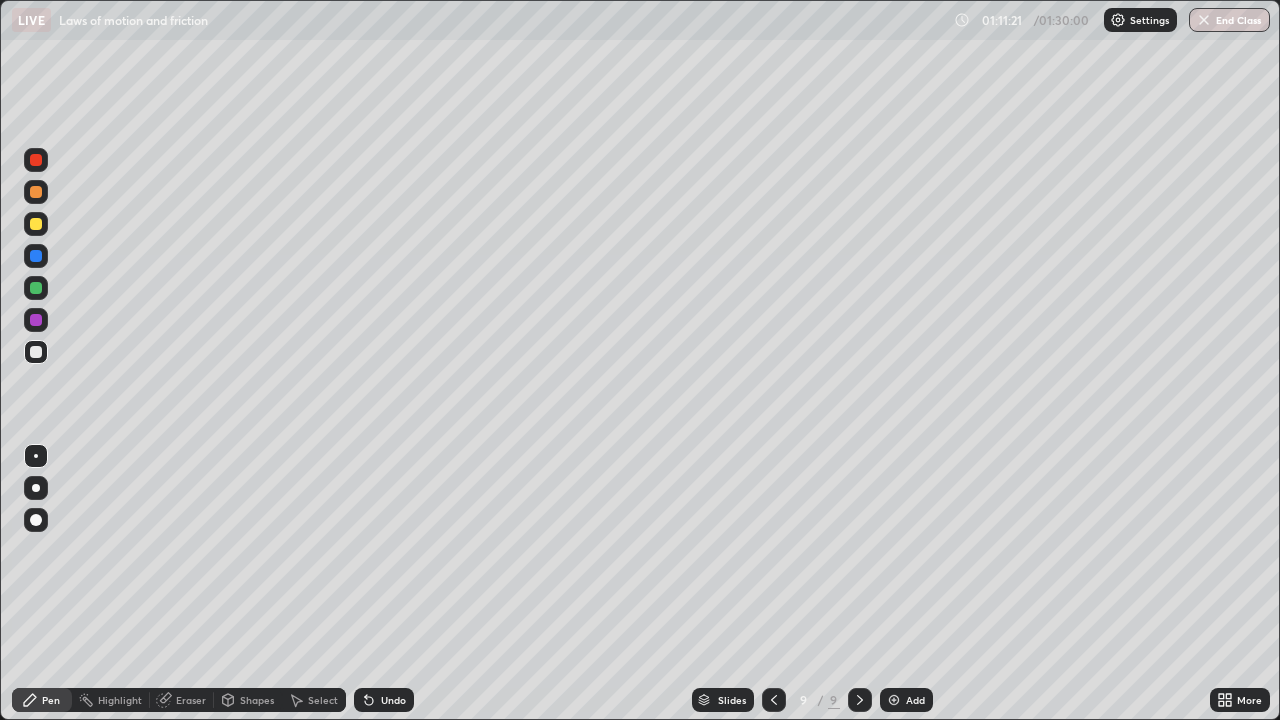 click at bounding box center [36, 224] 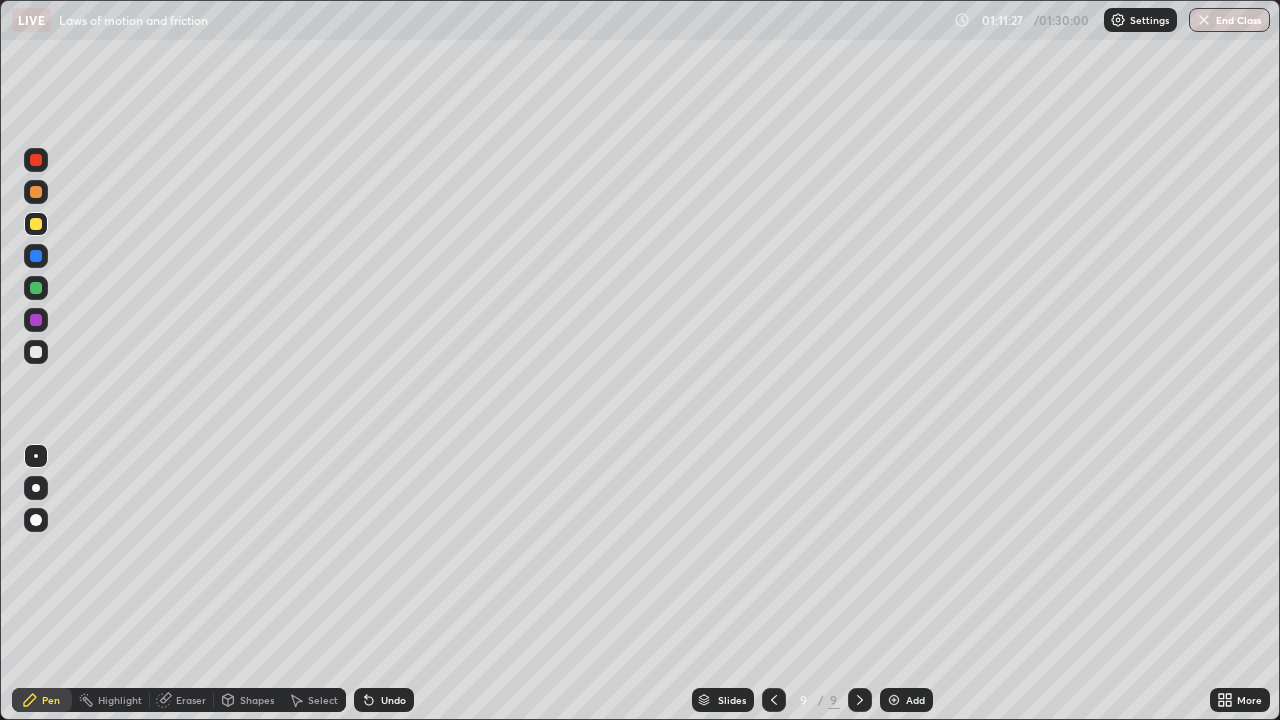 click 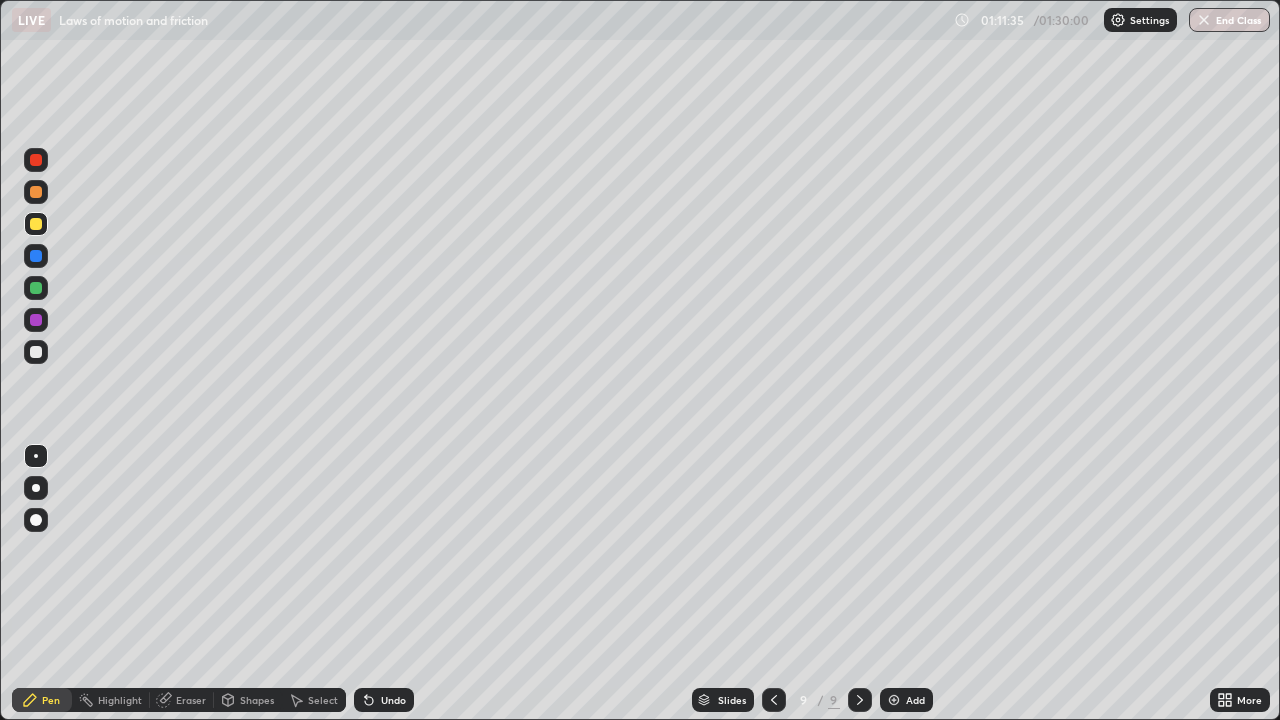 click 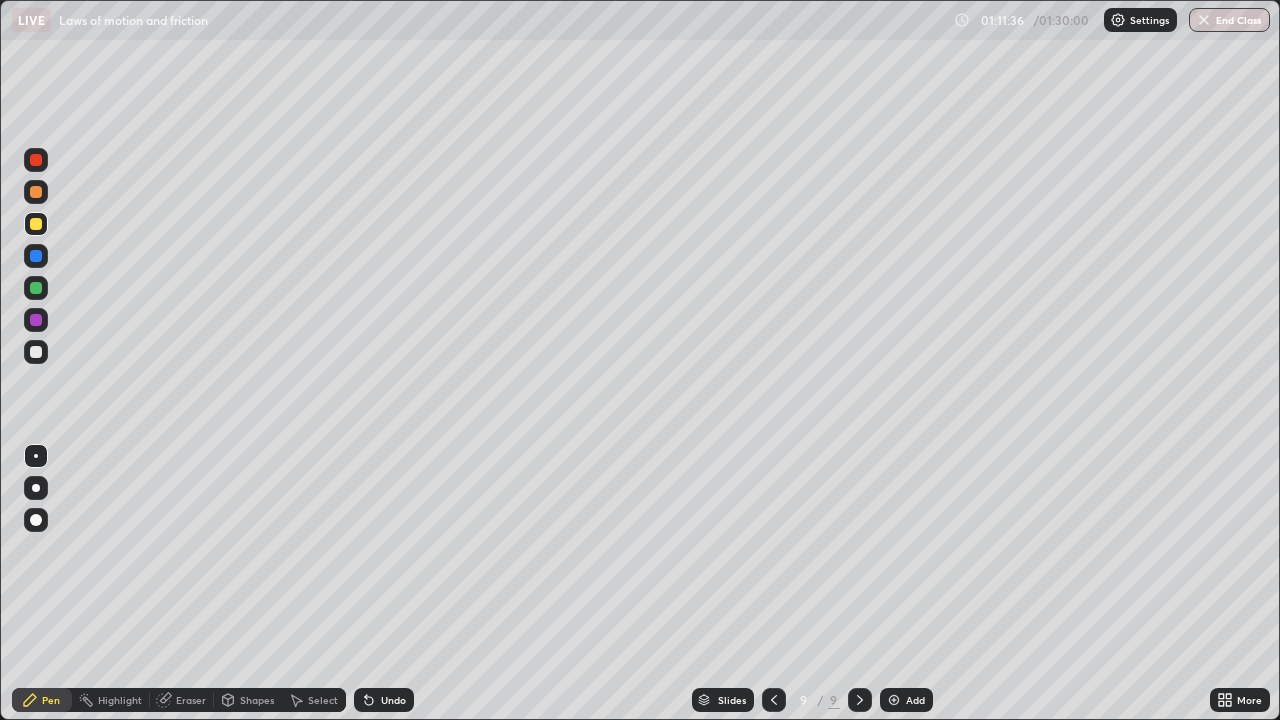 click at bounding box center (36, 352) 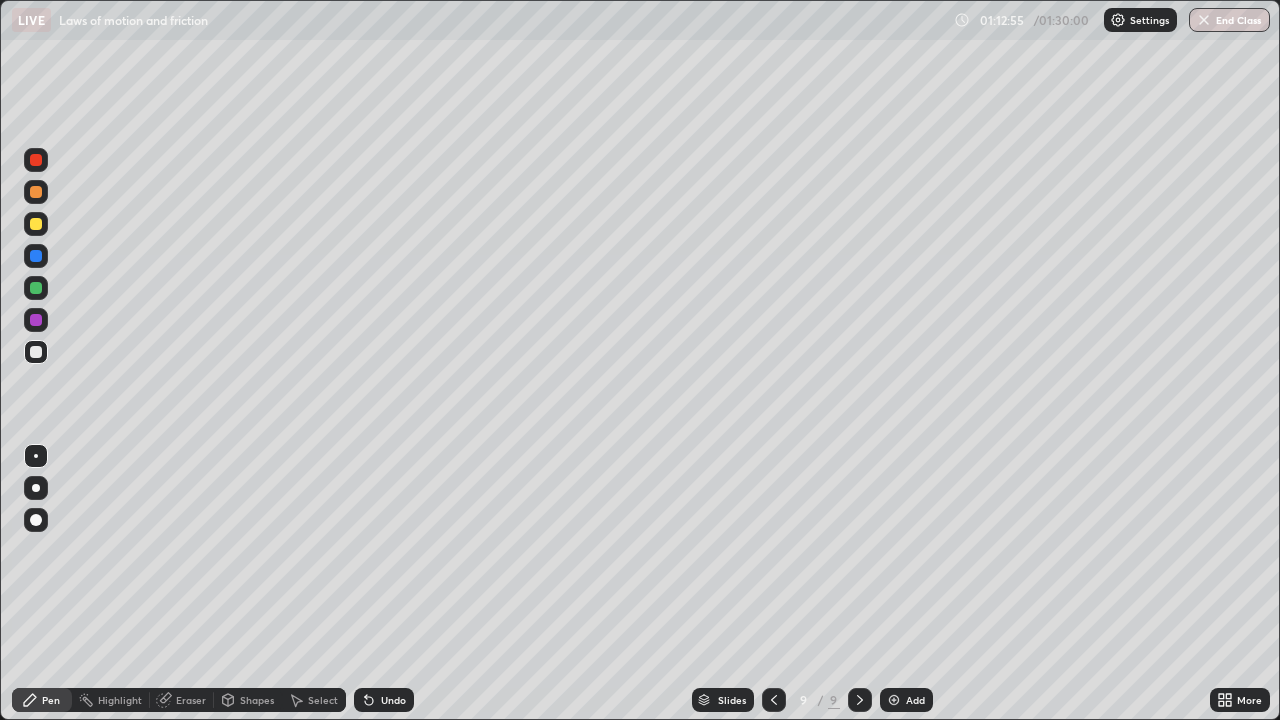 click at bounding box center [36, 224] 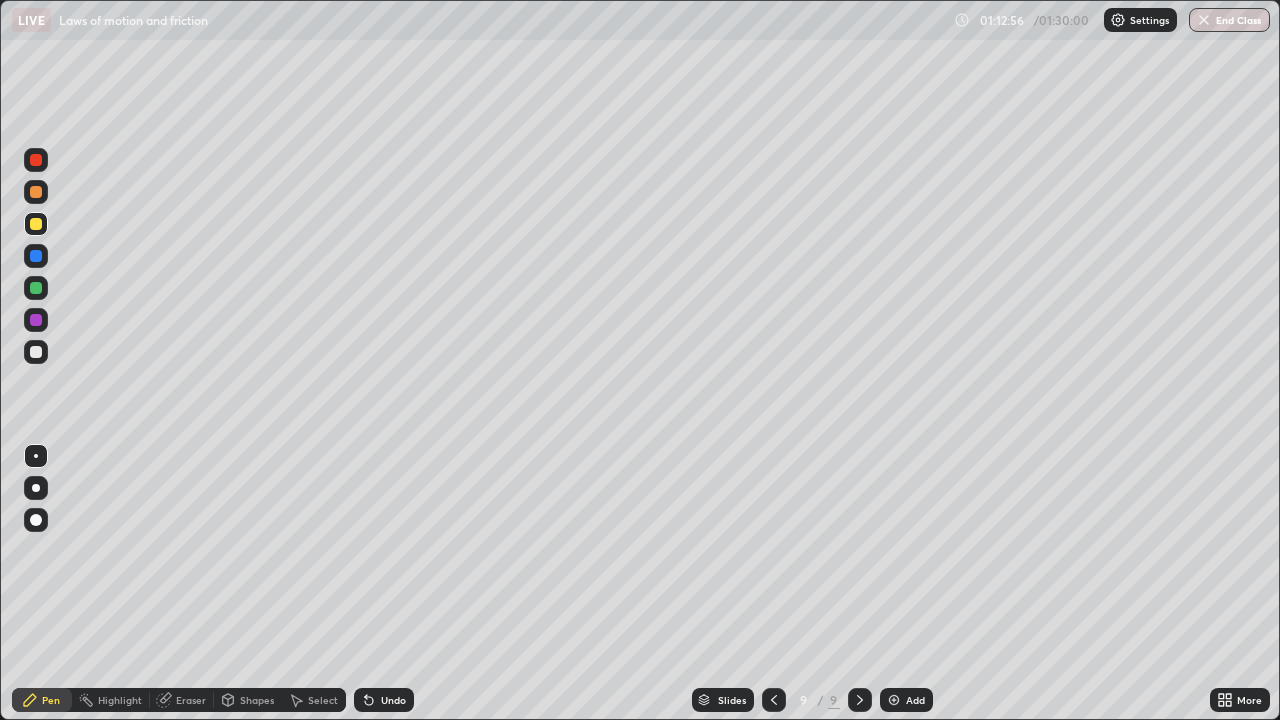 click at bounding box center [36, 192] 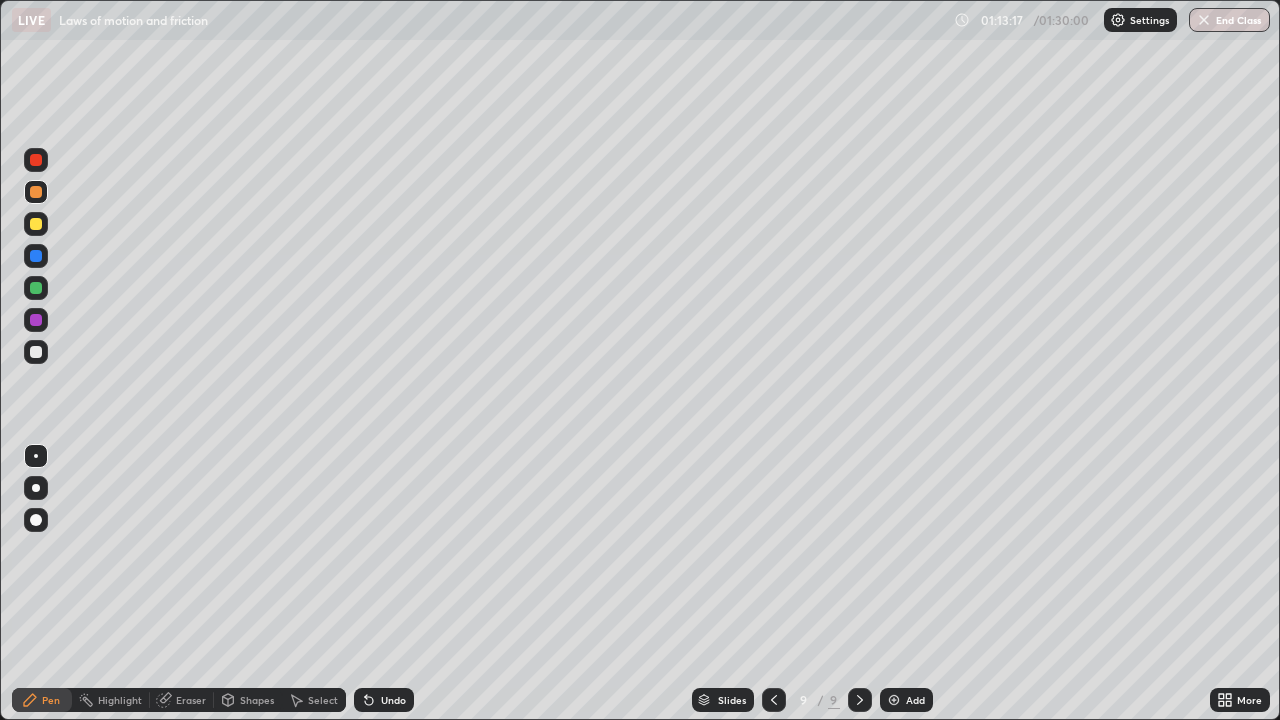 click at bounding box center [36, 224] 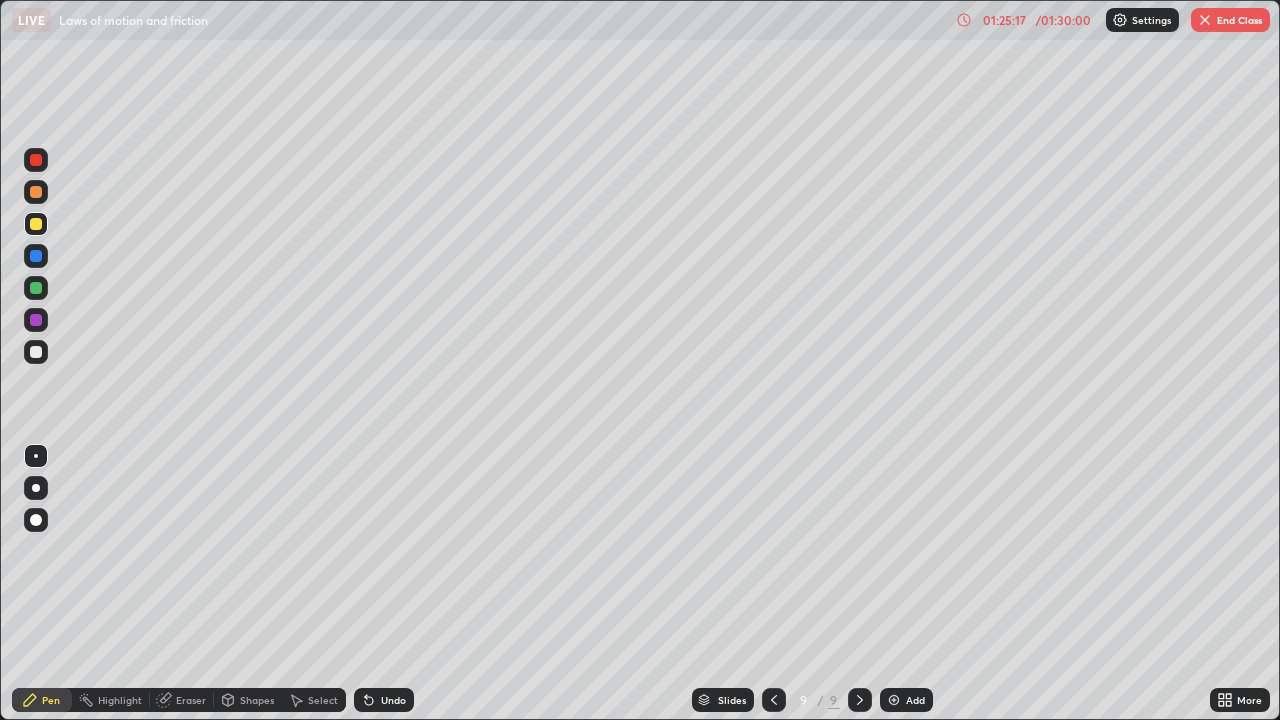 click on "More" at bounding box center (1240, 700) 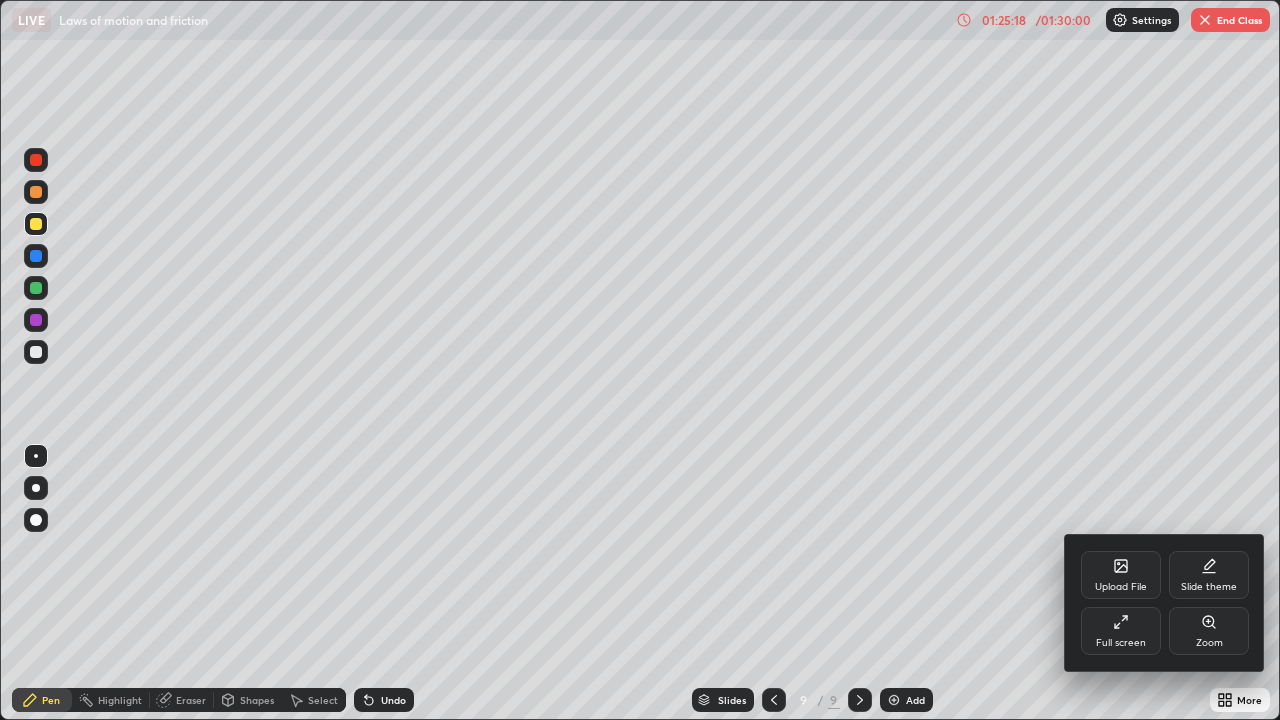 click on "Full screen" at bounding box center (1121, 643) 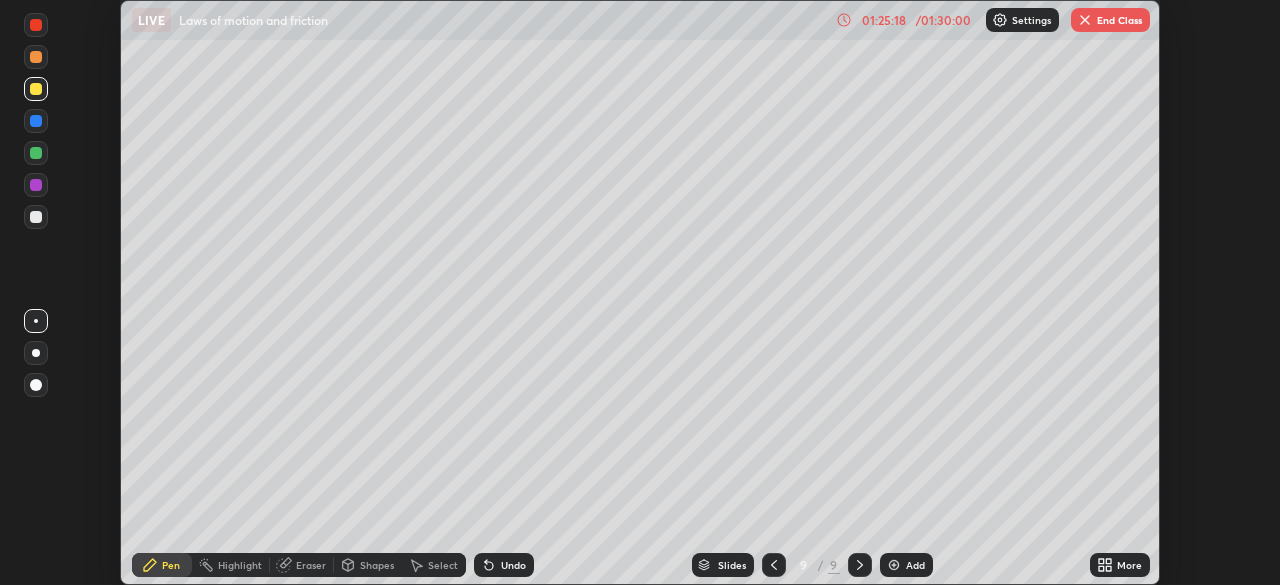 scroll, scrollTop: 585, scrollLeft: 1280, axis: both 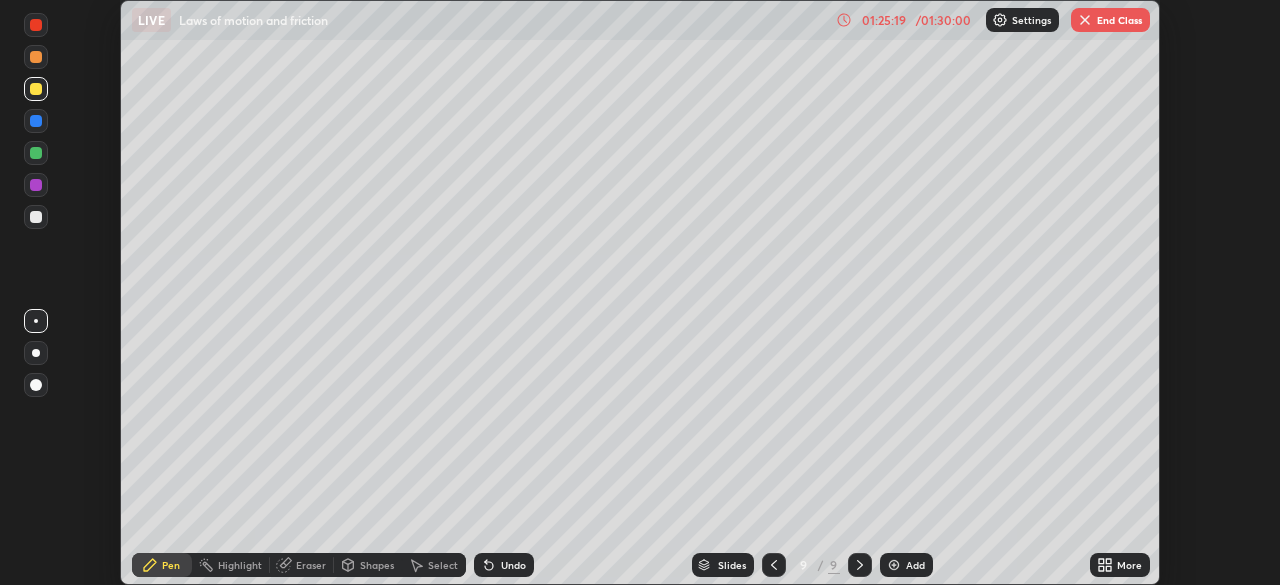 click on "End Class" at bounding box center [1110, 20] 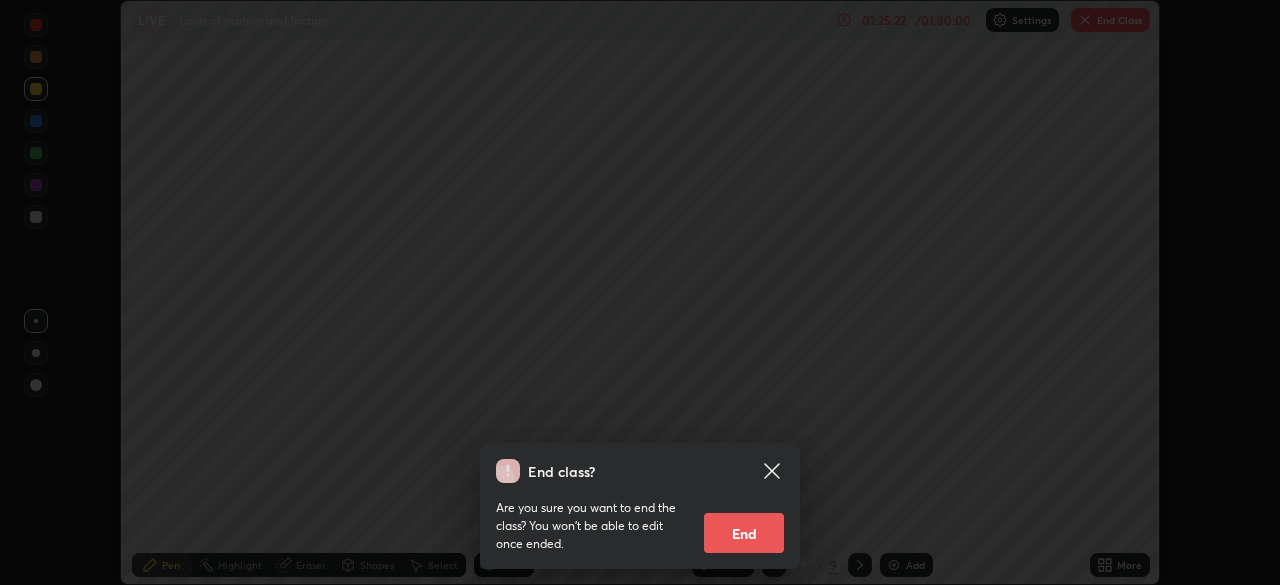 click on "End" at bounding box center [744, 533] 